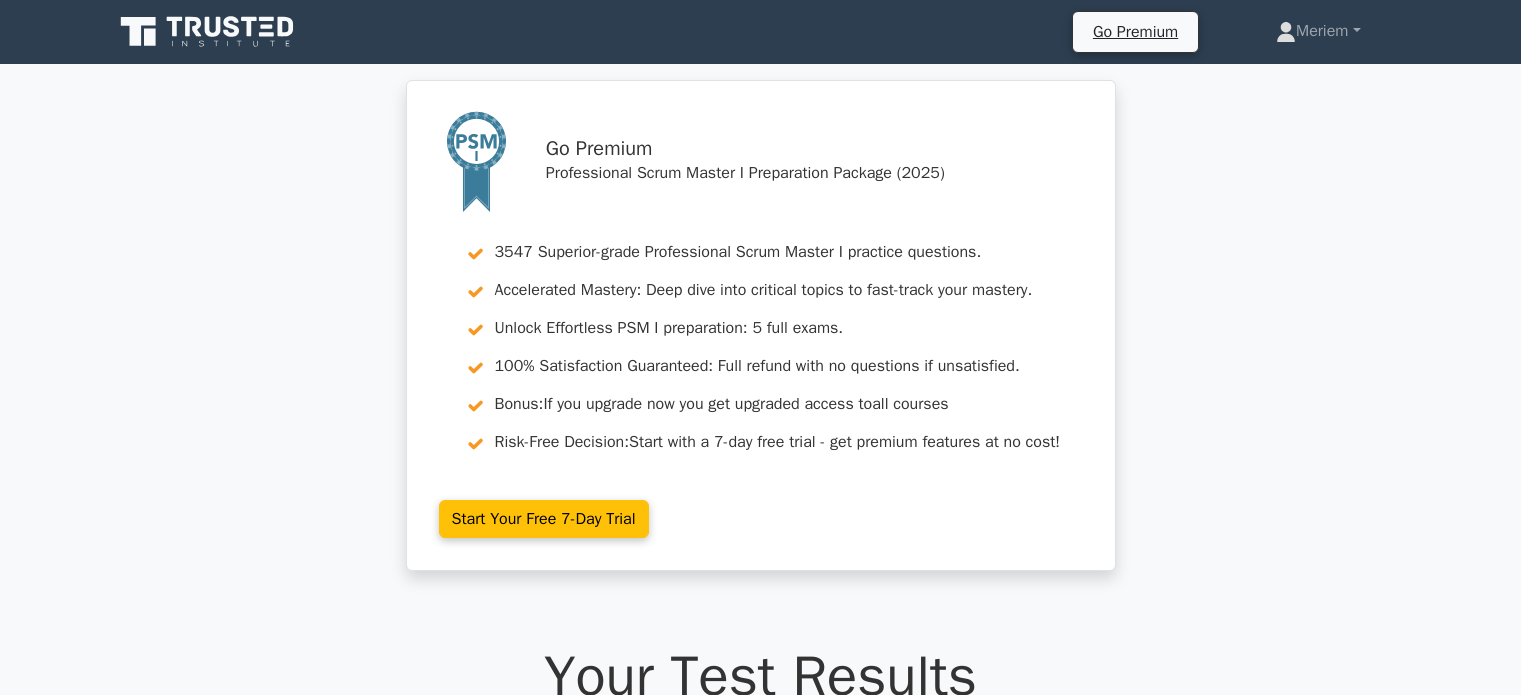 scroll, scrollTop: 2896, scrollLeft: 0, axis: vertical 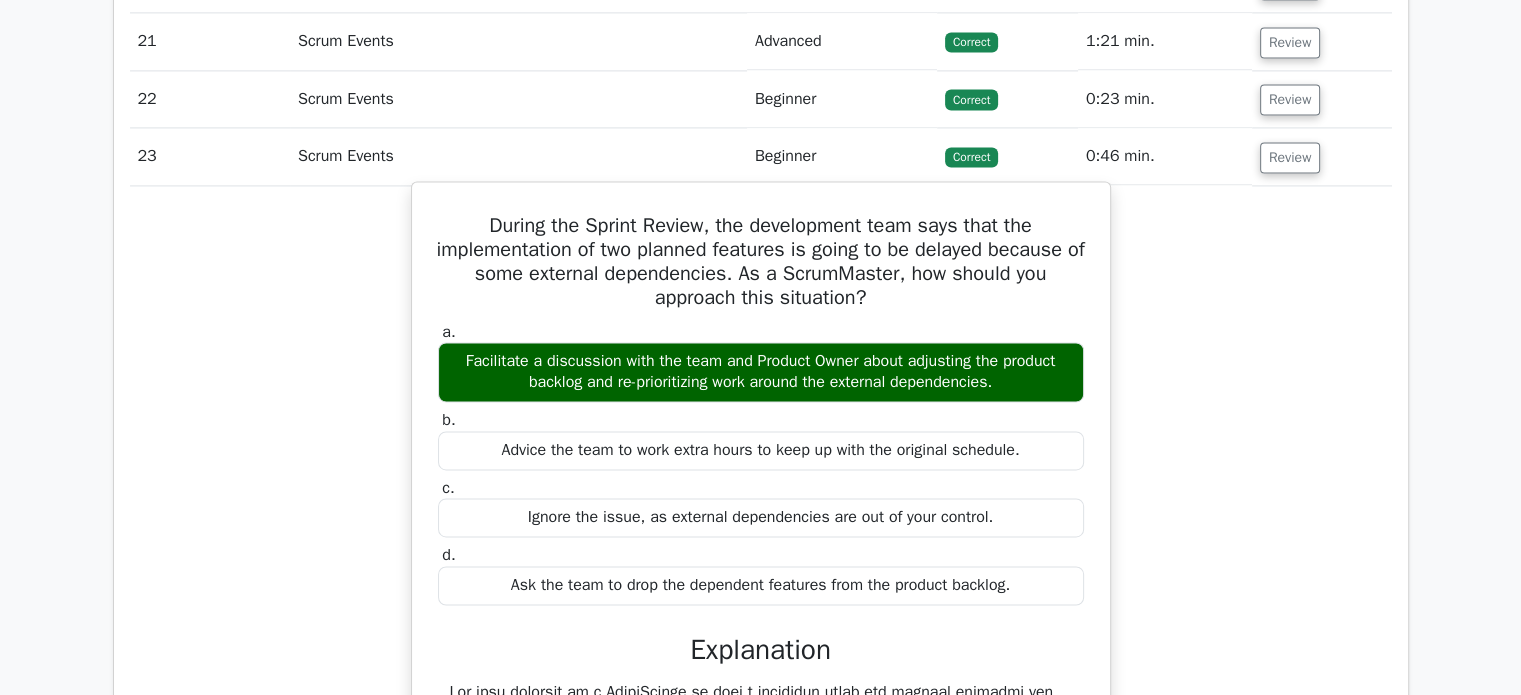 click on "During the Sprint Review, the development team says that the implementation of two planned features is going to be delayed because of some external dependencies. As a ScrumMaster, how should you approach this situation?" at bounding box center [761, 262] 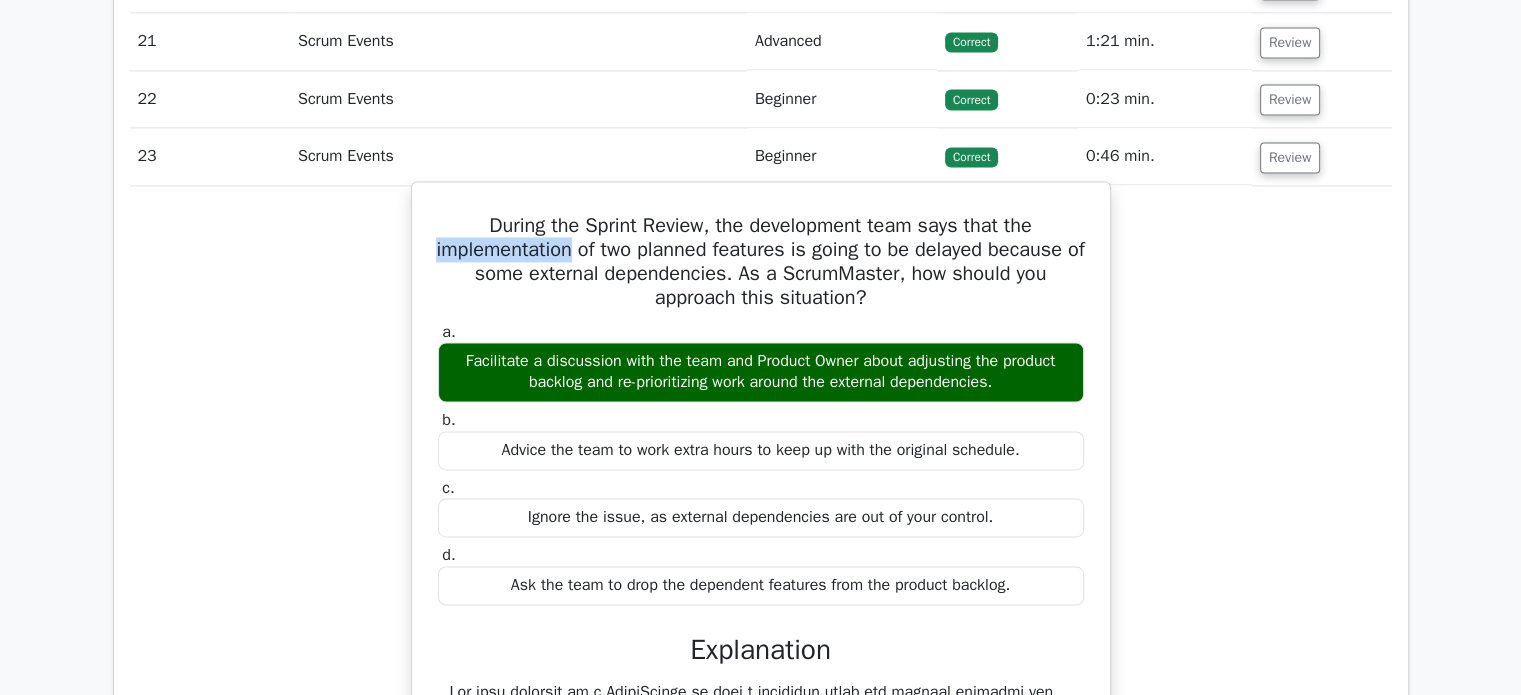 click on "During the Sprint Review, the development team says that the implementation of two planned features is going to be delayed because of some external dependencies. As a ScrumMaster, how should you approach this situation?" at bounding box center (761, 262) 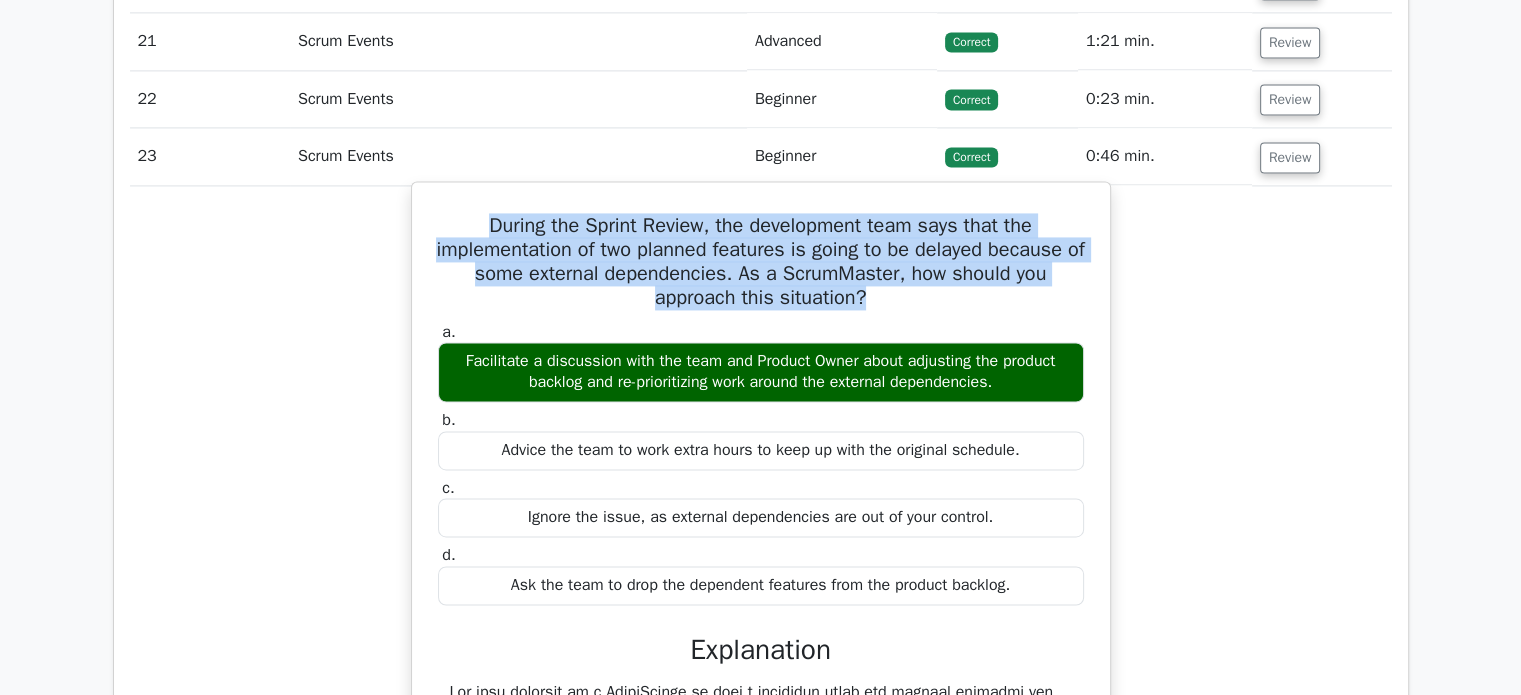 click on "During the Sprint Review, the development team says that the implementation of two planned features is going to be delayed because of some external dependencies. As a ScrumMaster, how should you approach this situation?" at bounding box center [761, 262] 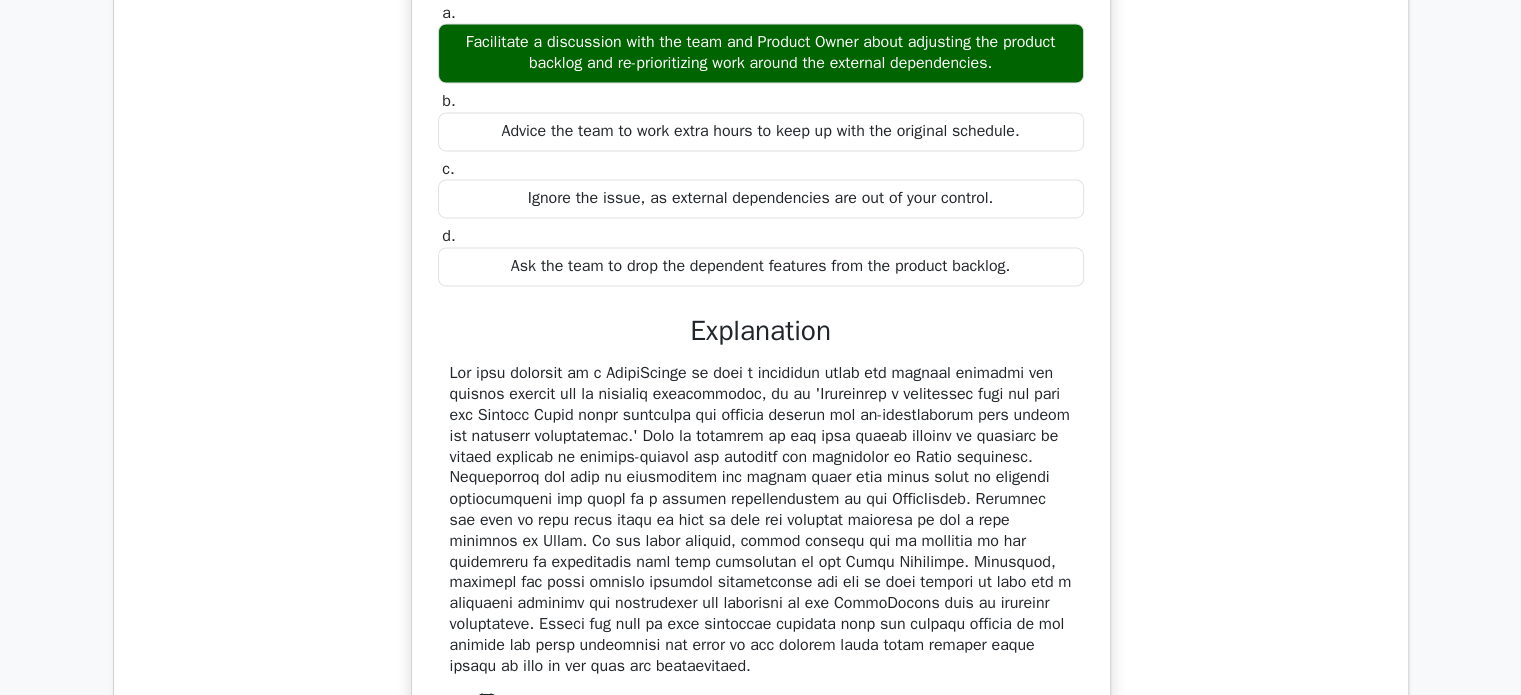 scroll, scrollTop: 3320, scrollLeft: 0, axis: vertical 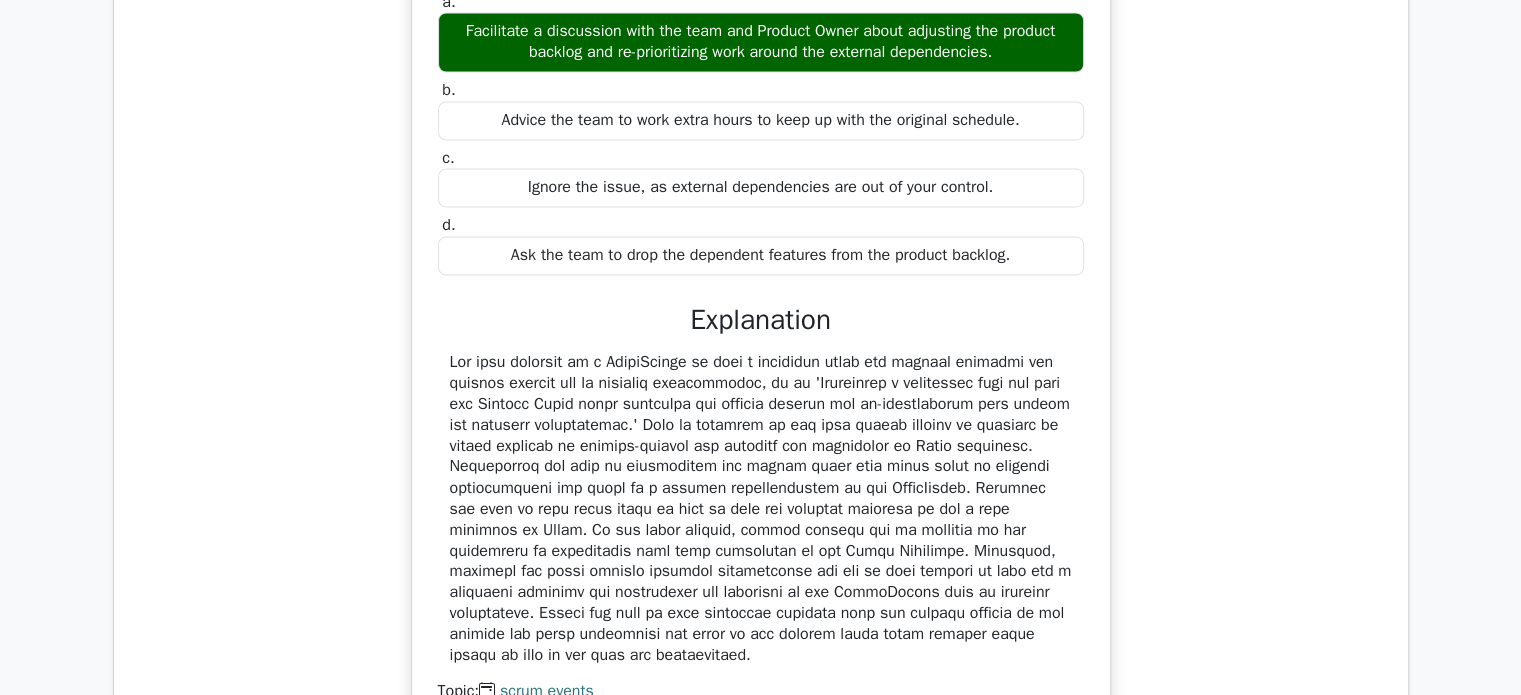 drag, startPoint x: 442, startPoint y: 345, endPoint x: 770, endPoint y: 644, distance: 443.82993 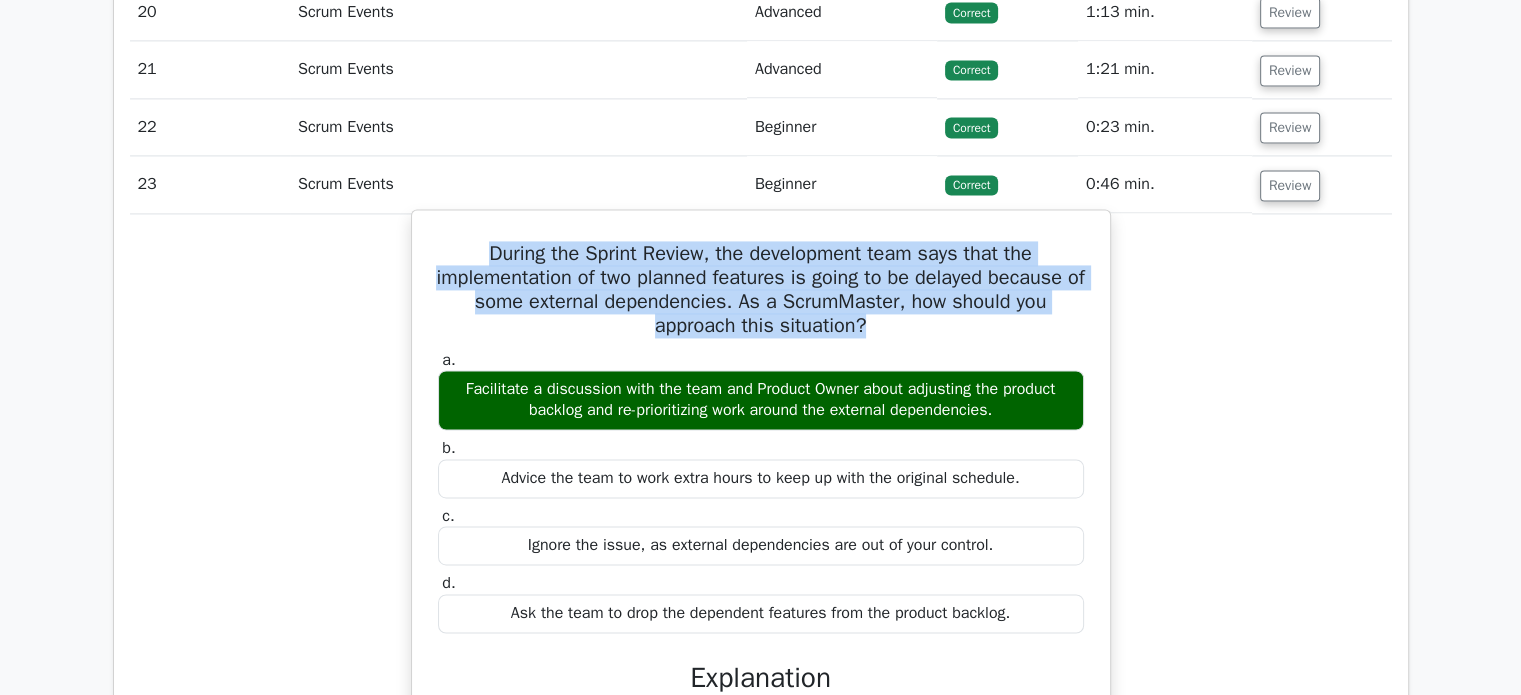 scroll, scrollTop: 2958, scrollLeft: 0, axis: vertical 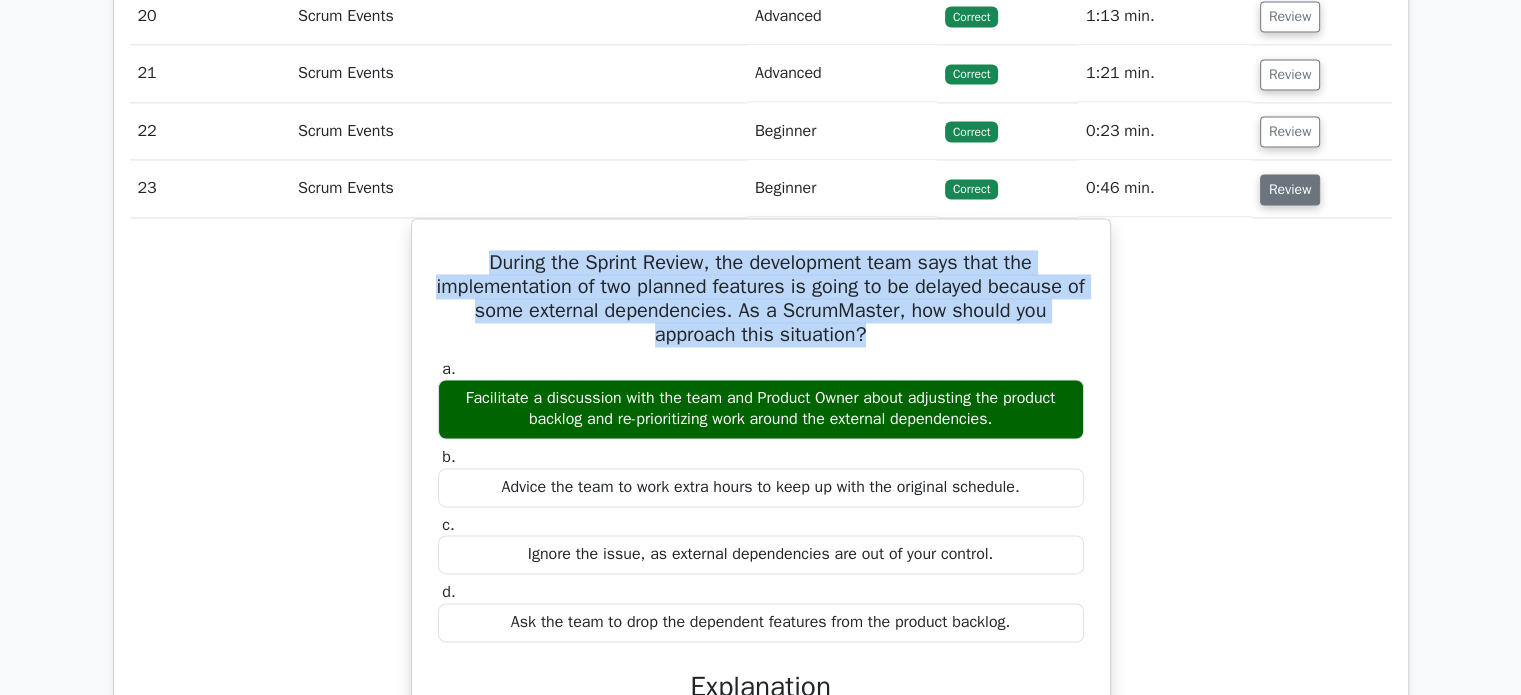 click on "Review" at bounding box center (1290, 189) 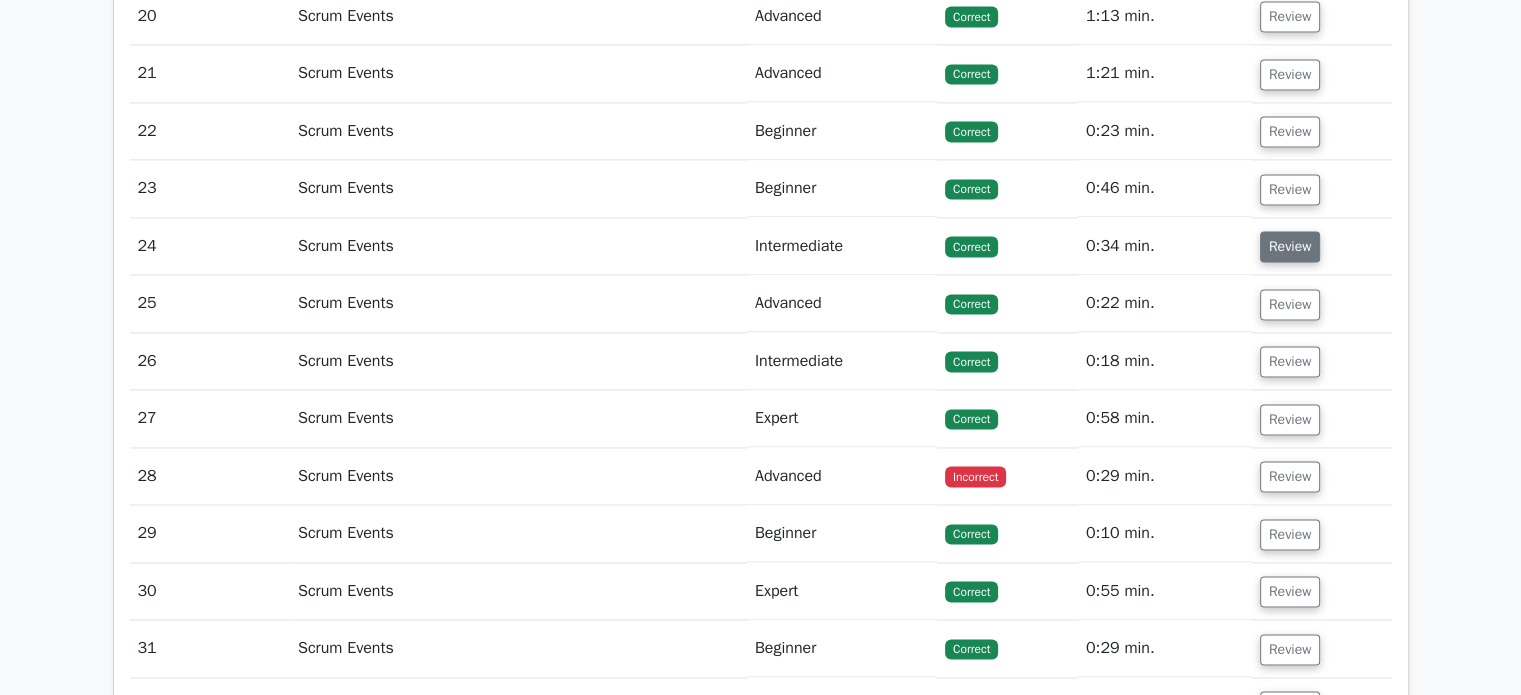 click on "Review" at bounding box center (1290, 246) 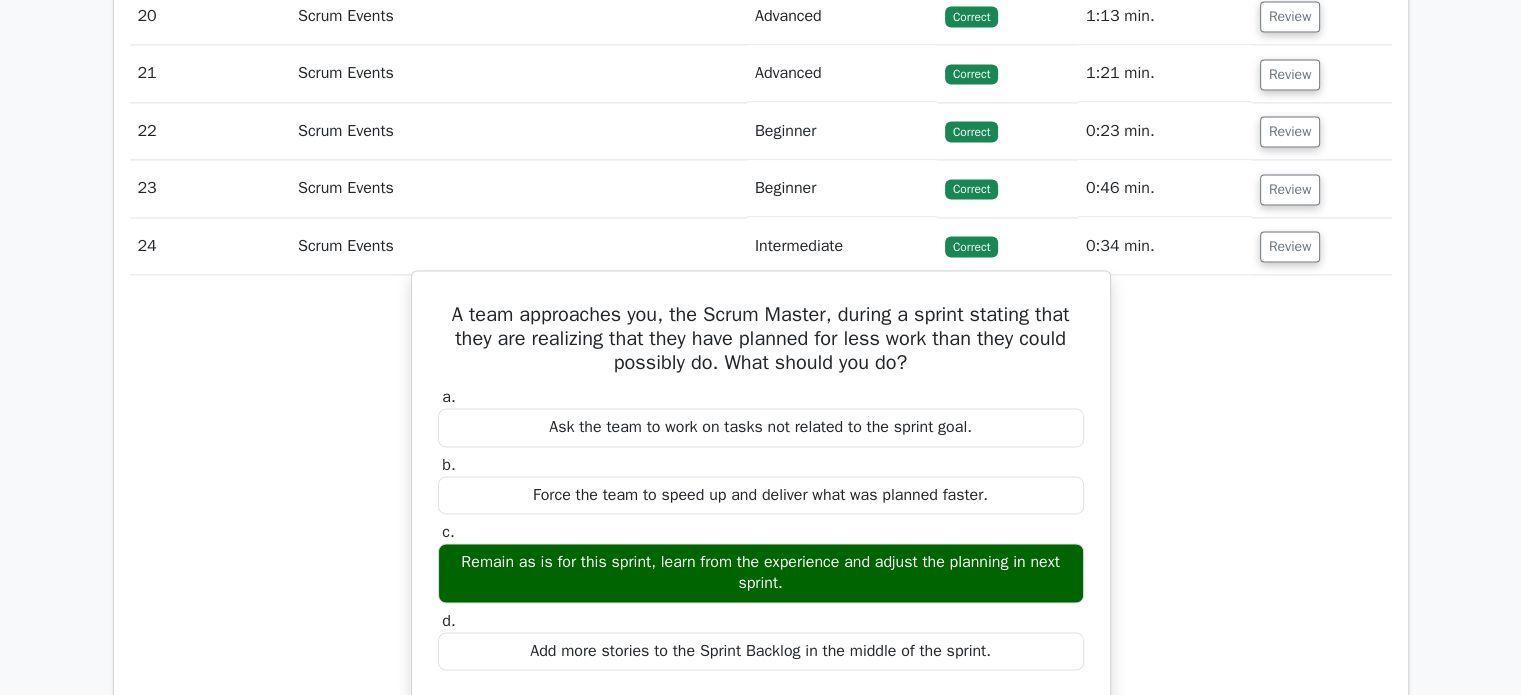 click on "A team approaches you, the Scrum Master, during a sprint stating that they are realizing that they have planned for less work than they could possibly do. What should you do?" at bounding box center [761, 339] 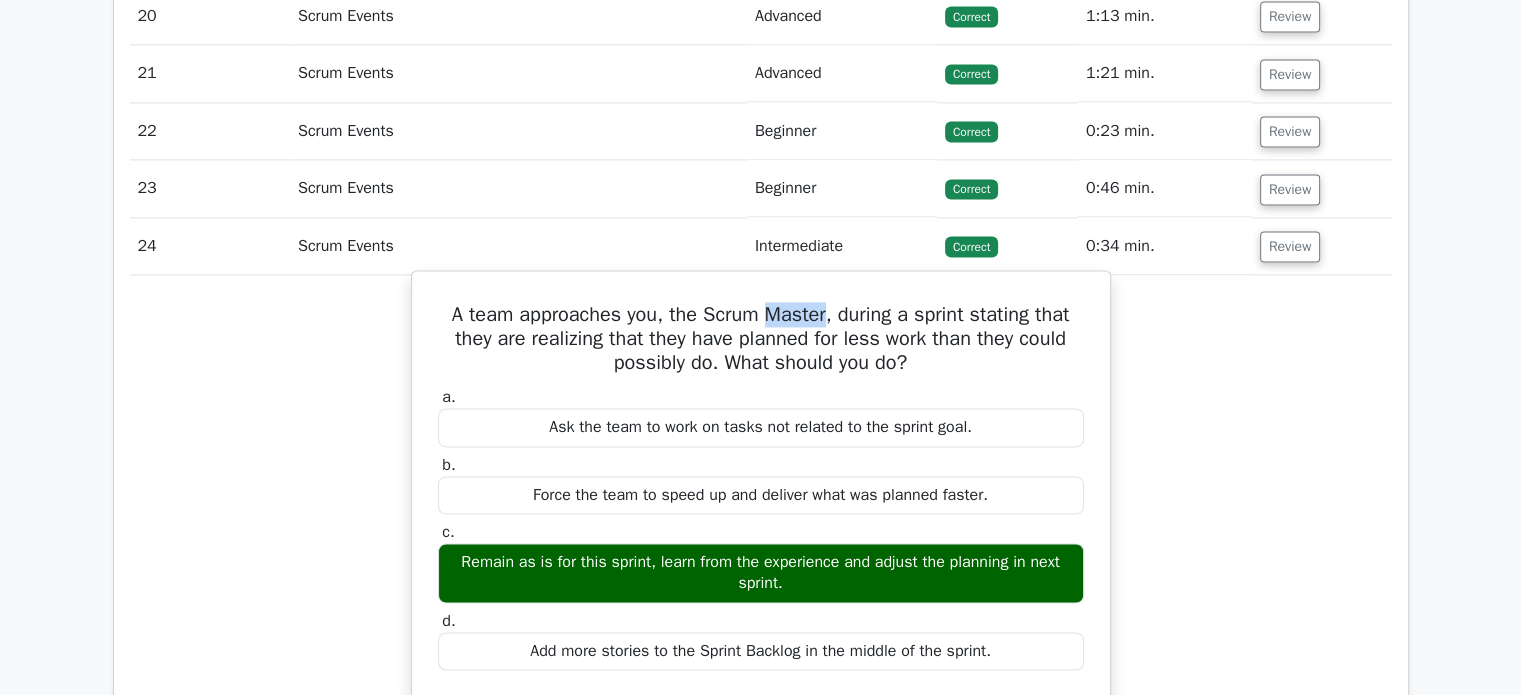 click on "A team approaches you, the Scrum Master, during a sprint stating that they are realizing that they have planned for less work than they could possibly do. What should you do?" at bounding box center (761, 339) 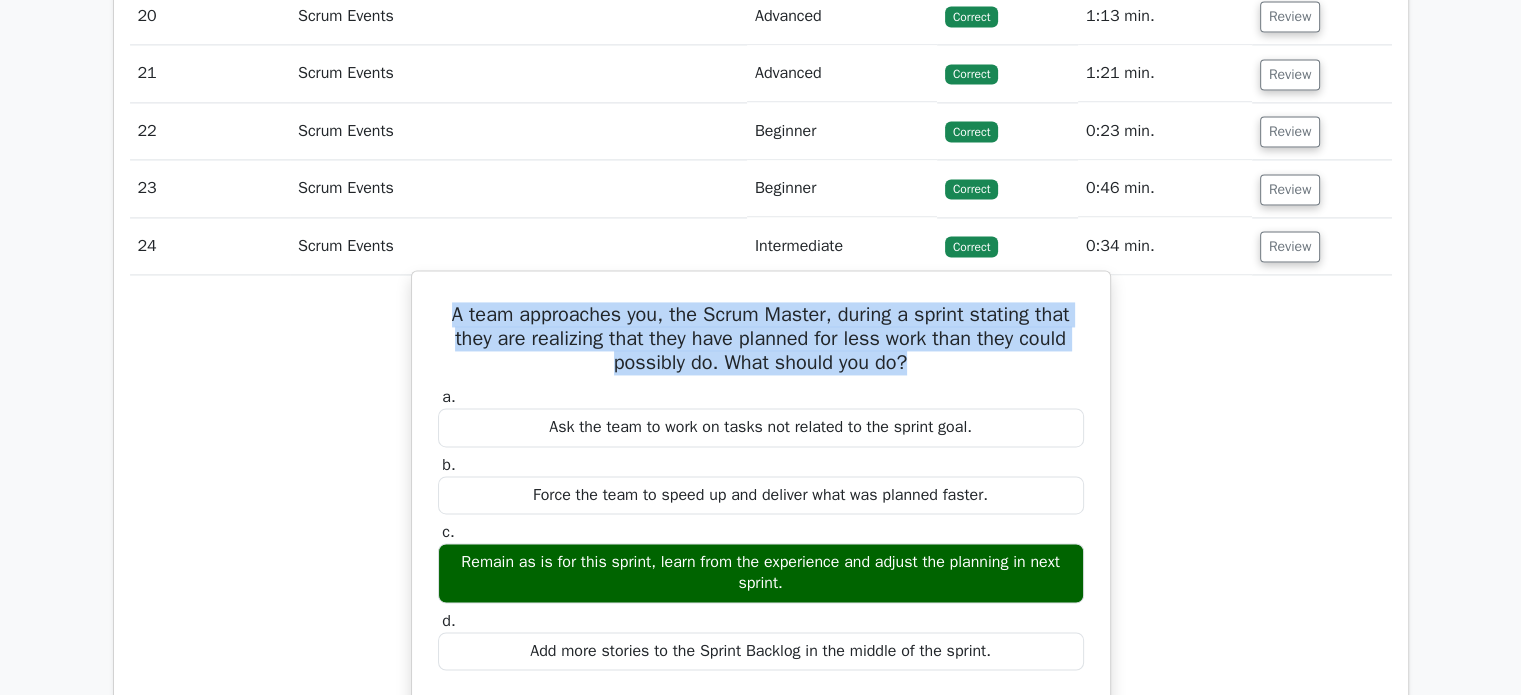 click on "A team approaches you, the Scrum Master, during a sprint stating that they are realizing that they have planned for less work than they could possibly do. What should you do?" at bounding box center [761, 339] 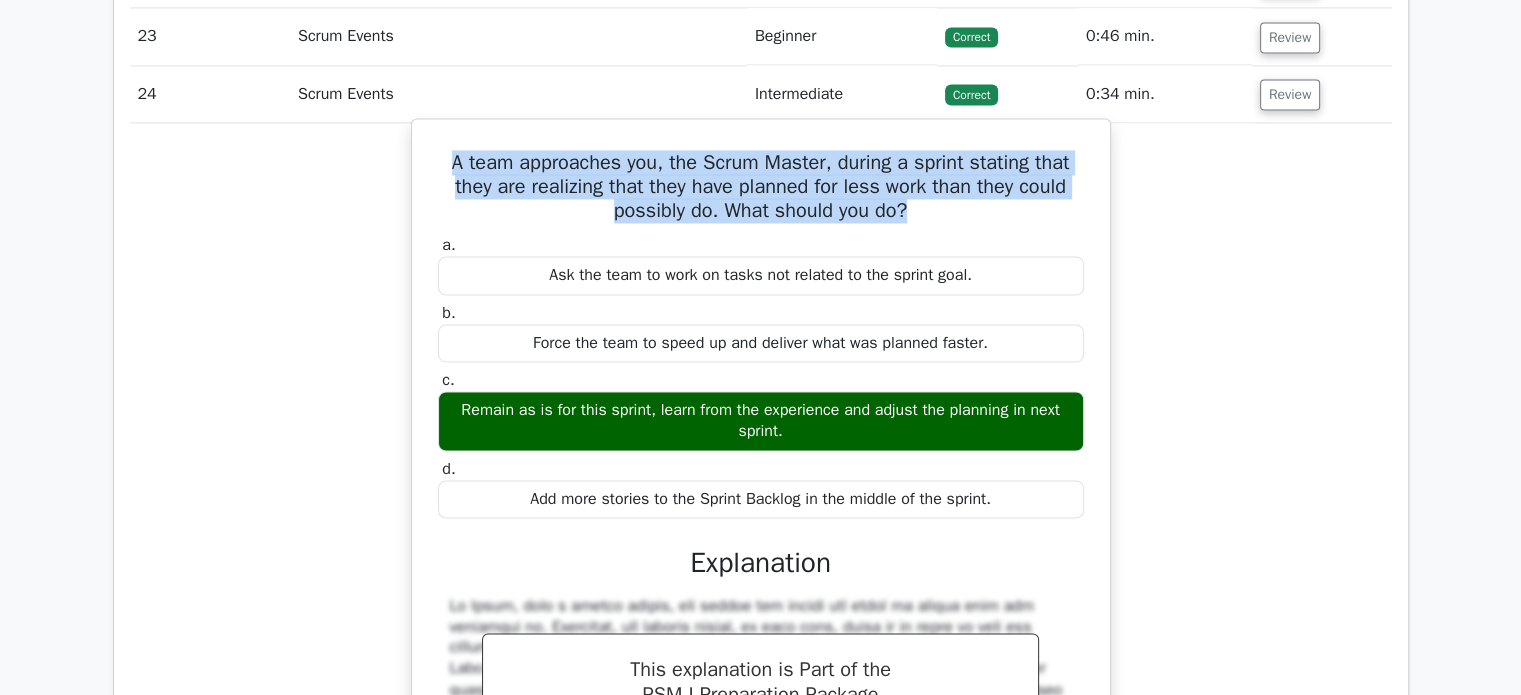 scroll, scrollTop: 3110, scrollLeft: 0, axis: vertical 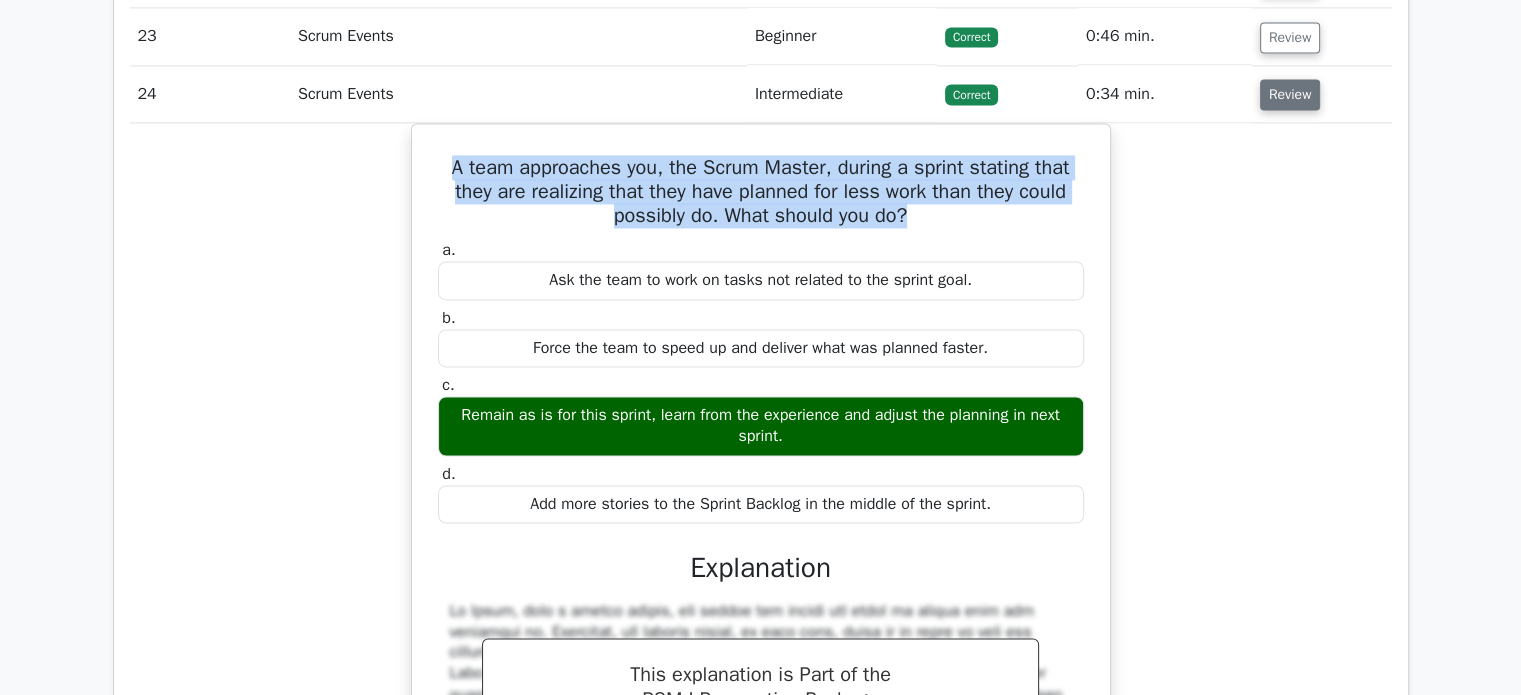 click on "Review" at bounding box center [1290, 94] 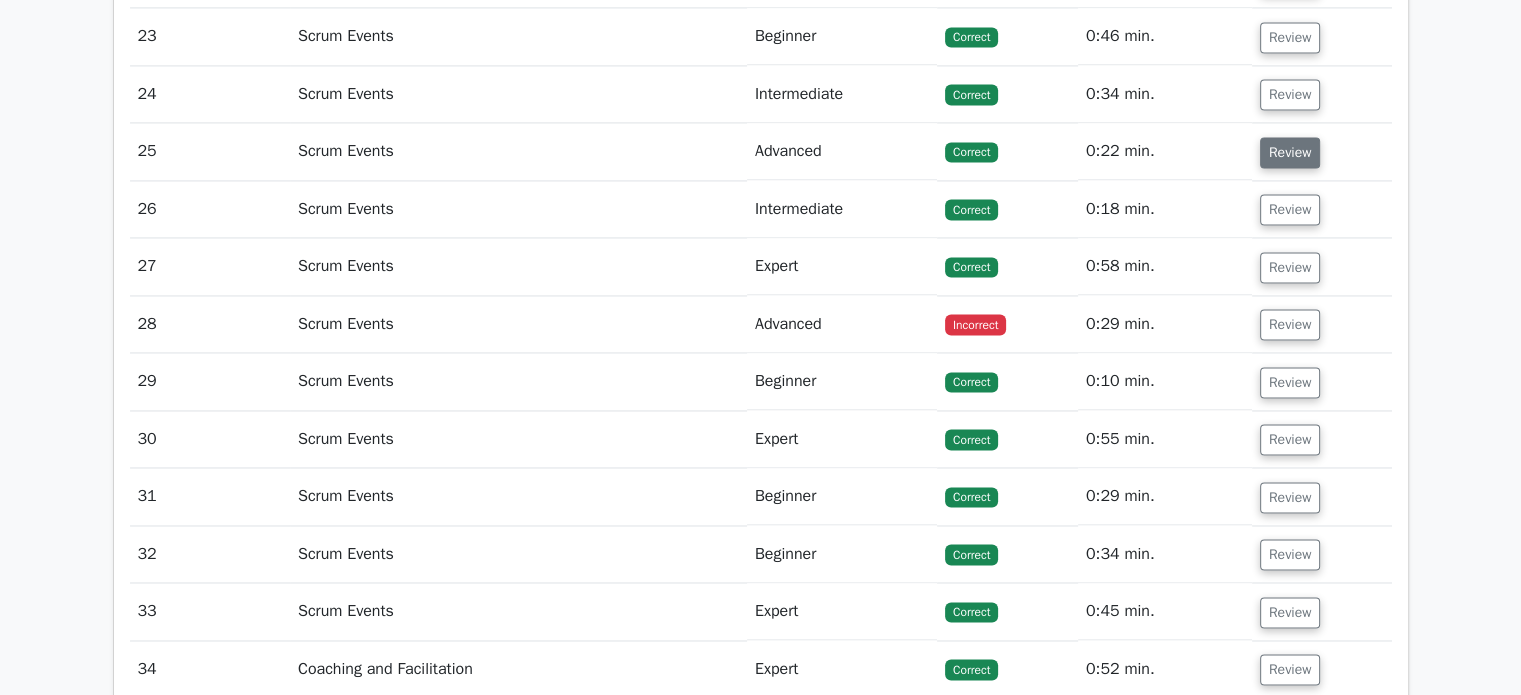 click on "Review" at bounding box center [1290, 152] 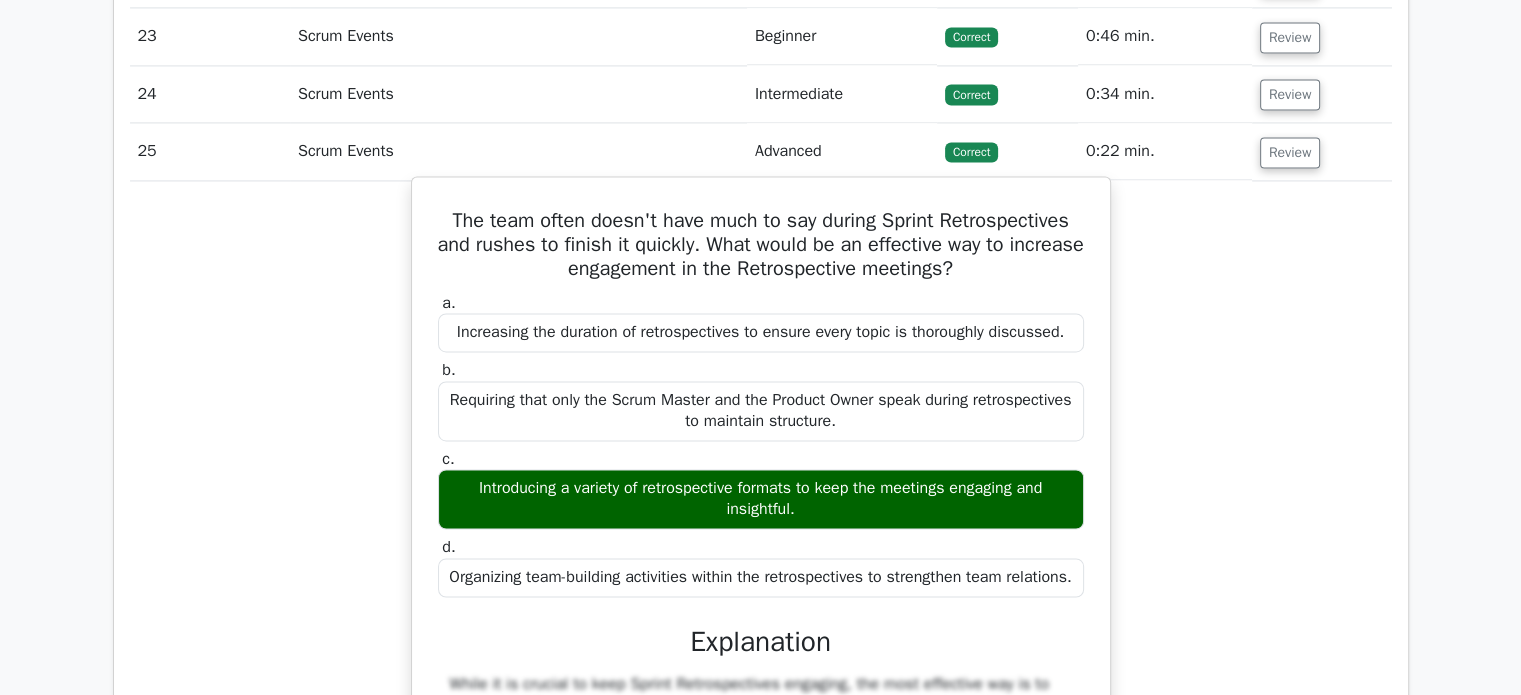 click on "The team often doesn't have much to say during Sprint Retrospectives and rushes to finish it quickly. What would be an effective way to increase engagement in the Retrospective meetings?" at bounding box center [761, 245] 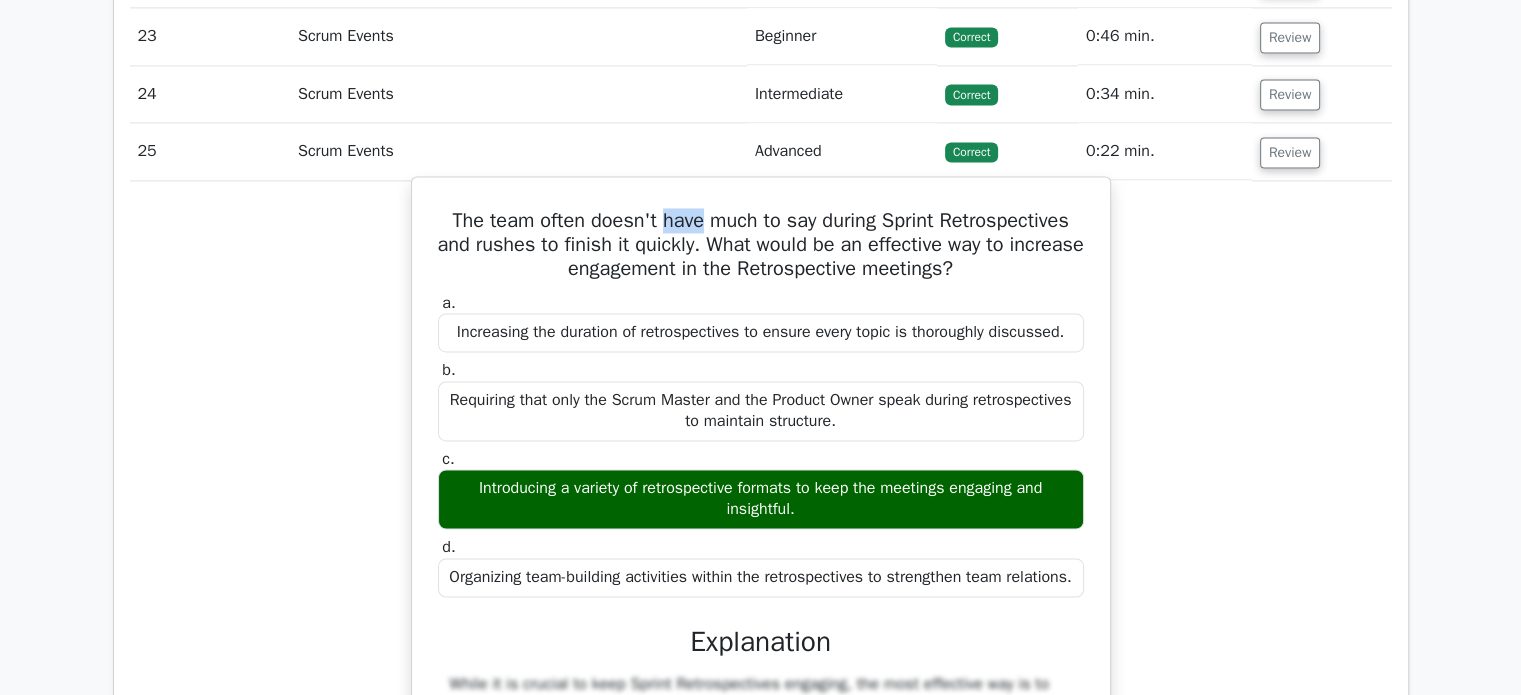 click on "The team often doesn't have much to say during Sprint Retrospectives and rushes to finish it quickly. What would be an effective way to increase engagement in the Retrospective meetings?" at bounding box center [761, 245] 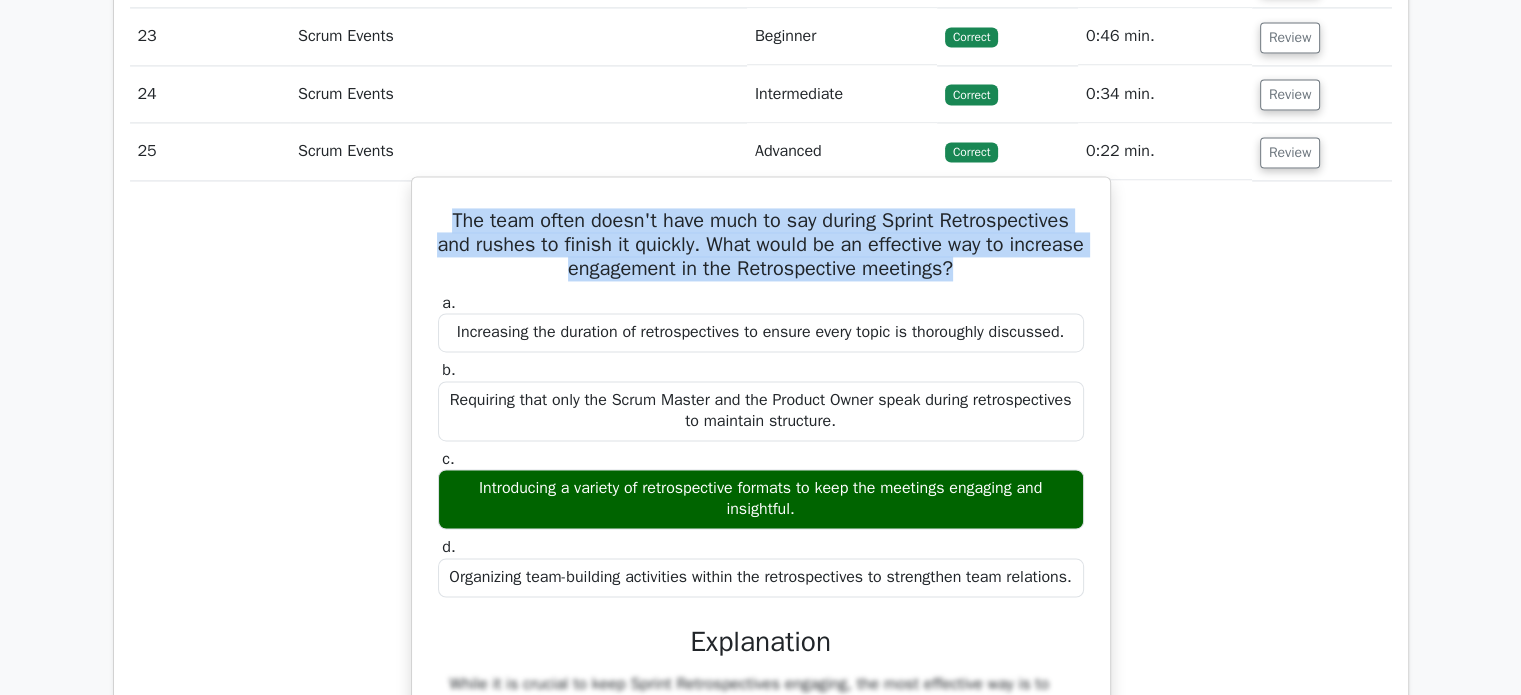 click on "The team often doesn't have much to say during Sprint Retrospectives and rushes to finish it quickly. What would be an effective way to increase engagement in the Retrospective meetings?" at bounding box center [761, 245] 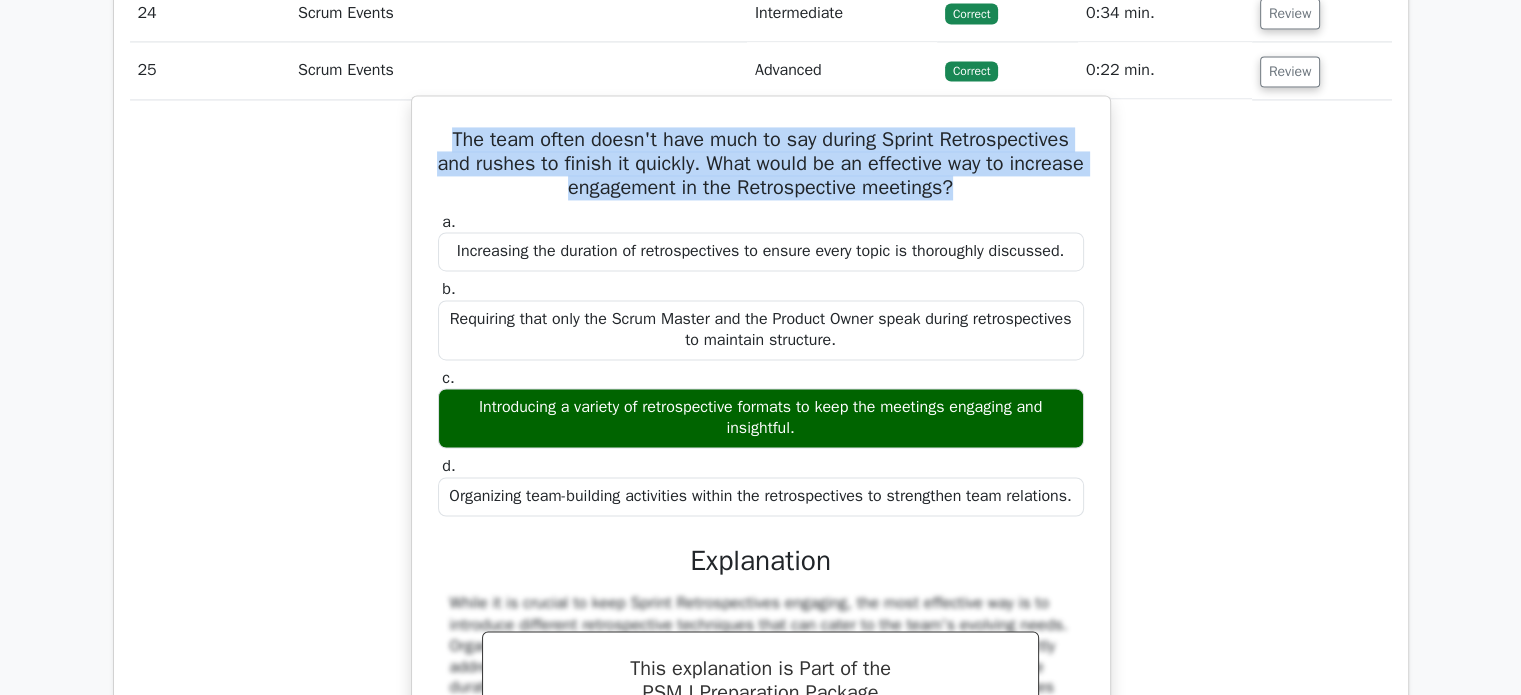 scroll, scrollTop: 3082, scrollLeft: 0, axis: vertical 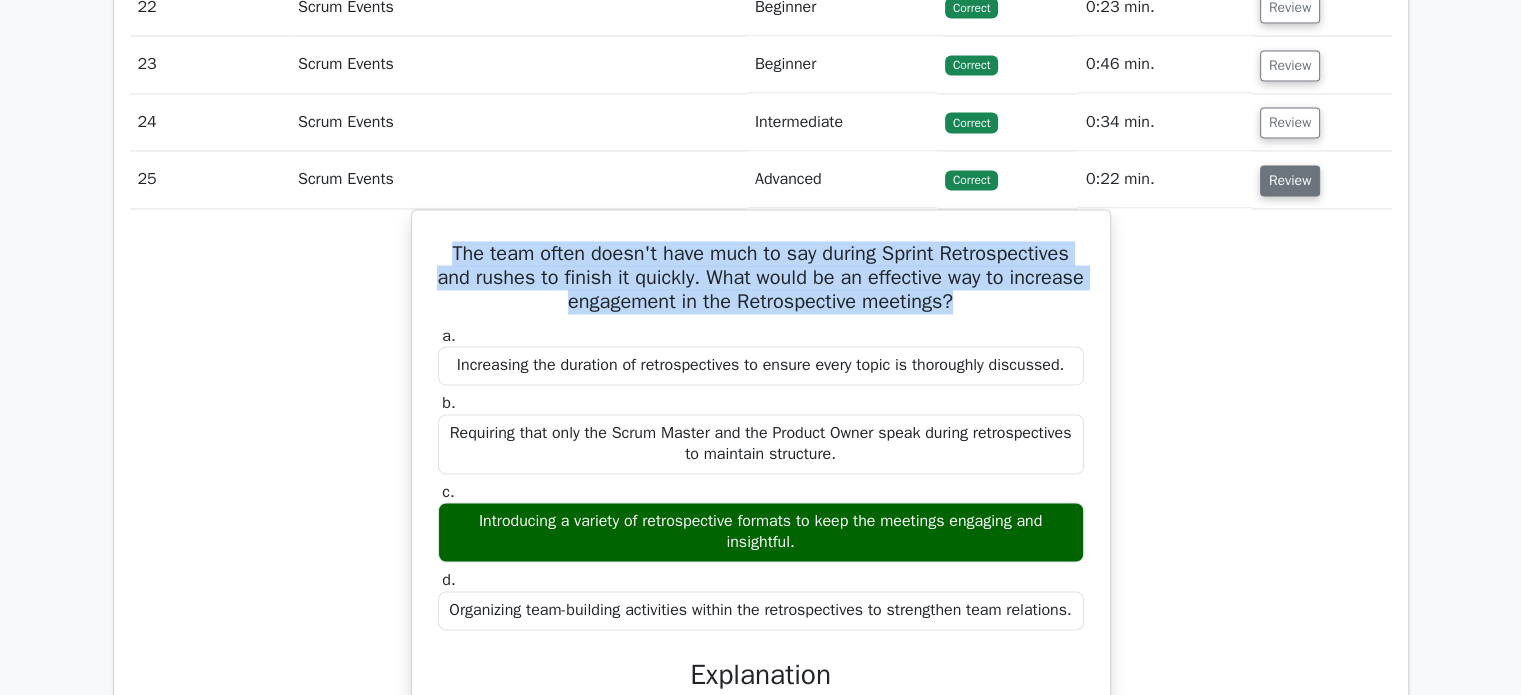 click on "Review" at bounding box center [1290, 180] 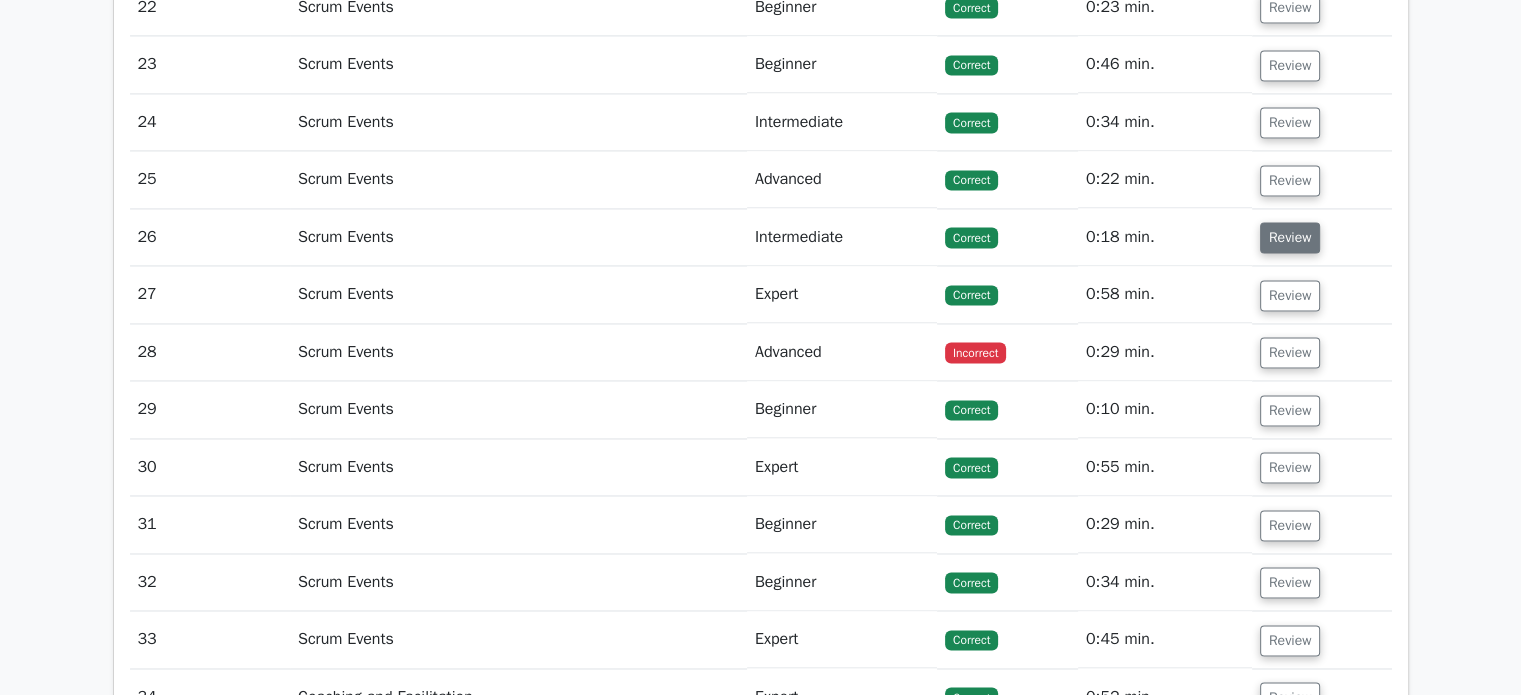 click on "Review" at bounding box center [1290, 237] 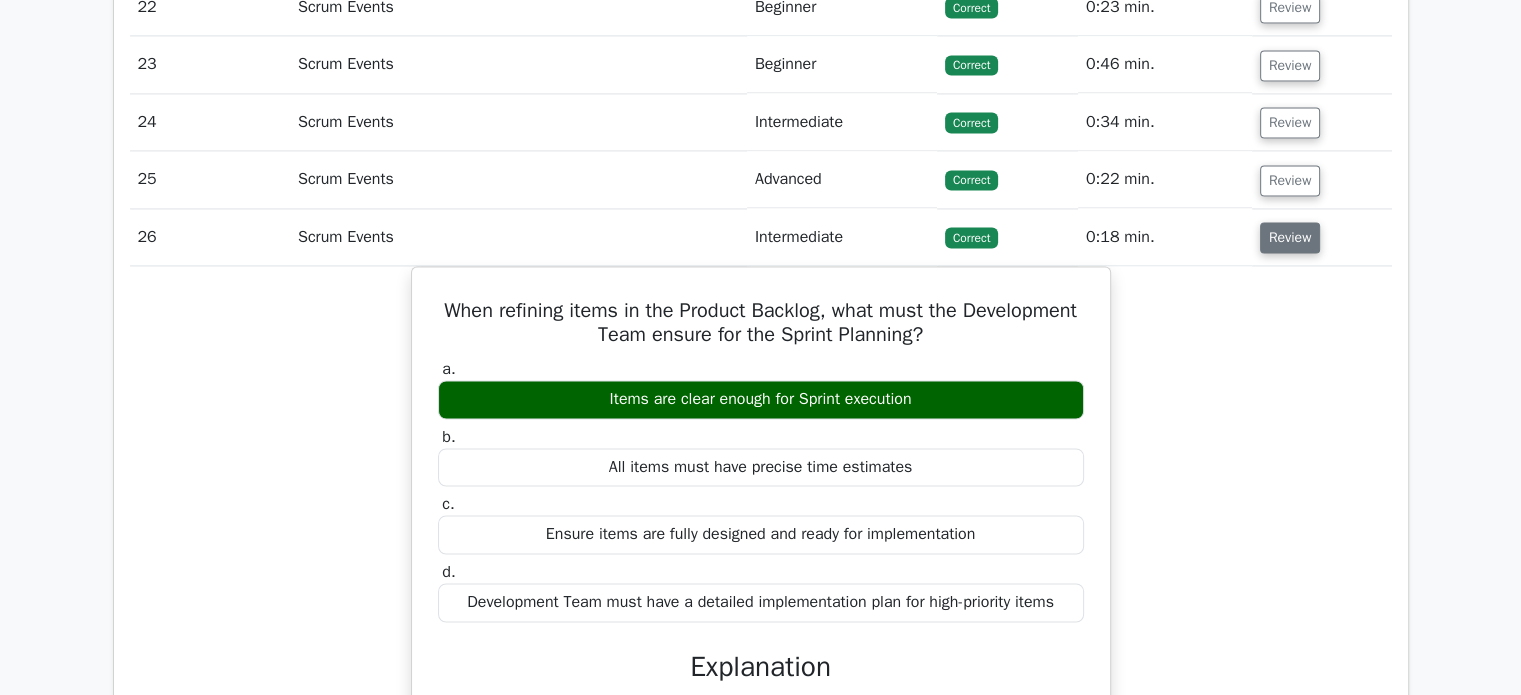 click on "Review" at bounding box center (1290, 237) 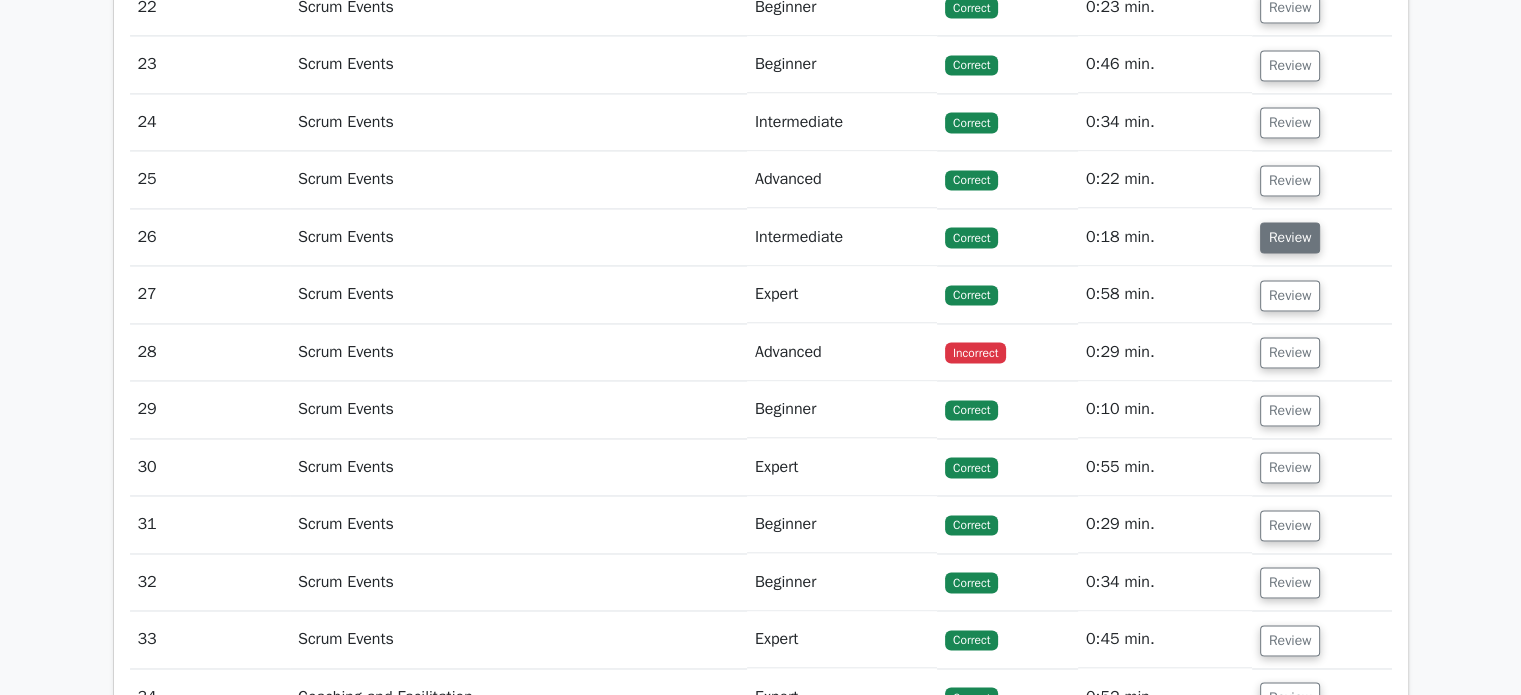 click on "Review" at bounding box center (1290, 237) 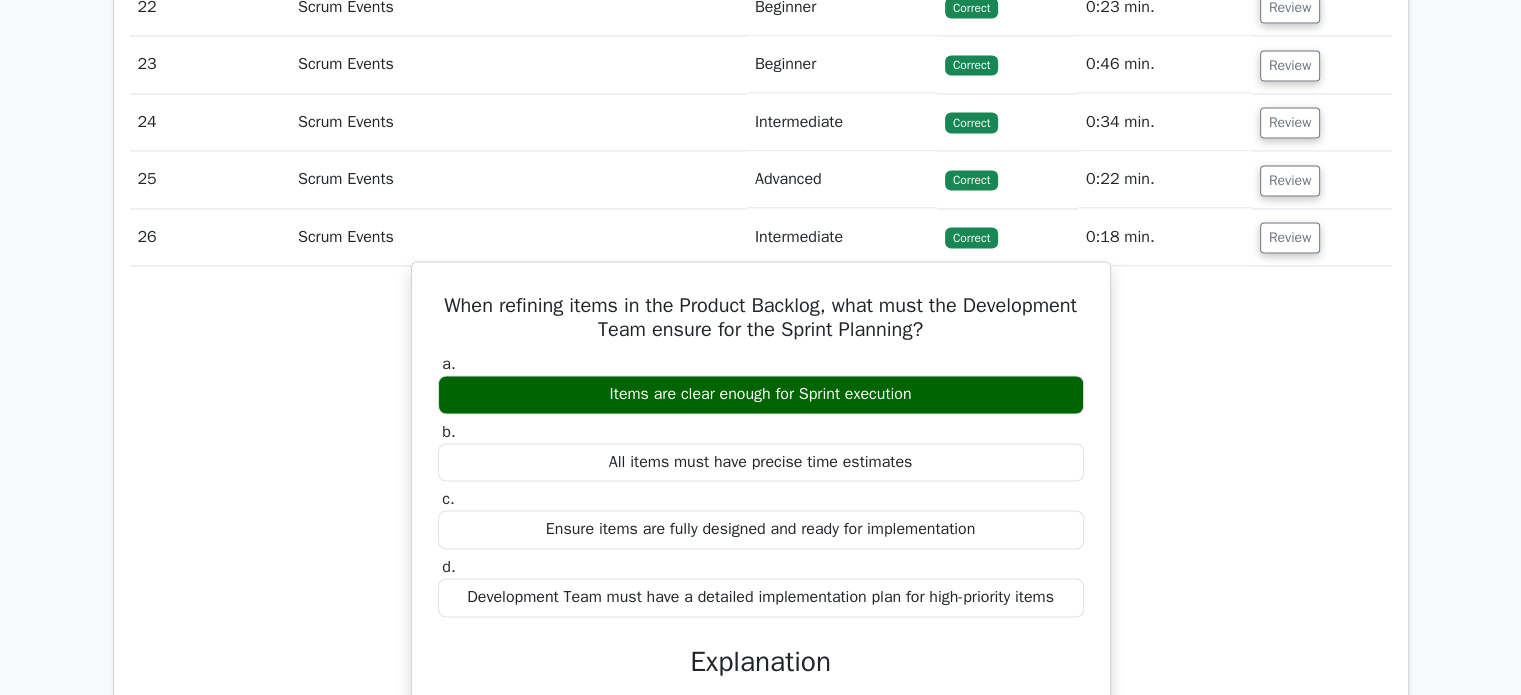 click on "When refining items in the Product Backlog, what must the Development Team ensure for the Sprint Planning?" at bounding box center (761, 318) 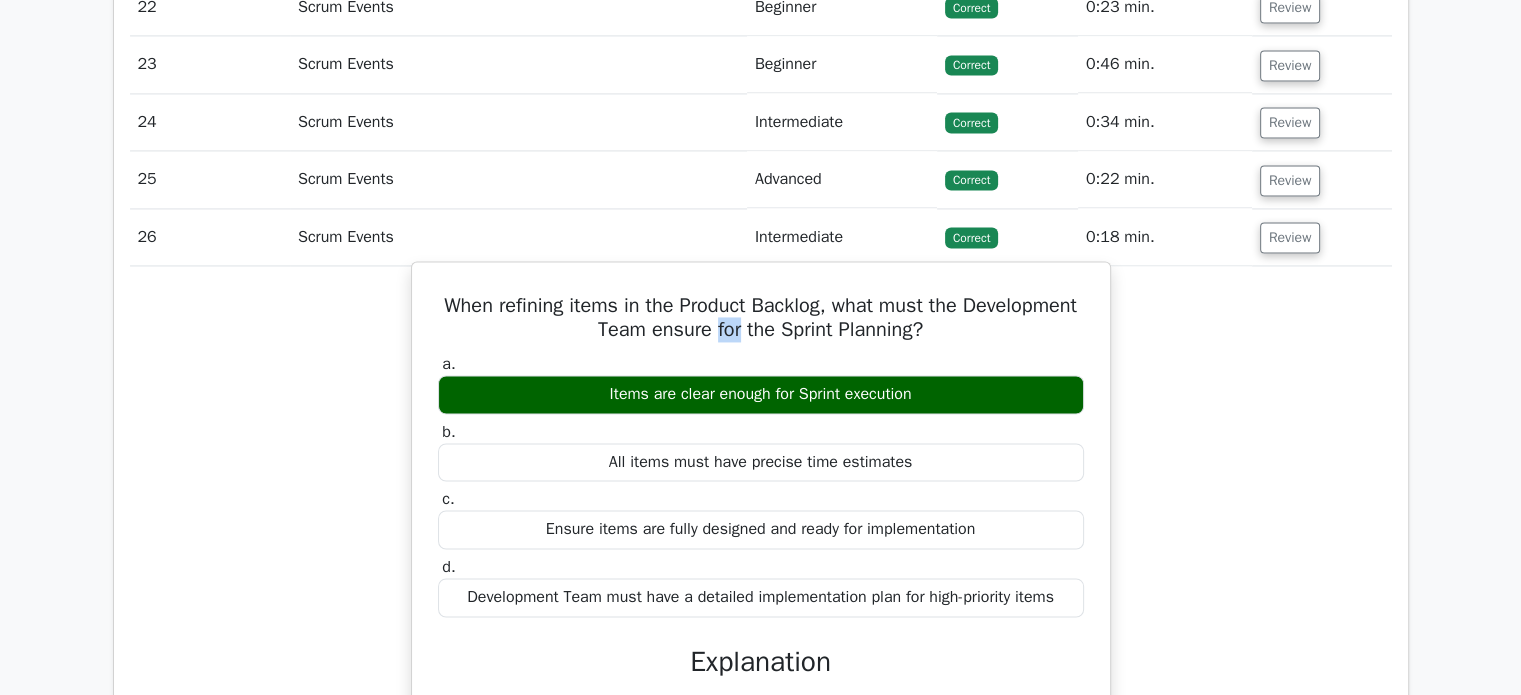 click on "When refining items in the Product Backlog, what must the Development Team ensure for the Sprint Planning?" at bounding box center [761, 318] 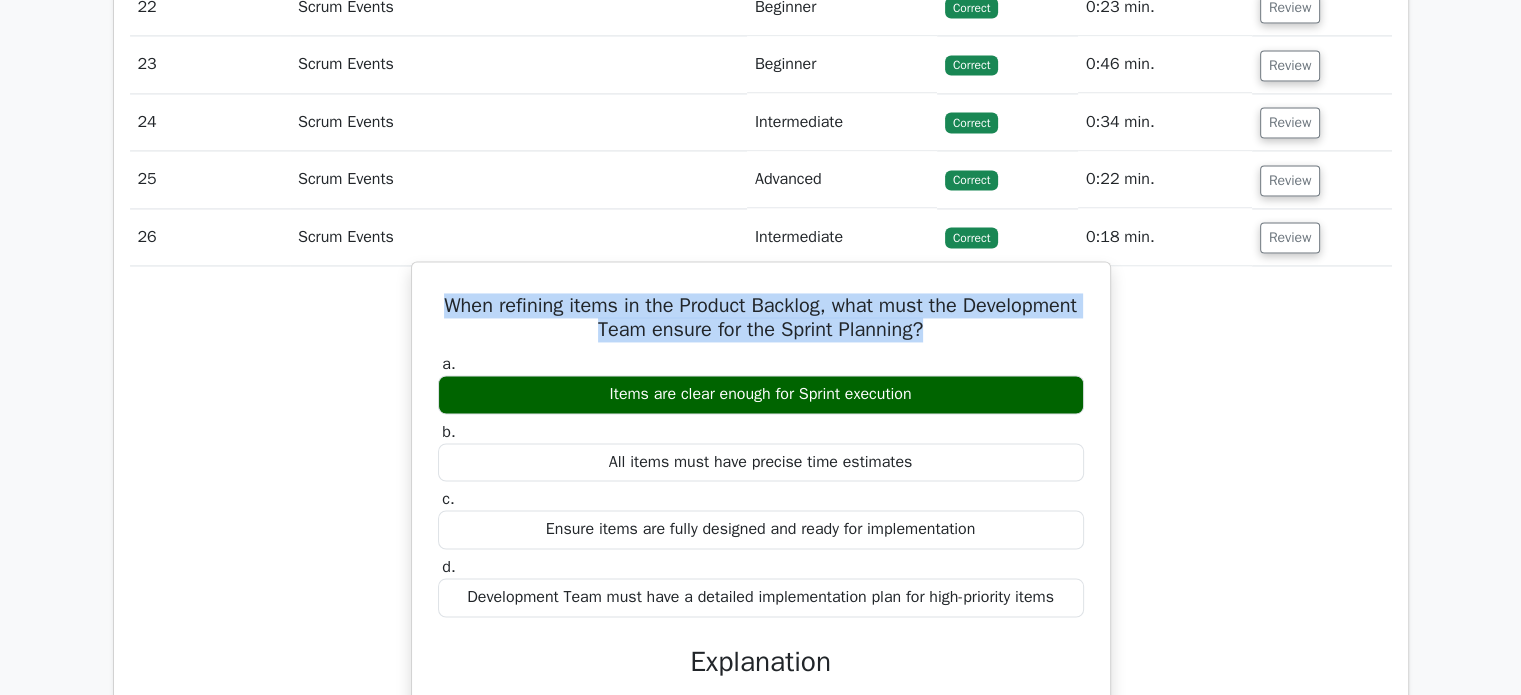 click on "When refining items in the Product Backlog, what must the Development Team ensure for the Sprint Planning?" at bounding box center [761, 318] 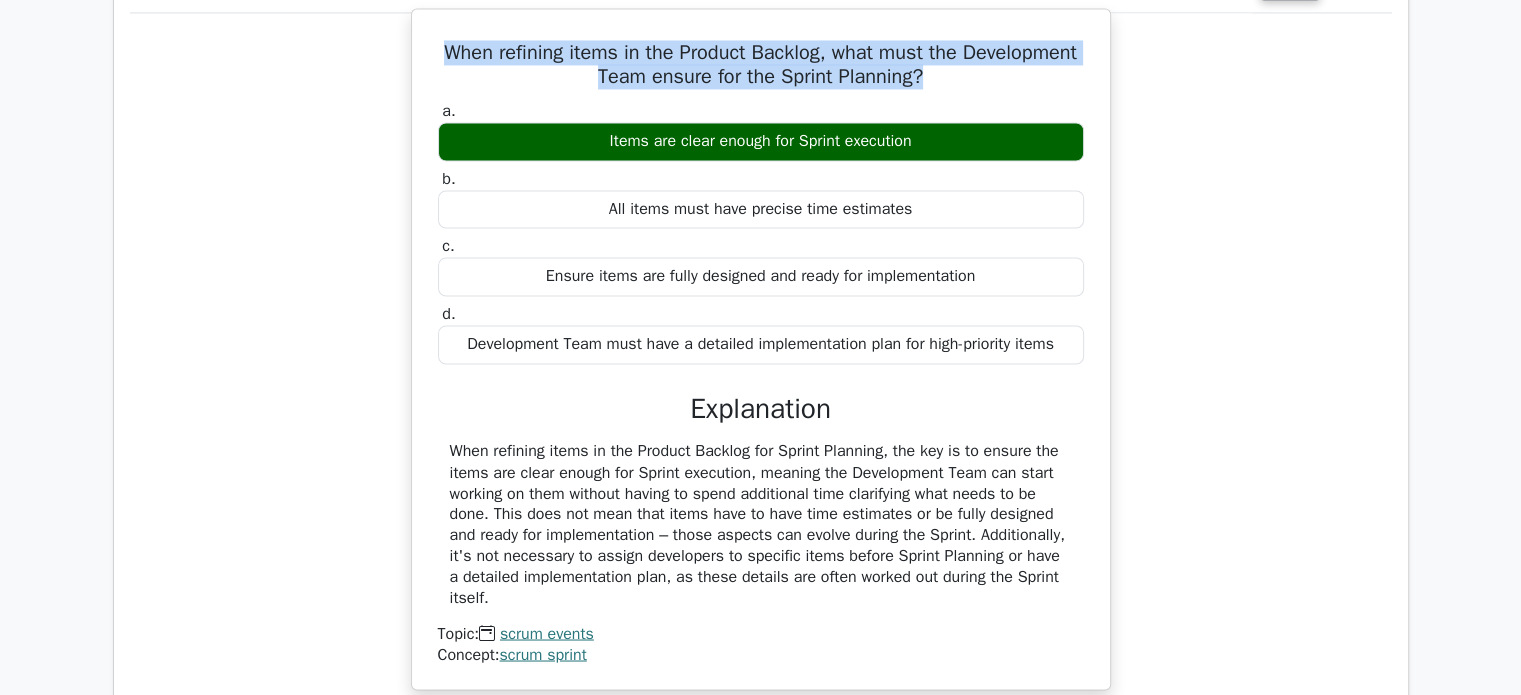 scroll, scrollTop: 3336, scrollLeft: 0, axis: vertical 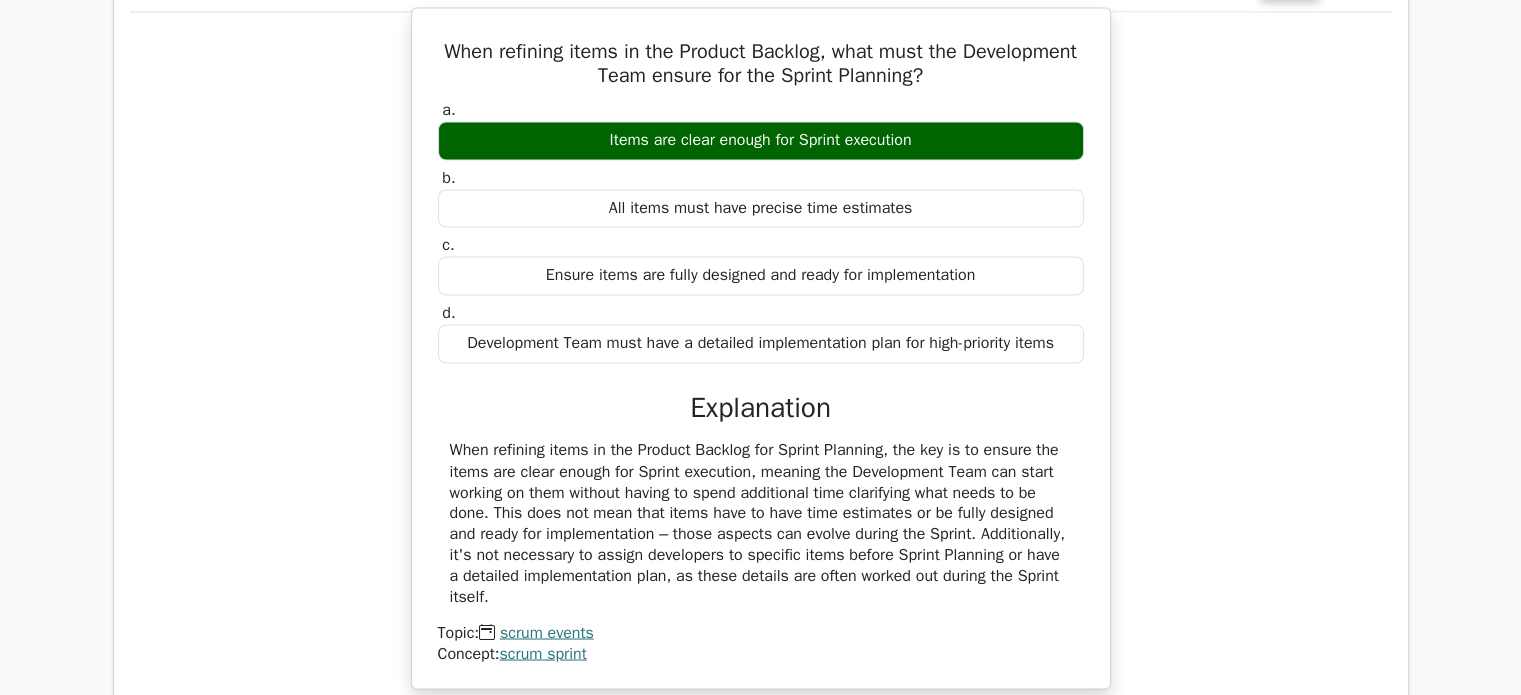 click on "When refining items in the Product Backlog for Sprint Planning, the key is to ensure the items are clear enough for Sprint execution, meaning the Development Team can start working on them without having to spend additional time clarifying what needs to be done. This does not mean that items have to have time estimates or be fully designed and ready for implementation – those aspects can evolve during the Sprint. Additionally, it's not necessary to assign developers to specific items before Sprint Planning or have a detailed implementation plan, as these details are often worked out during the Sprint itself." at bounding box center [761, 523] 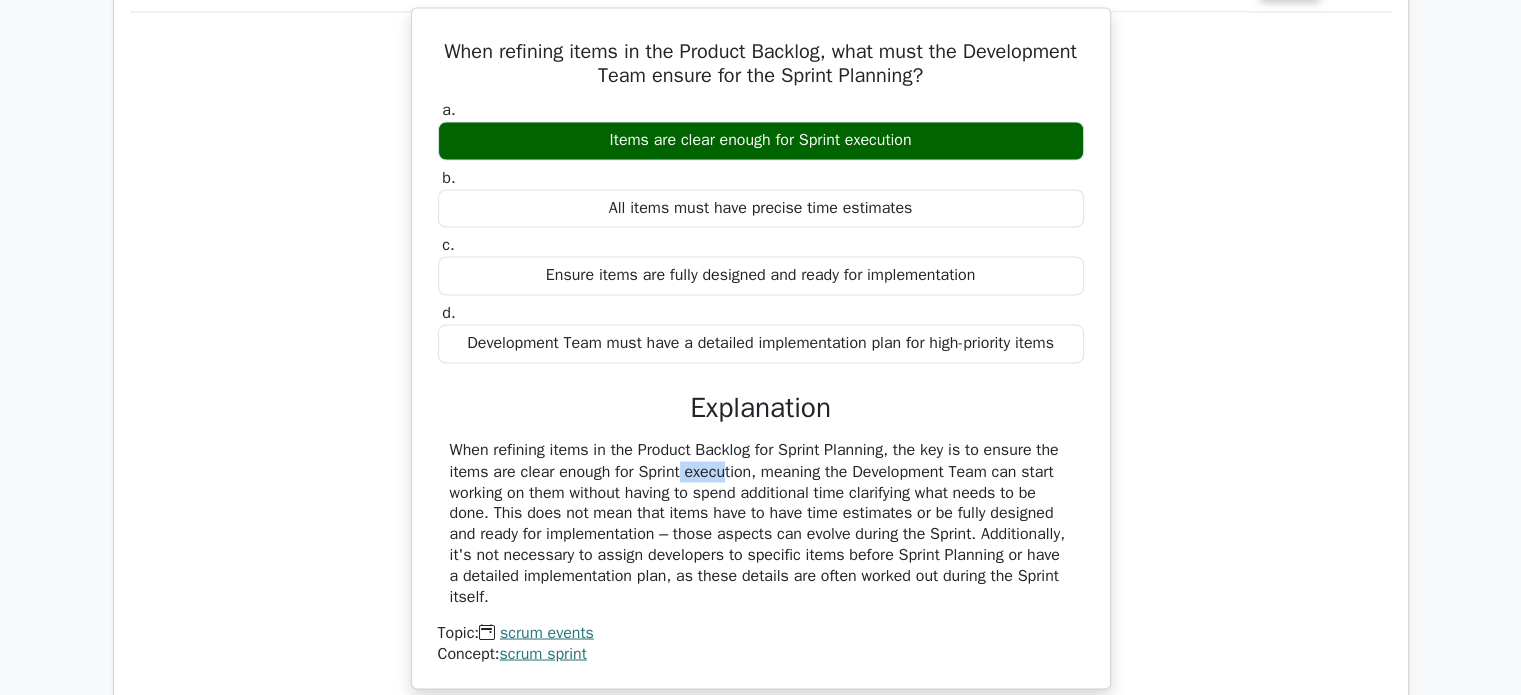 click on "When refining items in the Product Backlog for Sprint Planning, the key is to ensure the items are clear enough for Sprint execution, meaning the Development Team can start working on them without having to spend additional time clarifying what needs to be done. This does not mean that items have to have time estimates or be fully designed and ready for implementation – those aspects can evolve during the Sprint. Additionally, it's not necessary to assign developers to specific items before Sprint Planning or have a detailed implementation plan, as these details are often worked out during the Sprint itself." at bounding box center [761, 523] 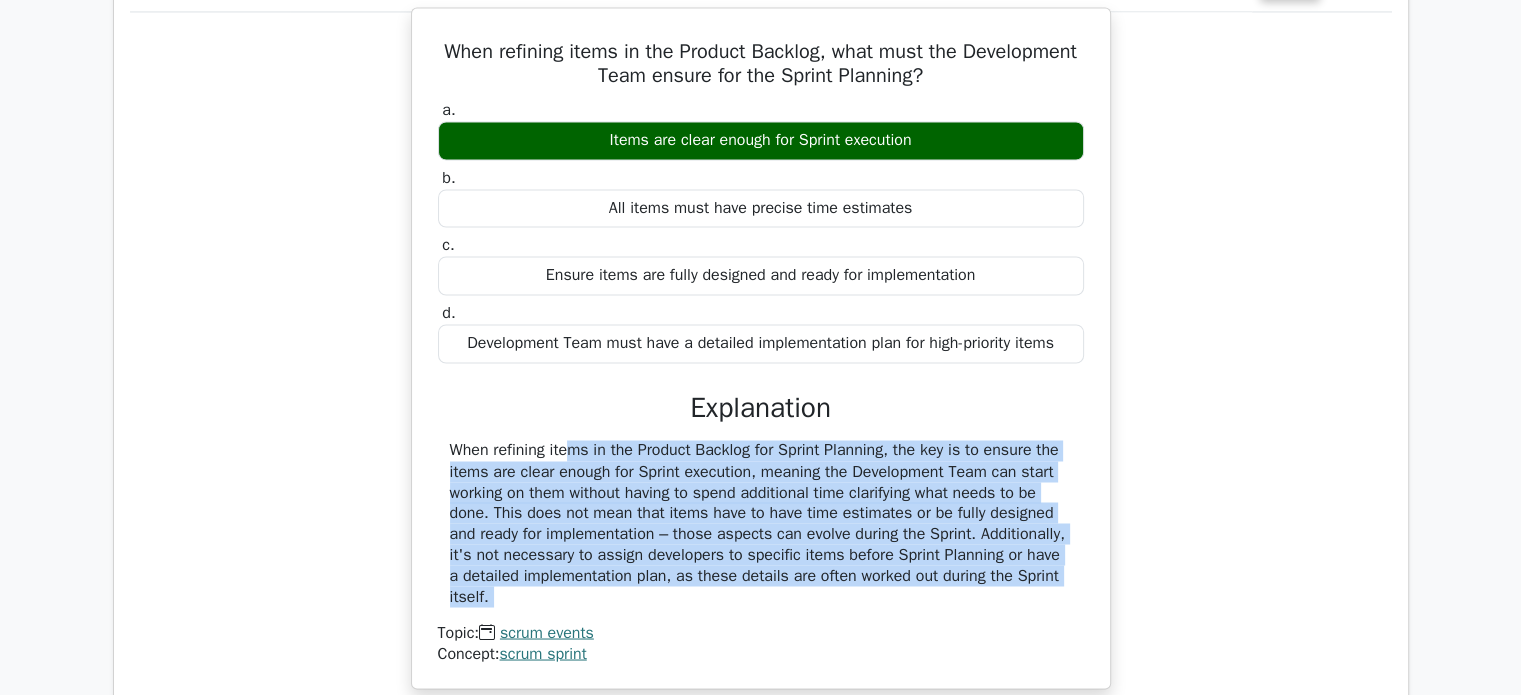 click on "When refining items in the Product Backlog for Sprint Planning, the key is to ensure the items are clear enough for Sprint execution, meaning the Development Team can start working on them without having to spend additional time clarifying what needs to be done. This does not mean that items have to have time estimates or be fully designed and ready for implementation – those aspects can evolve during the Sprint. Additionally, it's not necessary to assign developers to specific items before Sprint Planning or have a detailed implementation plan, as these details are often worked out during the Sprint itself." at bounding box center (761, 523) 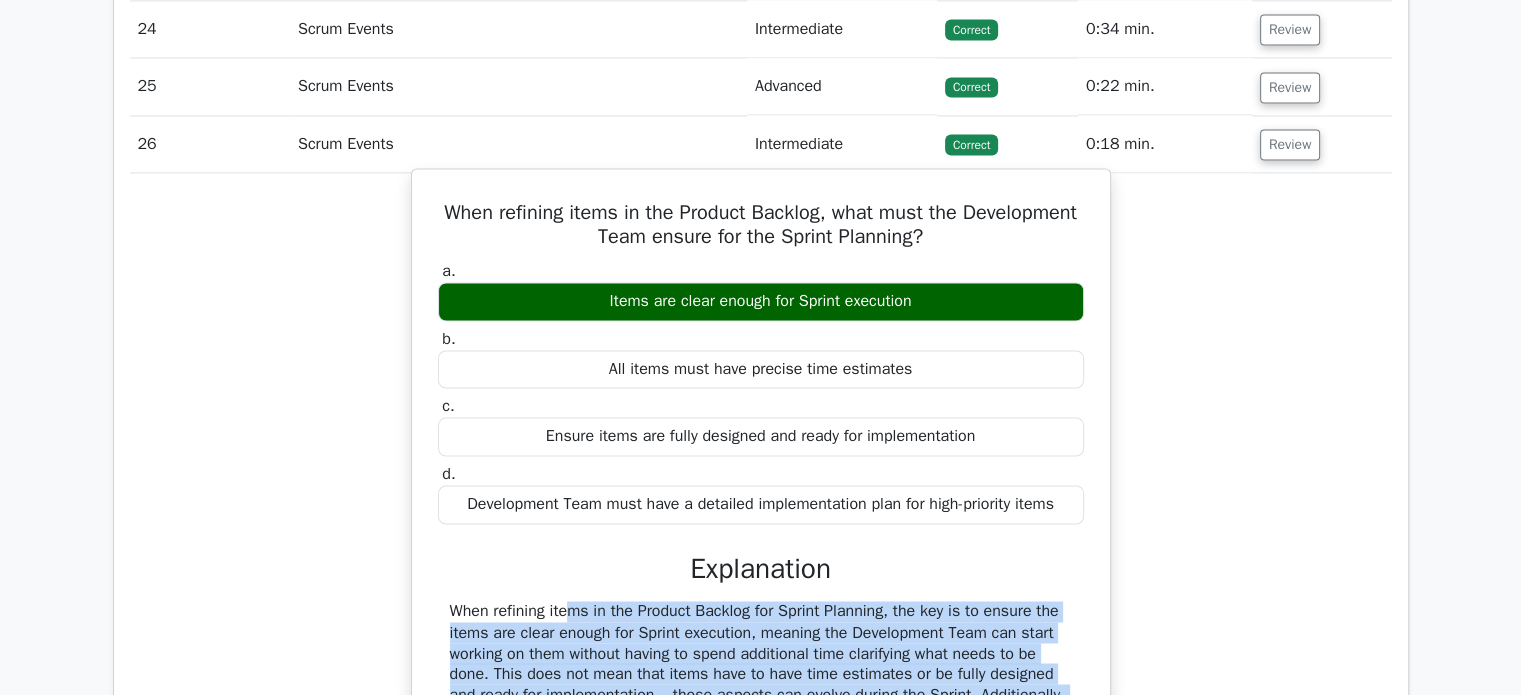 scroll, scrollTop: 3176, scrollLeft: 0, axis: vertical 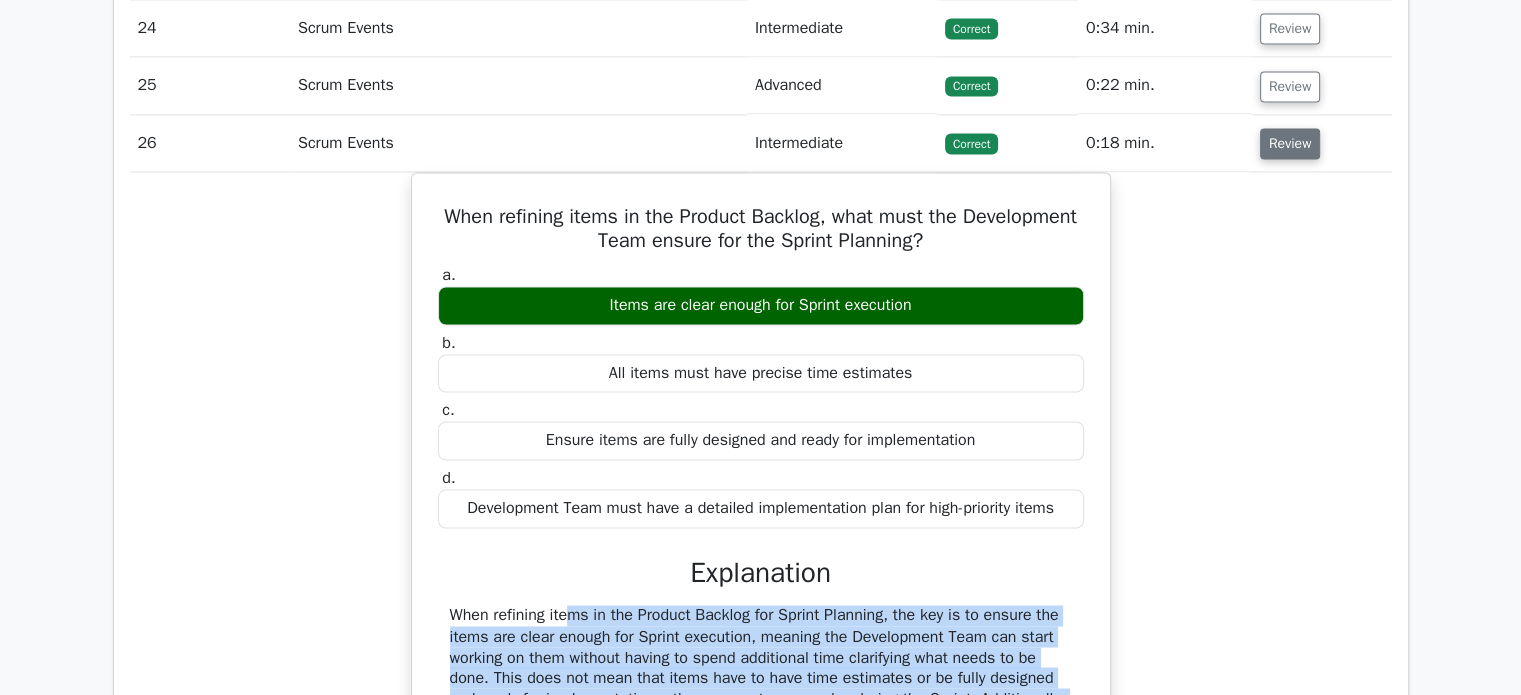 click on "Review" at bounding box center [1290, 143] 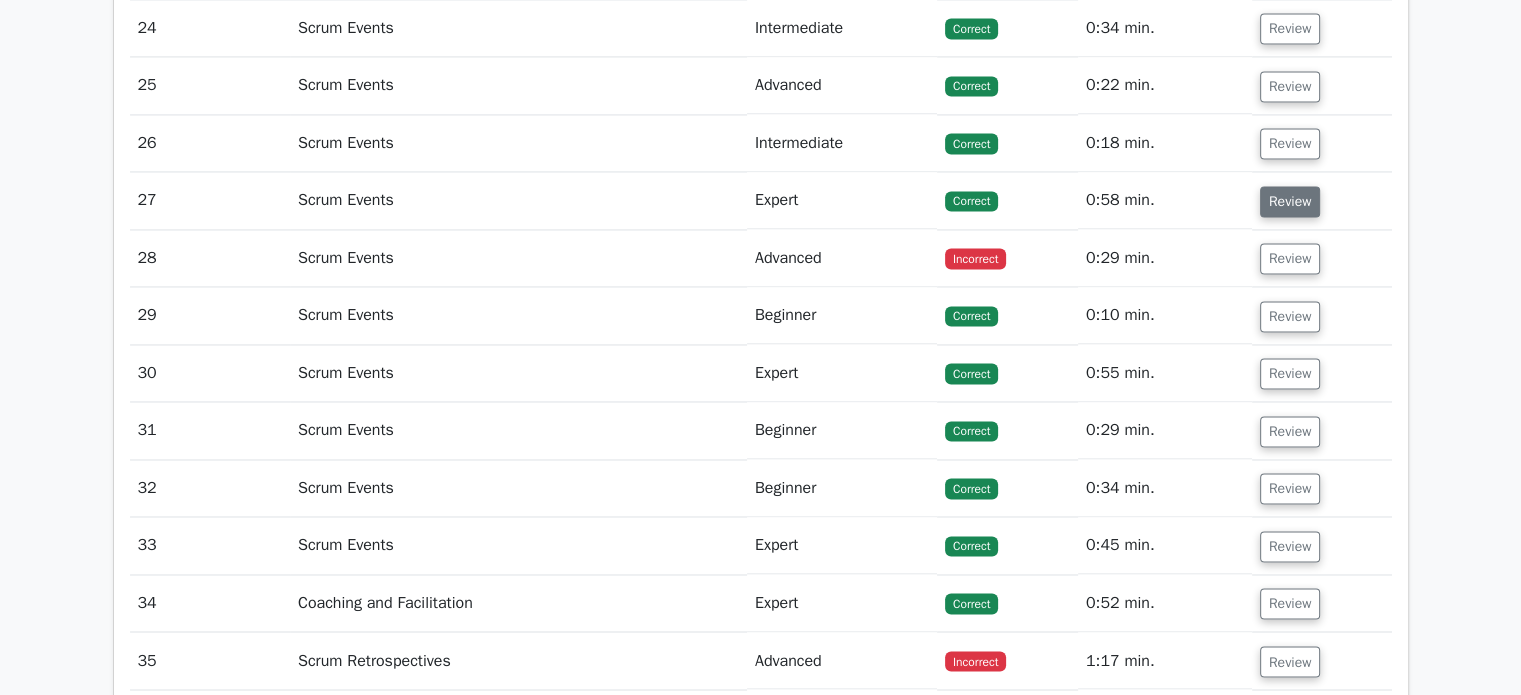 click on "Review" at bounding box center (1290, 201) 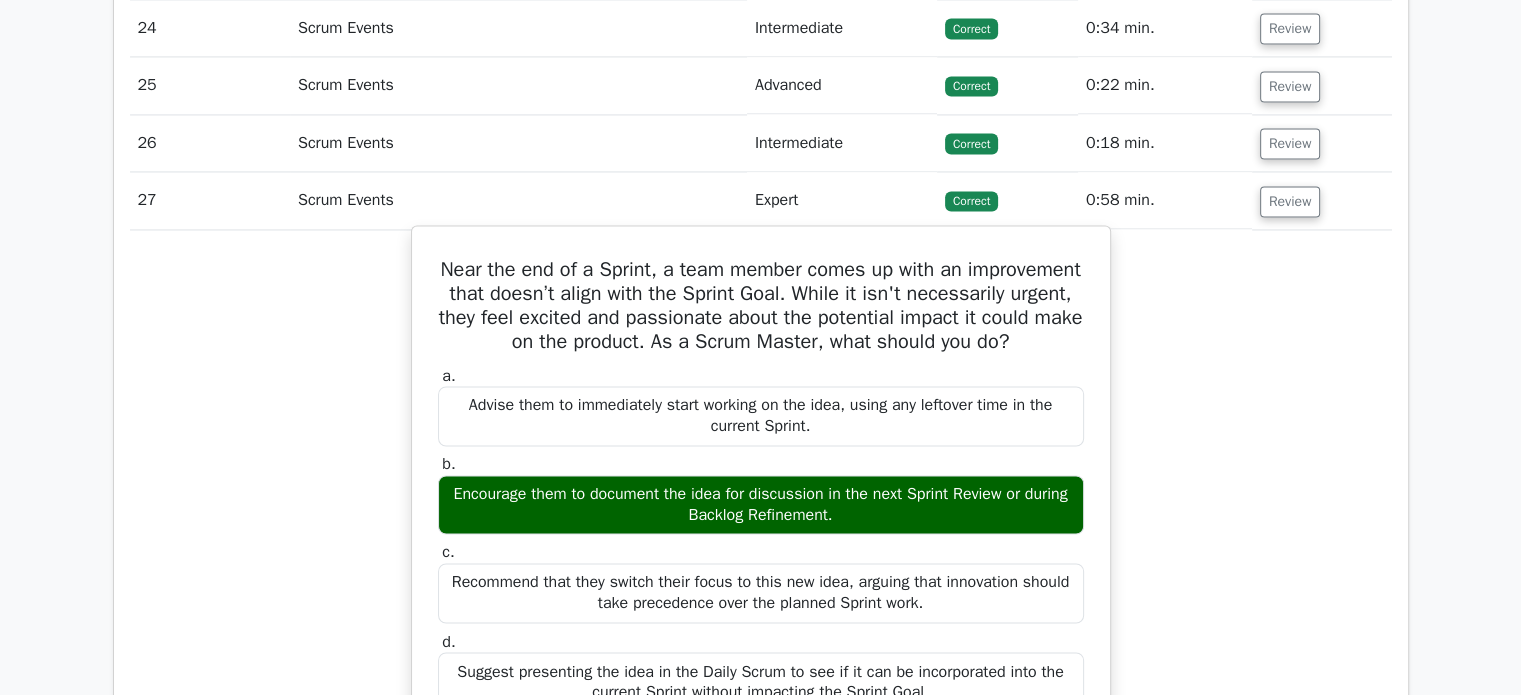 click on "Near the end of a Sprint, a team member comes up with an improvement that doesn’t align with the Sprint Goal. While it isn't necessarily urgent, they feel excited and passionate about the potential impact it could make on the product. As a Scrum Master, what should you do?" at bounding box center [761, 306] 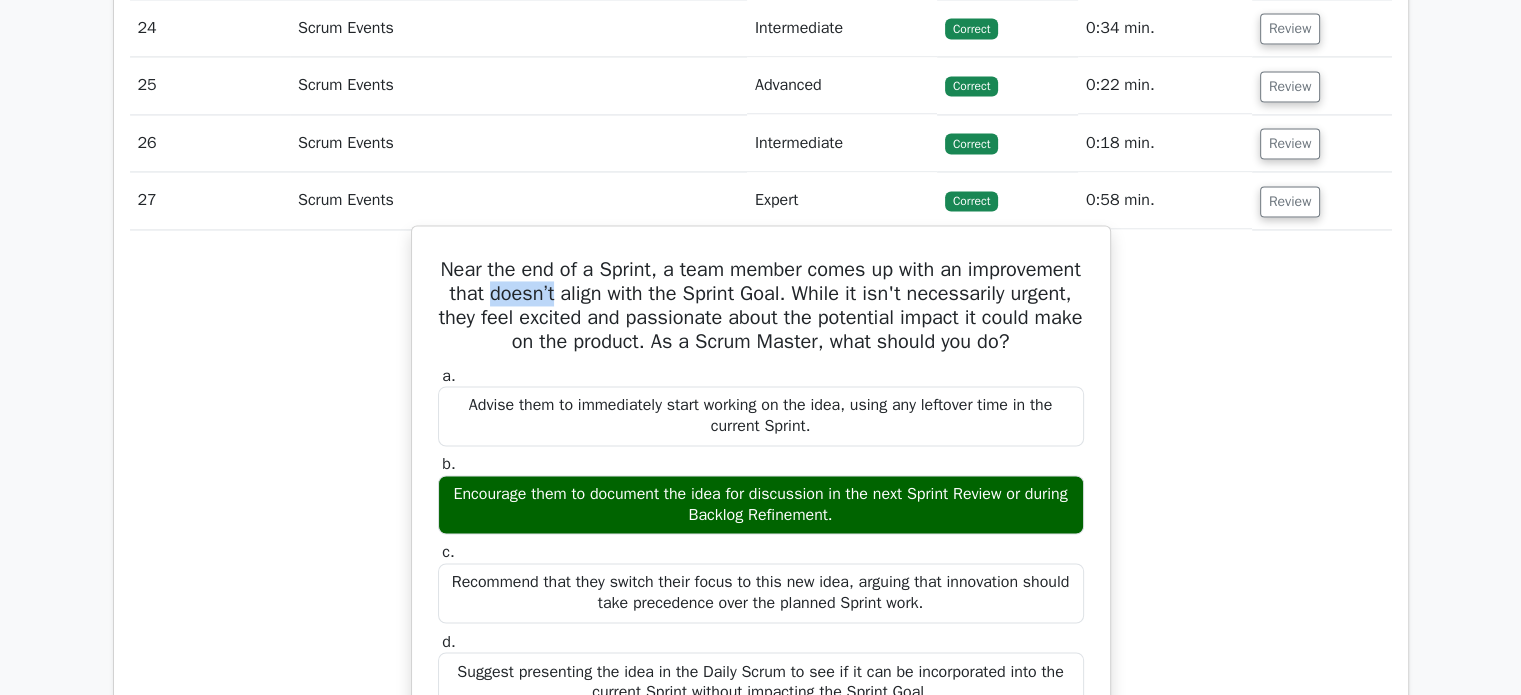 click on "Near the end of a Sprint, a team member comes up with an improvement that doesn’t align with the Sprint Goal. While it isn't necessarily urgent, they feel excited and passionate about the potential impact it could make on the product. As a Scrum Master, what should you do?" at bounding box center [761, 306] 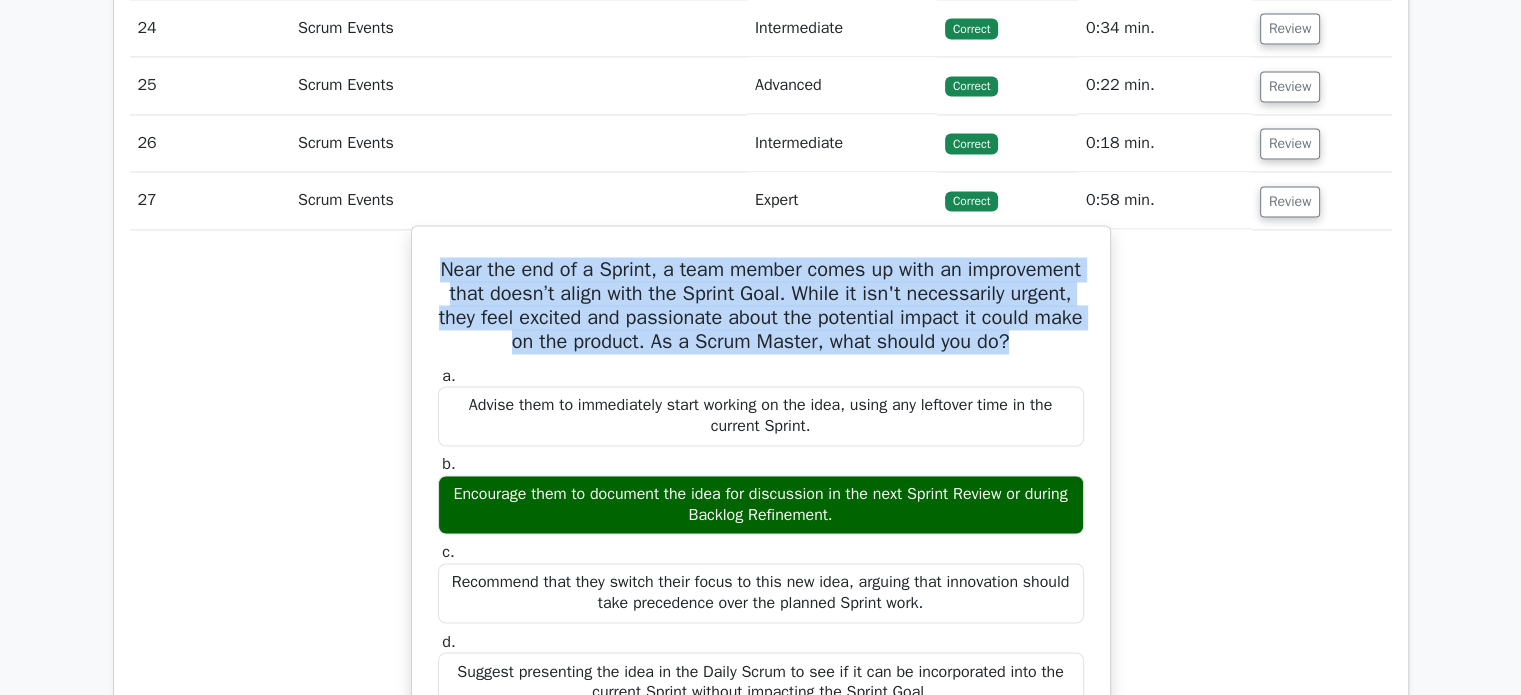click on "Near the end of a Sprint, a team member comes up with an improvement that doesn’t align with the Sprint Goal. While it isn't necessarily urgent, they feel excited and passionate about the potential impact it could make on the product. As a Scrum Master, what should you do?" at bounding box center [761, 306] 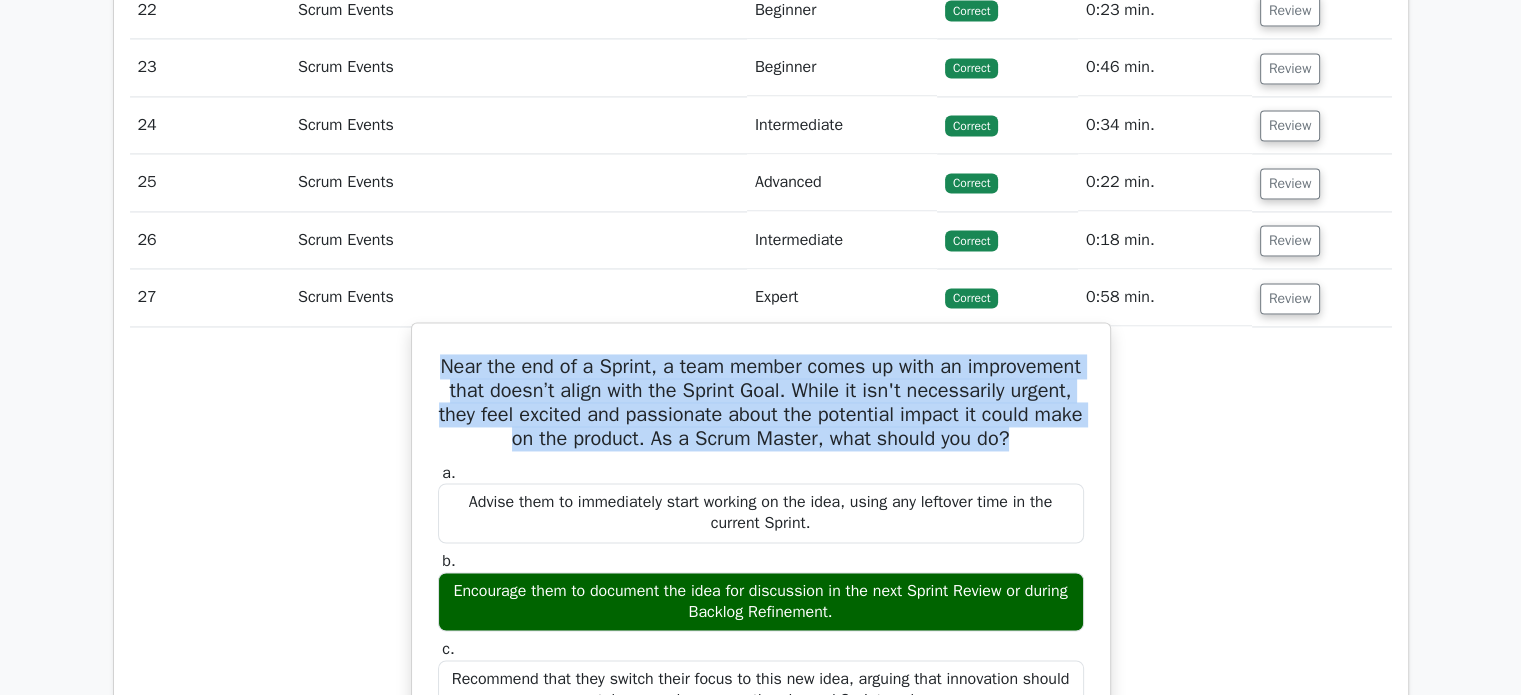 scroll, scrollTop: 3076, scrollLeft: 0, axis: vertical 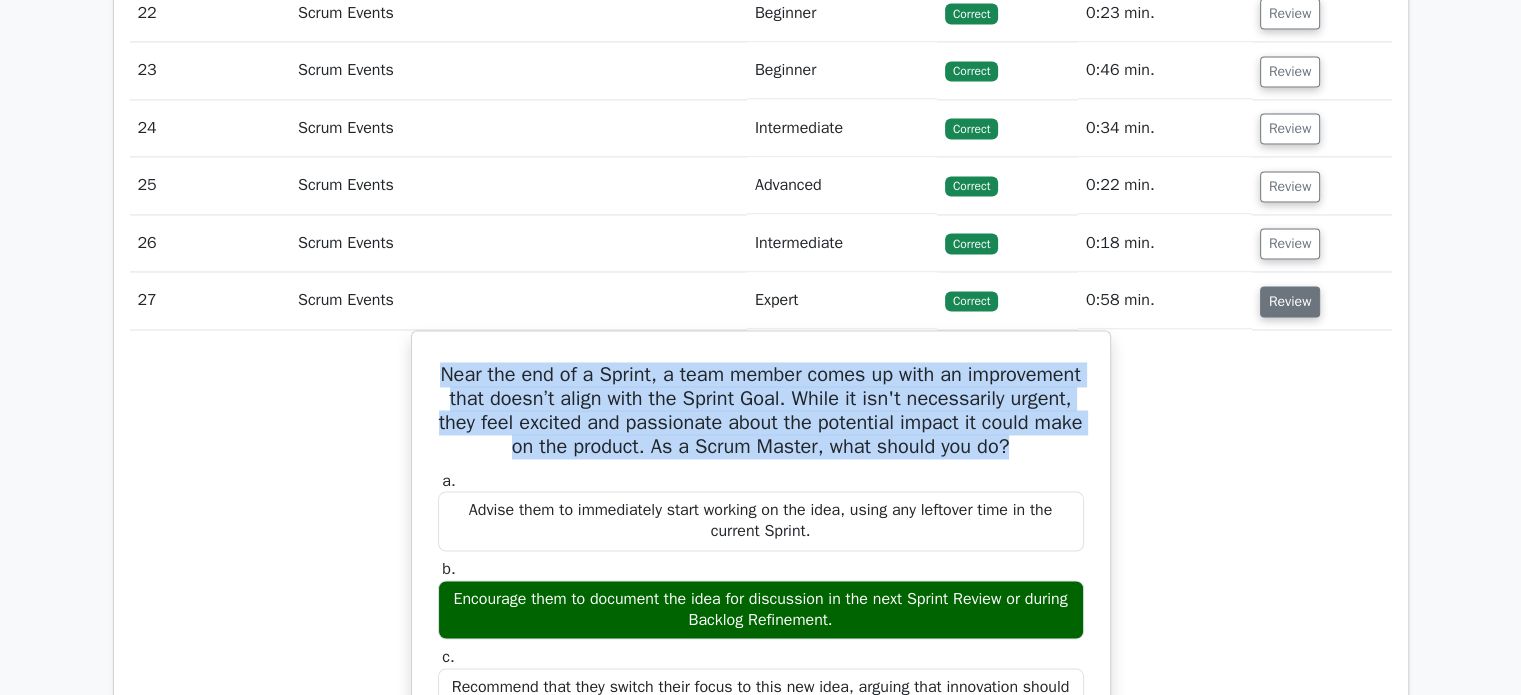 click on "Review" at bounding box center [1290, 301] 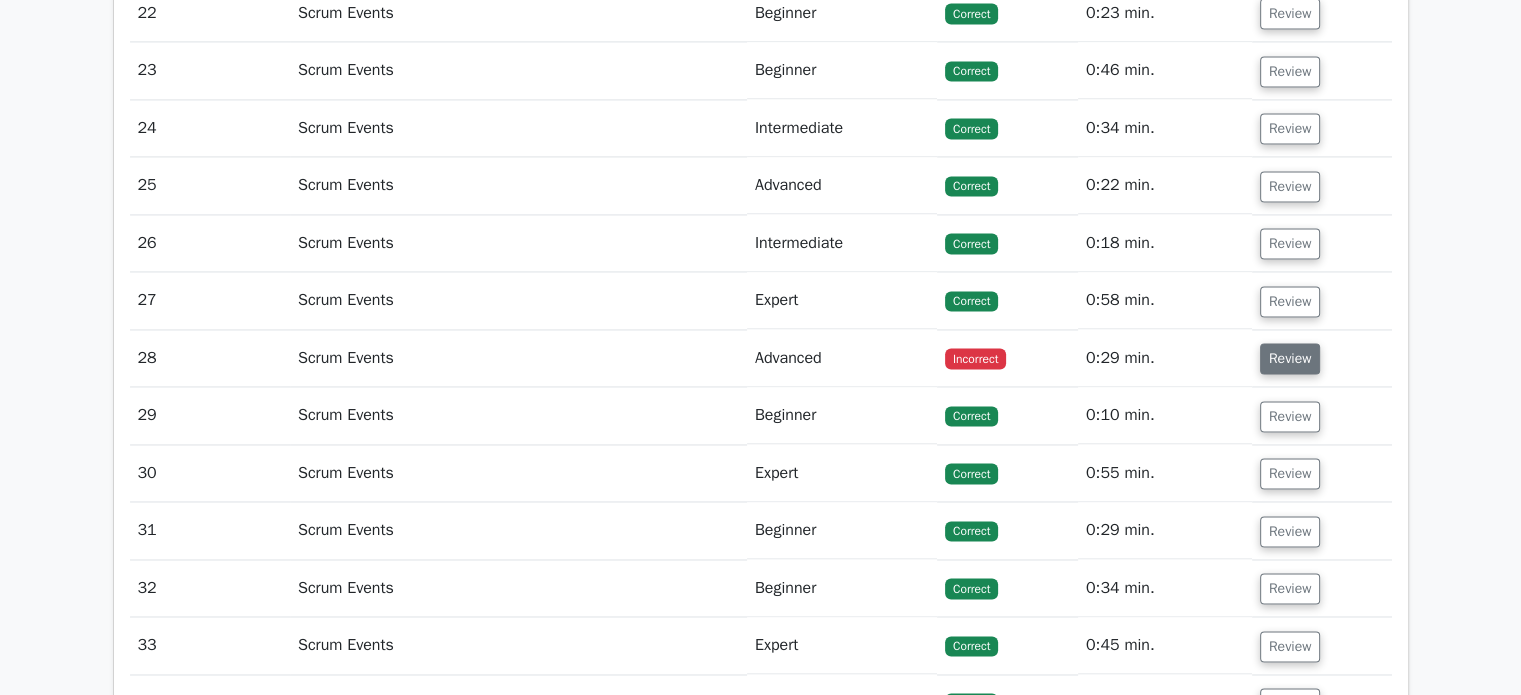 click on "Review" at bounding box center (1290, 358) 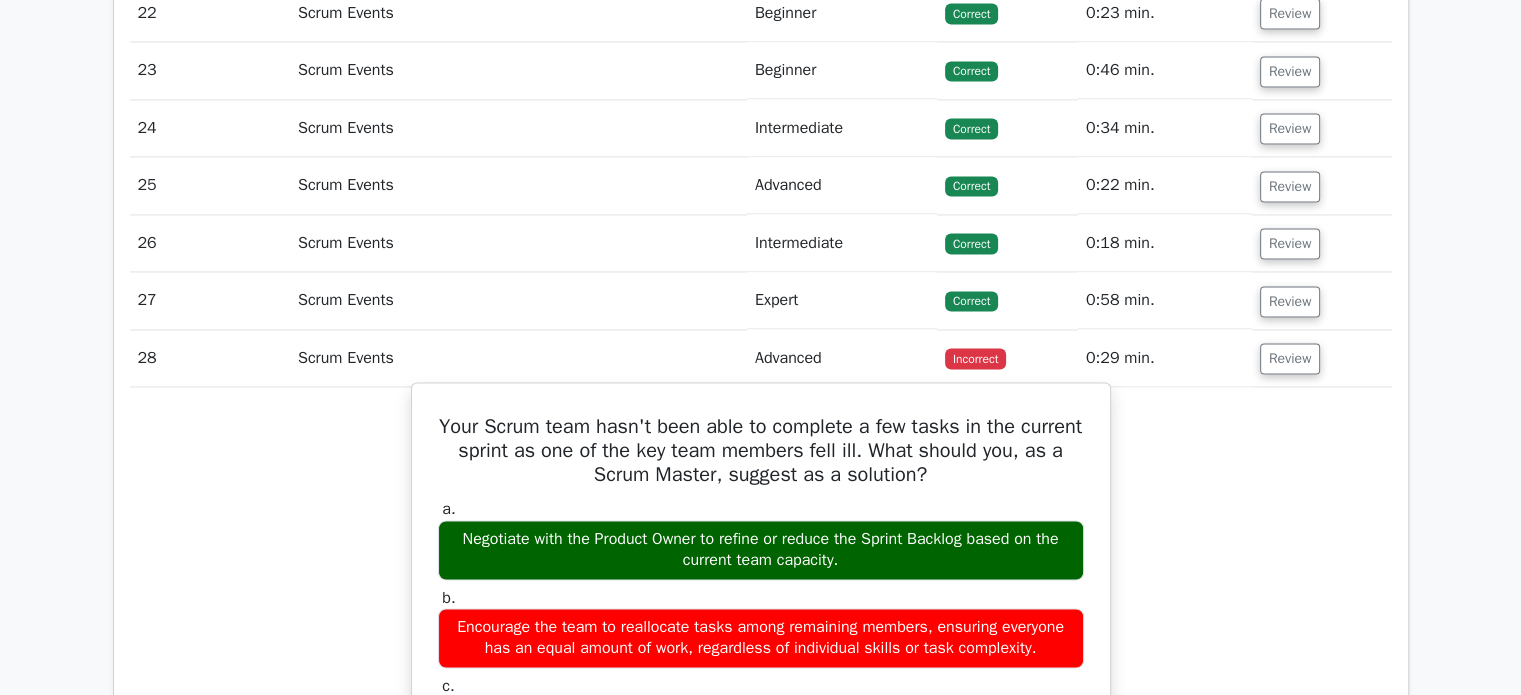 click on "Your Scrum team hasn't been able to complete a few tasks in the current sprint as one of the key team members fell ill. What should you, as a Scrum Master, suggest as a solution?" at bounding box center (761, 451) 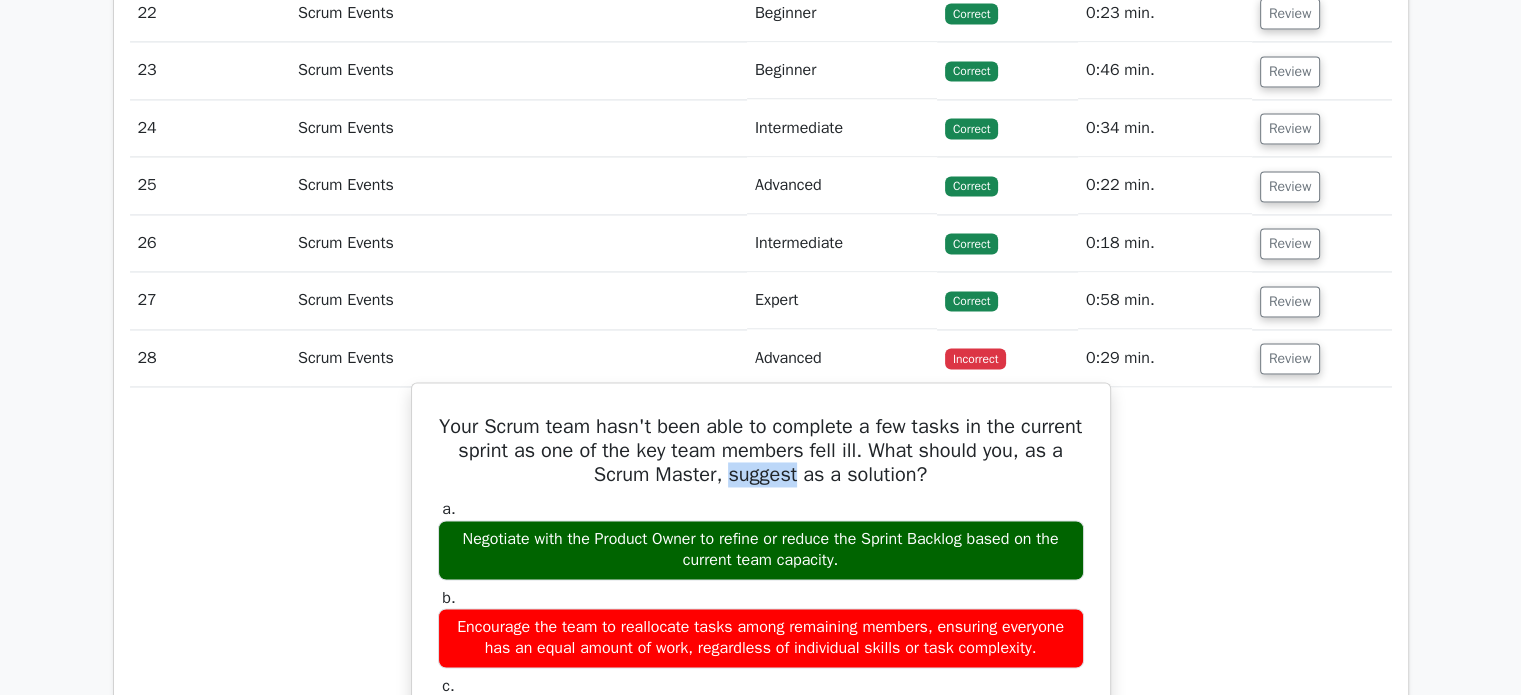 click on "Your Scrum team hasn't been able to complete a few tasks in the current sprint as one of the key team members fell ill. What should you, as a Scrum Master, suggest as a solution?" at bounding box center (761, 451) 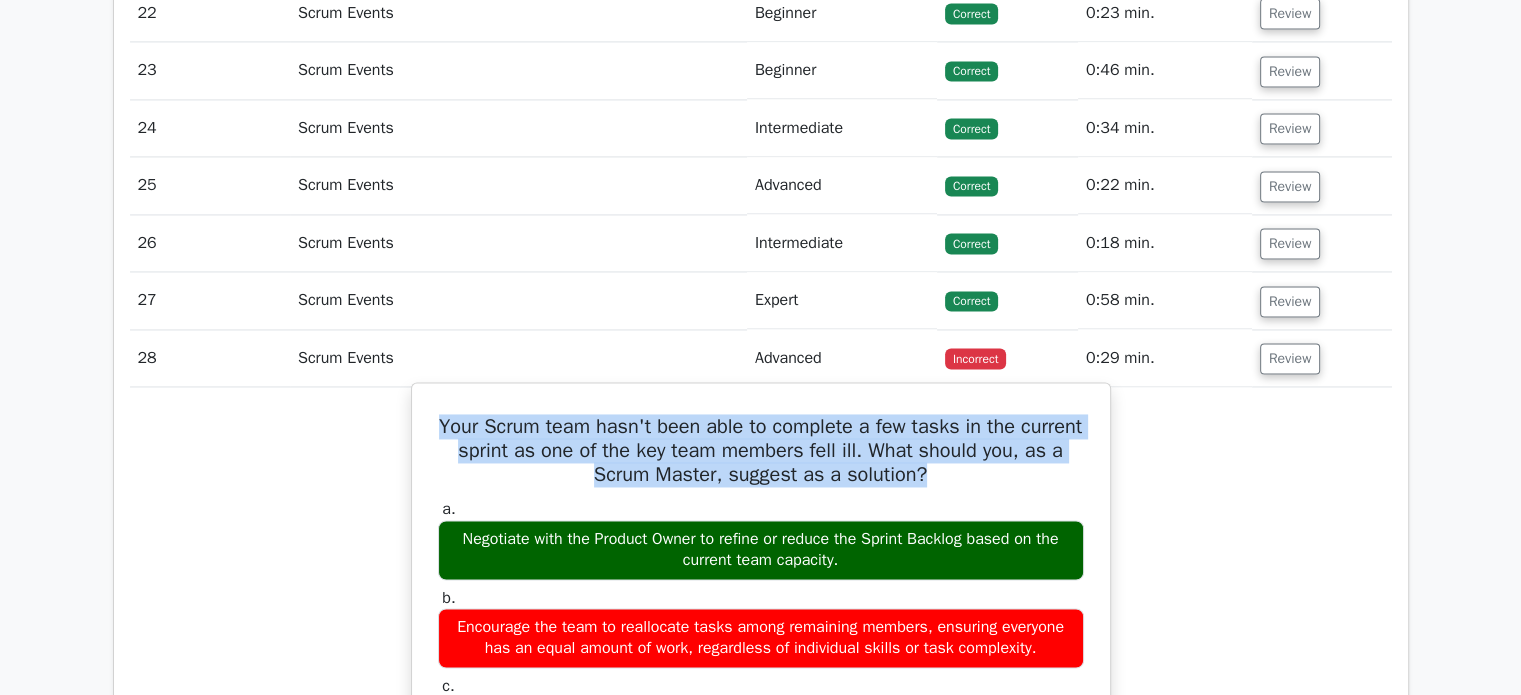 click on "Your Scrum team hasn't been able to complete a few tasks in the current sprint as one of the key team members fell ill. What should you, as a Scrum Master, suggest as a solution?" at bounding box center [761, 451] 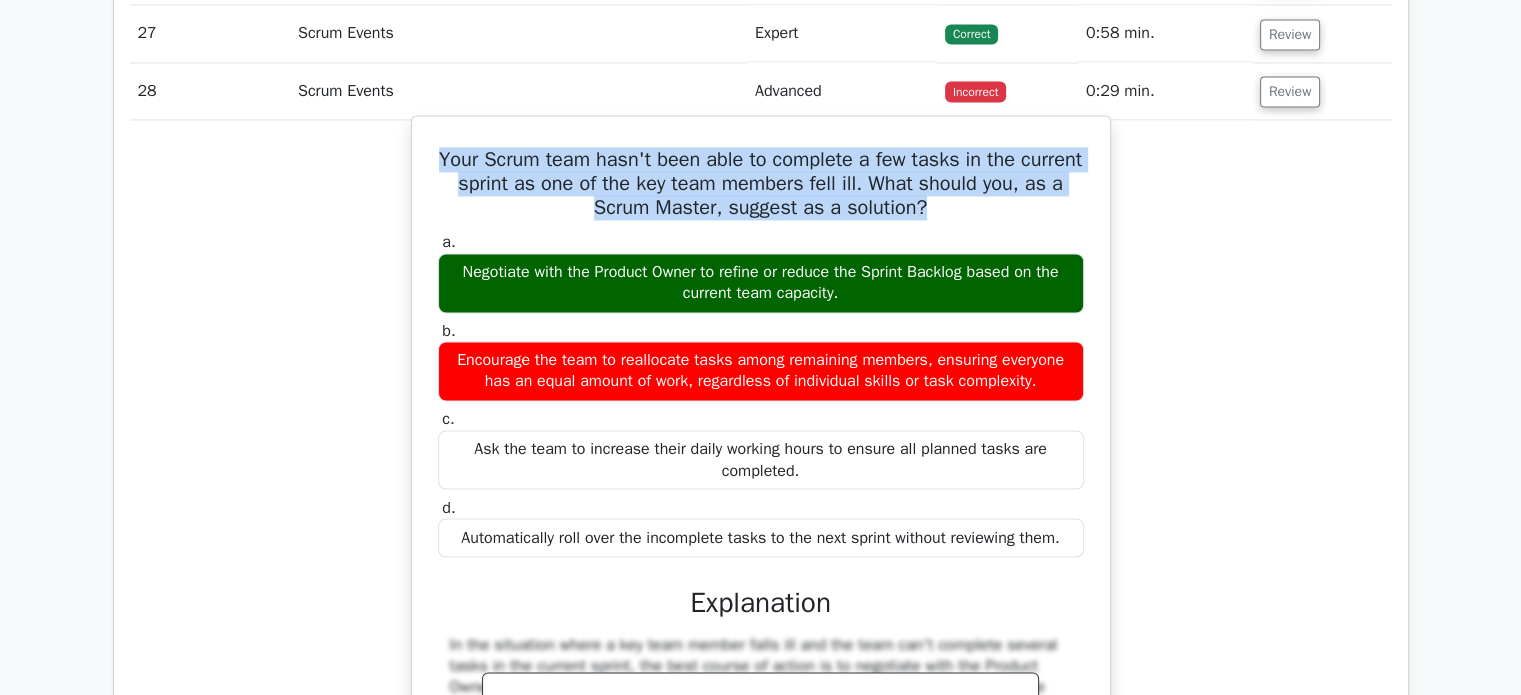 scroll, scrollTop: 3344, scrollLeft: 0, axis: vertical 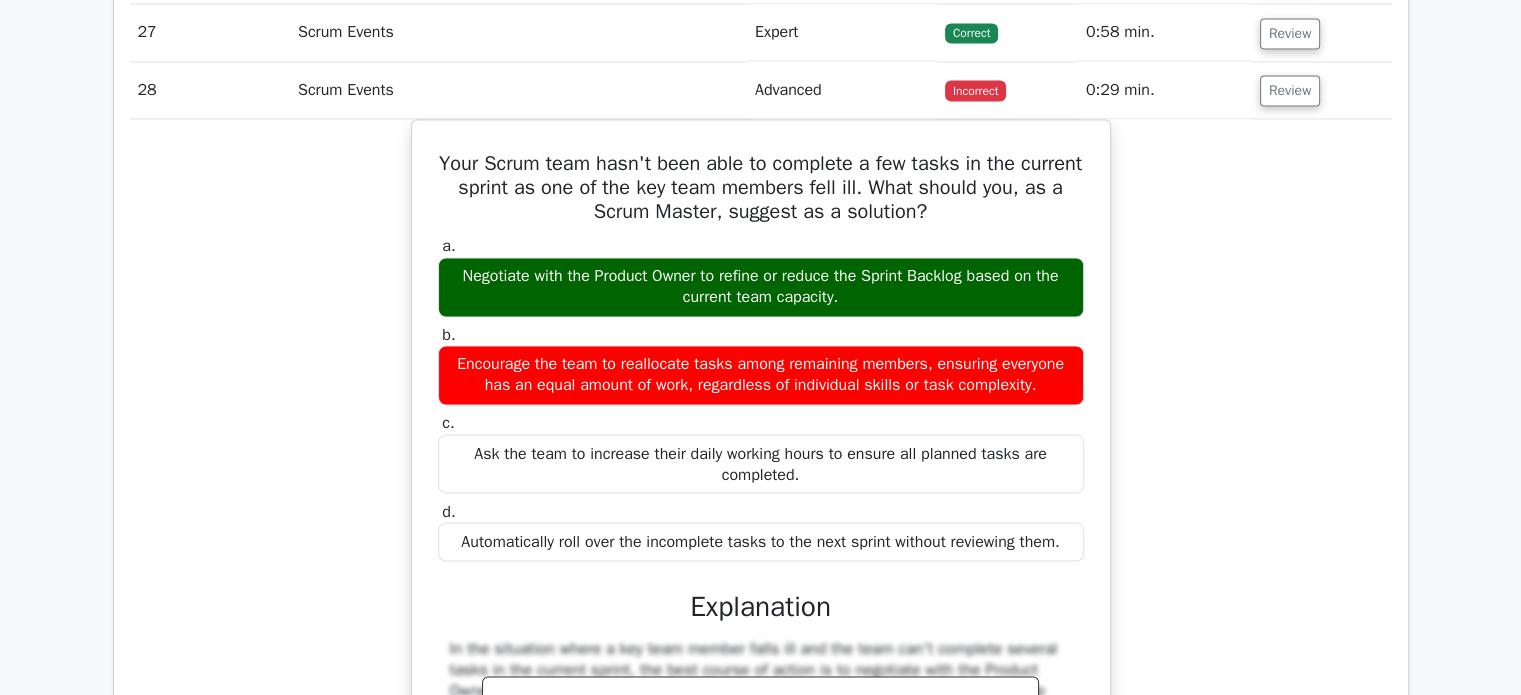 click on "Your Scrum team hasn't been able to complete a few tasks in the current sprint as one of the key team members fell ill. What should you, as a Scrum Master, suggest as a solution?
a.
Negotiate with the Product Owner to refine or reduce the Sprint Backlog based on the current team capacity.
b.
c. d." at bounding box center [761, 543] 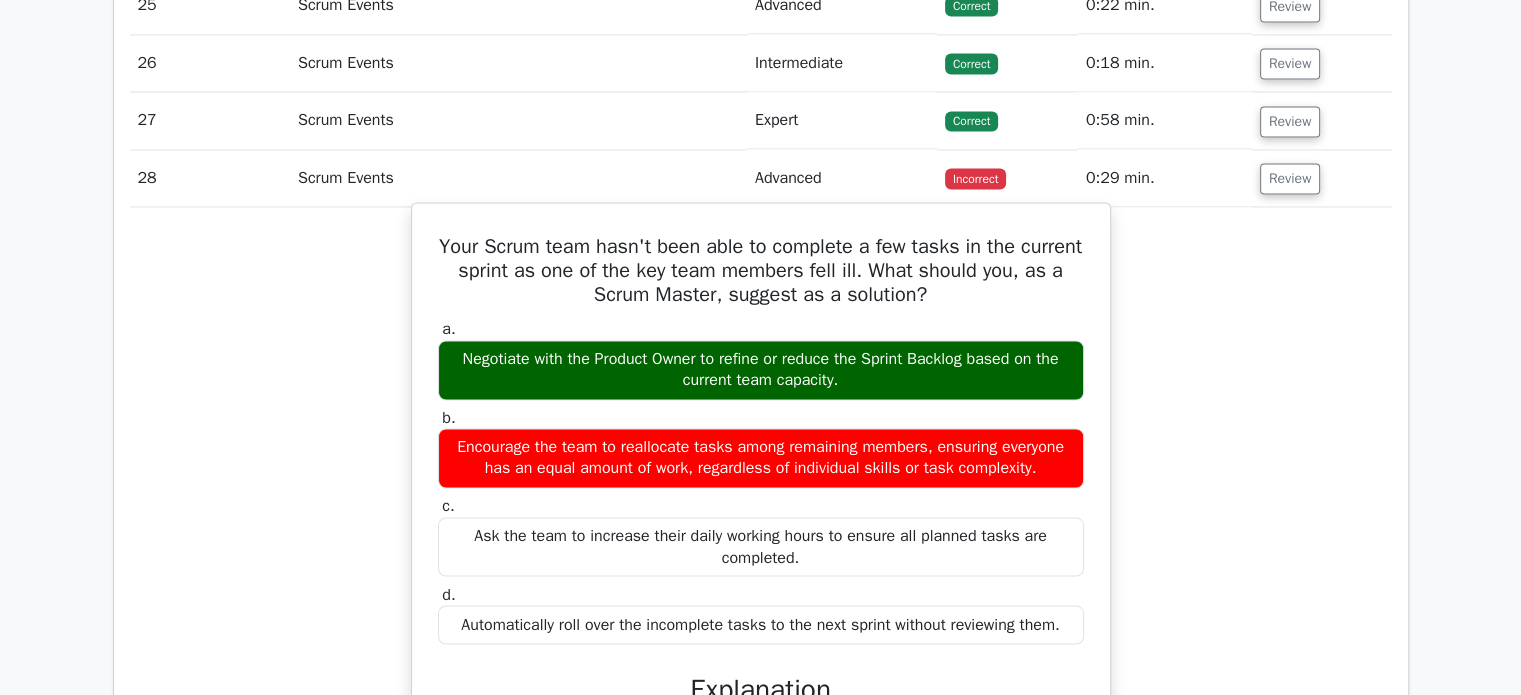 scroll, scrollTop: 3252, scrollLeft: 0, axis: vertical 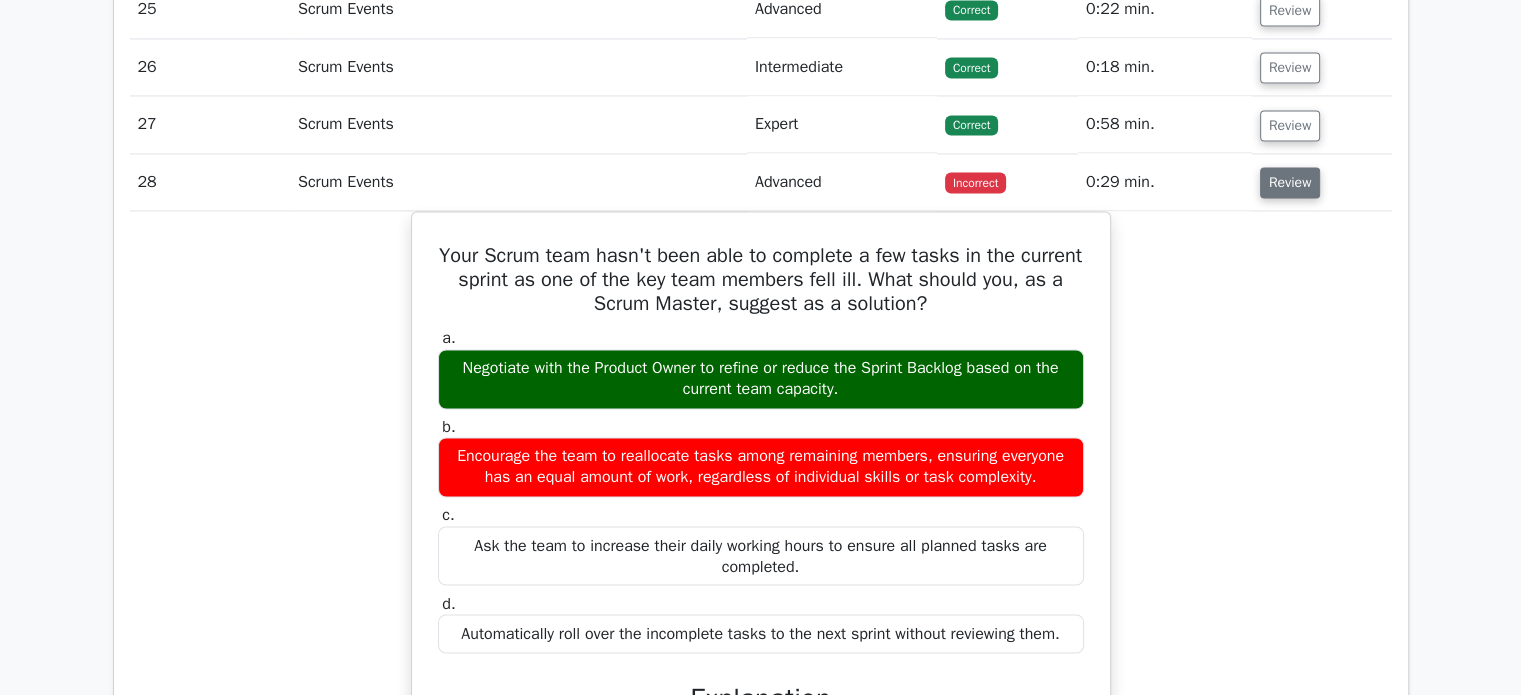 click on "Review" at bounding box center (1290, 182) 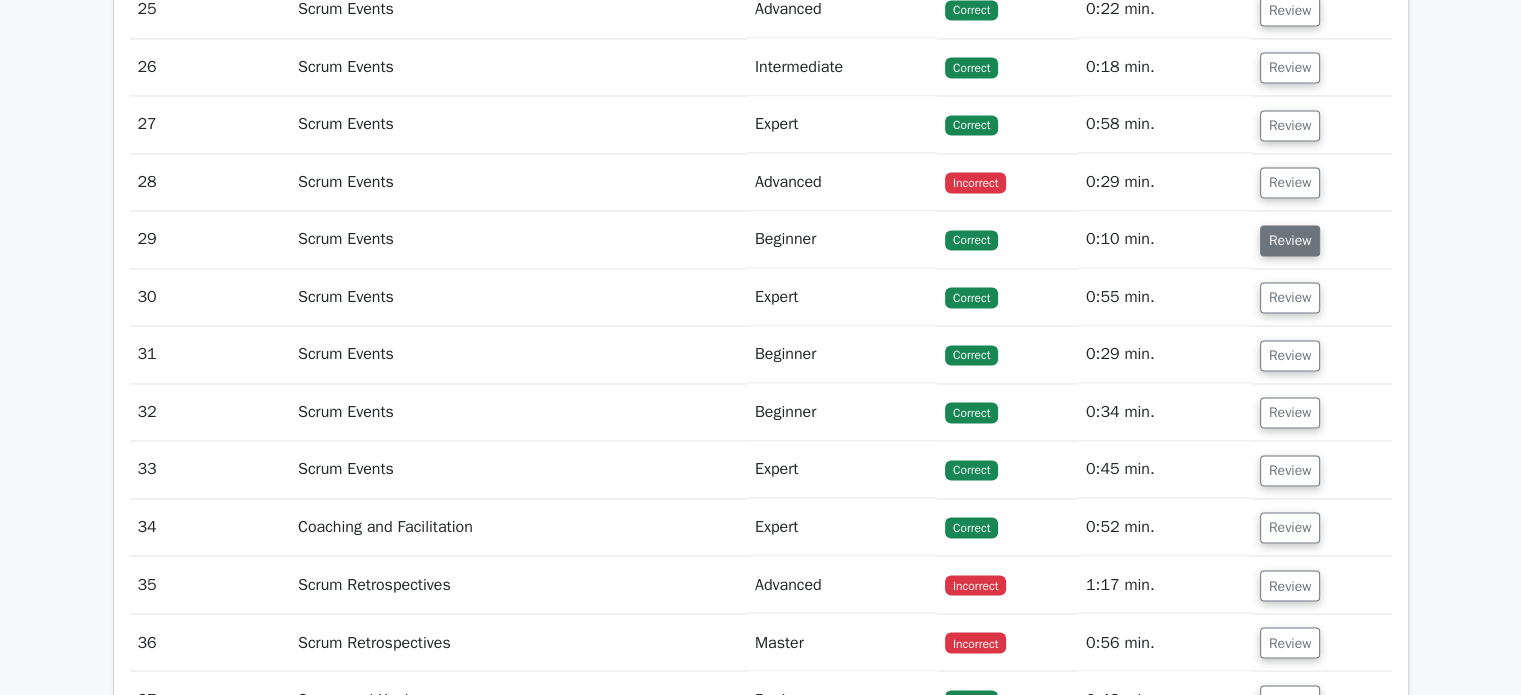 click on "Review" at bounding box center (1290, 240) 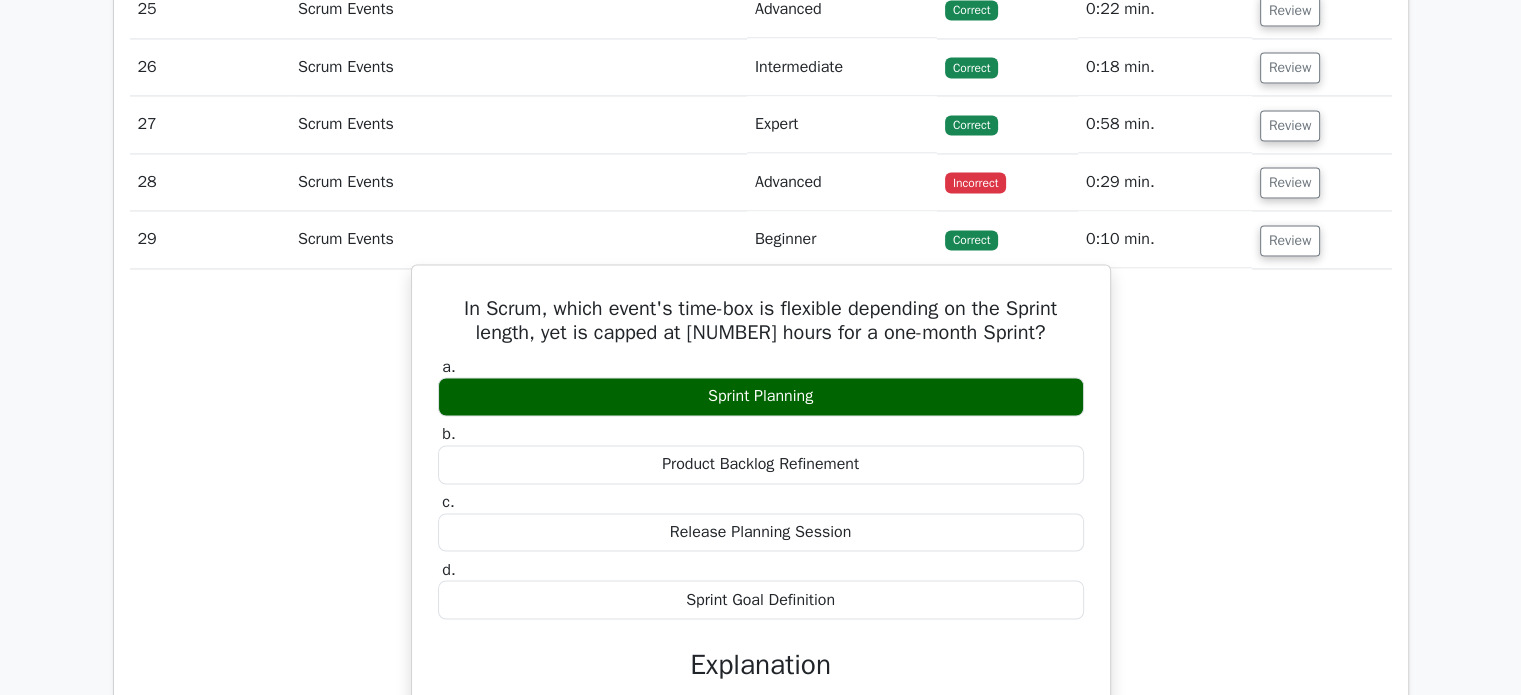click on "In Scrum, which event's time-box is flexible depending on the Sprint length, yet is capped at [NUMBER] hours for a one-month Sprint?" at bounding box center (761, 321) 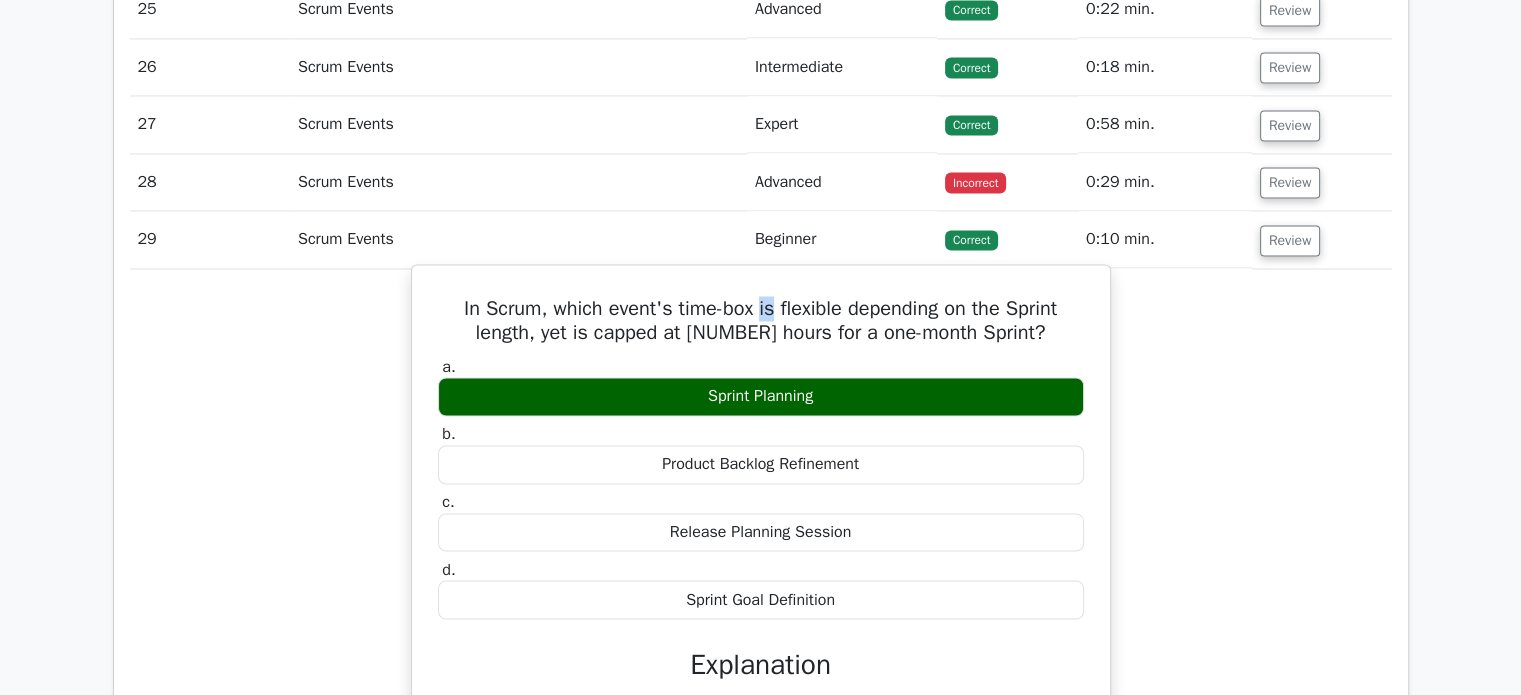 click on "In Scrum, which event's time-box is flexible depending on the Sprint length, yet is capped at [NUMBER] hours for a one-month Sprint?" at bounding box center [761, 321] 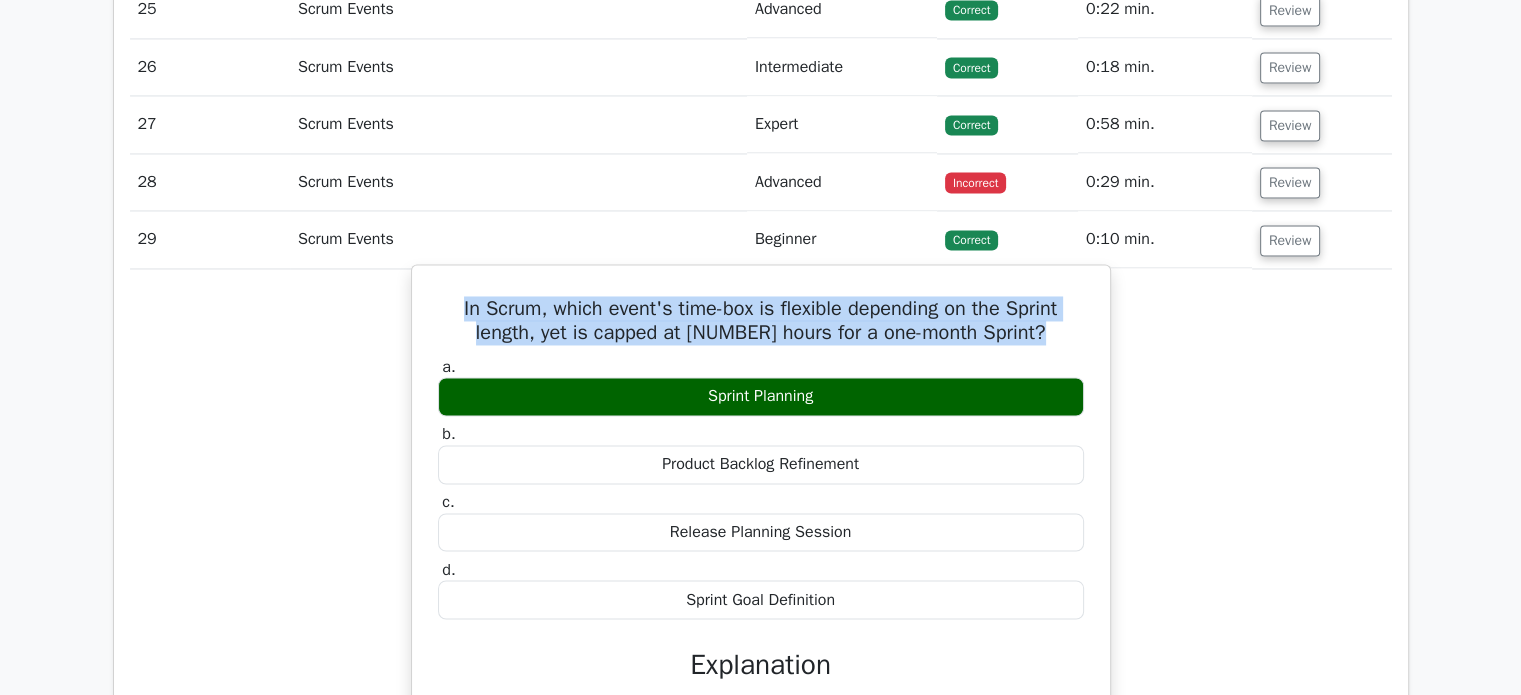 click on "In Scrum, which event's time-box is flexible depending on the Sprint length, yet is capped at [NUMBER] hours for a one-month Sprint?" at bounding box center (761, 321) 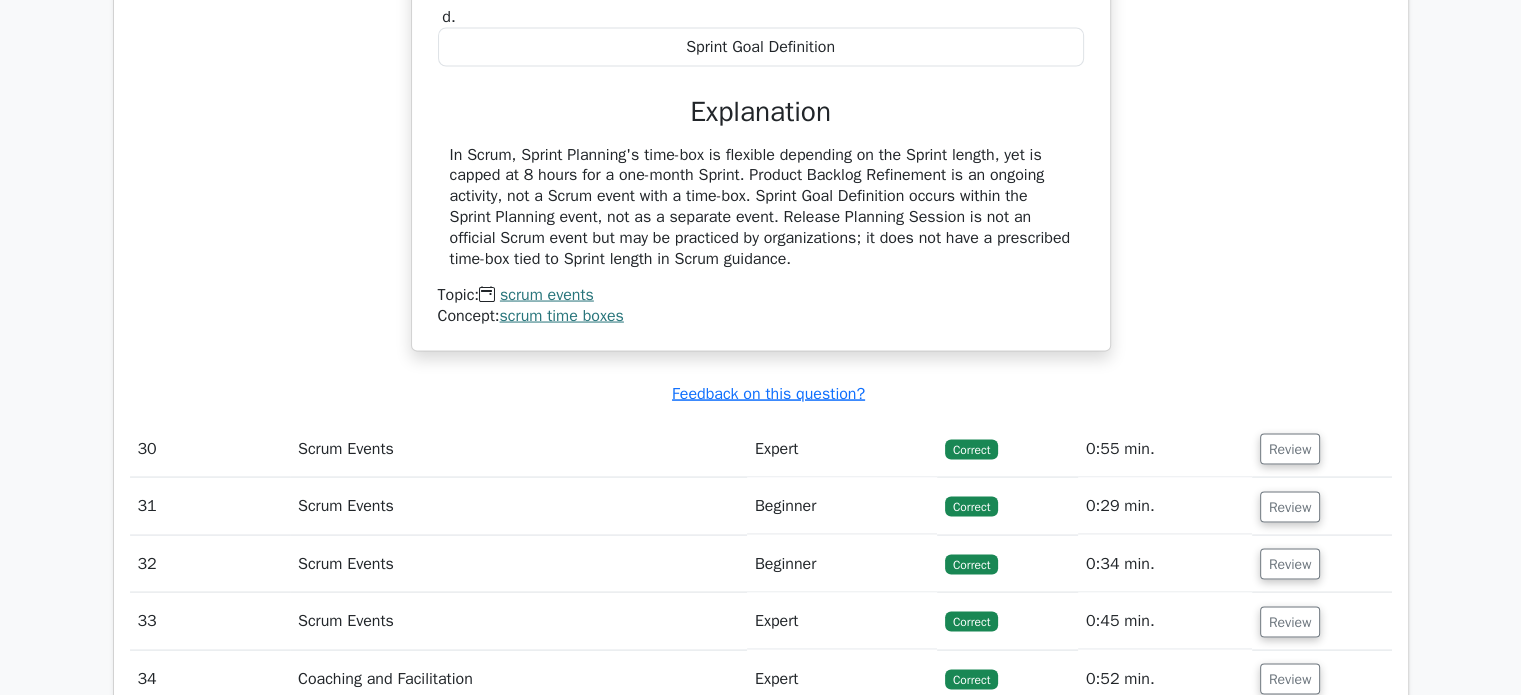 scroll, scrollTop: 3812, scrollLeft: 0, axis: vertical 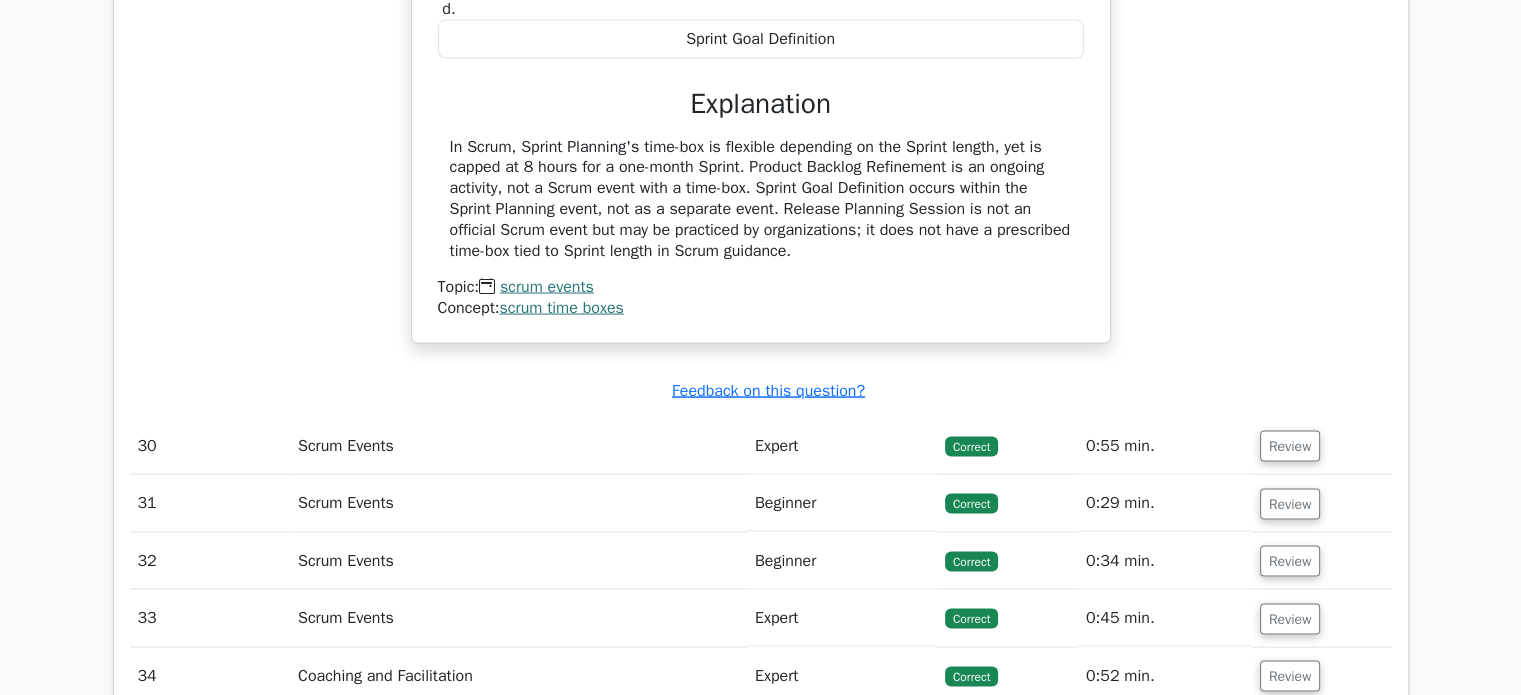 click on "In Scrum, Sprint Planning's time-box is flexible depending on the Sprint length, yet is capped at 8 hours for a one-month Sprint. Product Backlog Refinement is an ongoing activity, not a Scrum event with a time-box. Sprint Goal Definition occurs within the Sprint Planning event, not as a separate event. Release Planning Session is not an official Scrum event but may be practiced by organizations; it does not have a prescribed time-box tied to Sprint length in Scrum guidance." at bounding box center [761, 199] 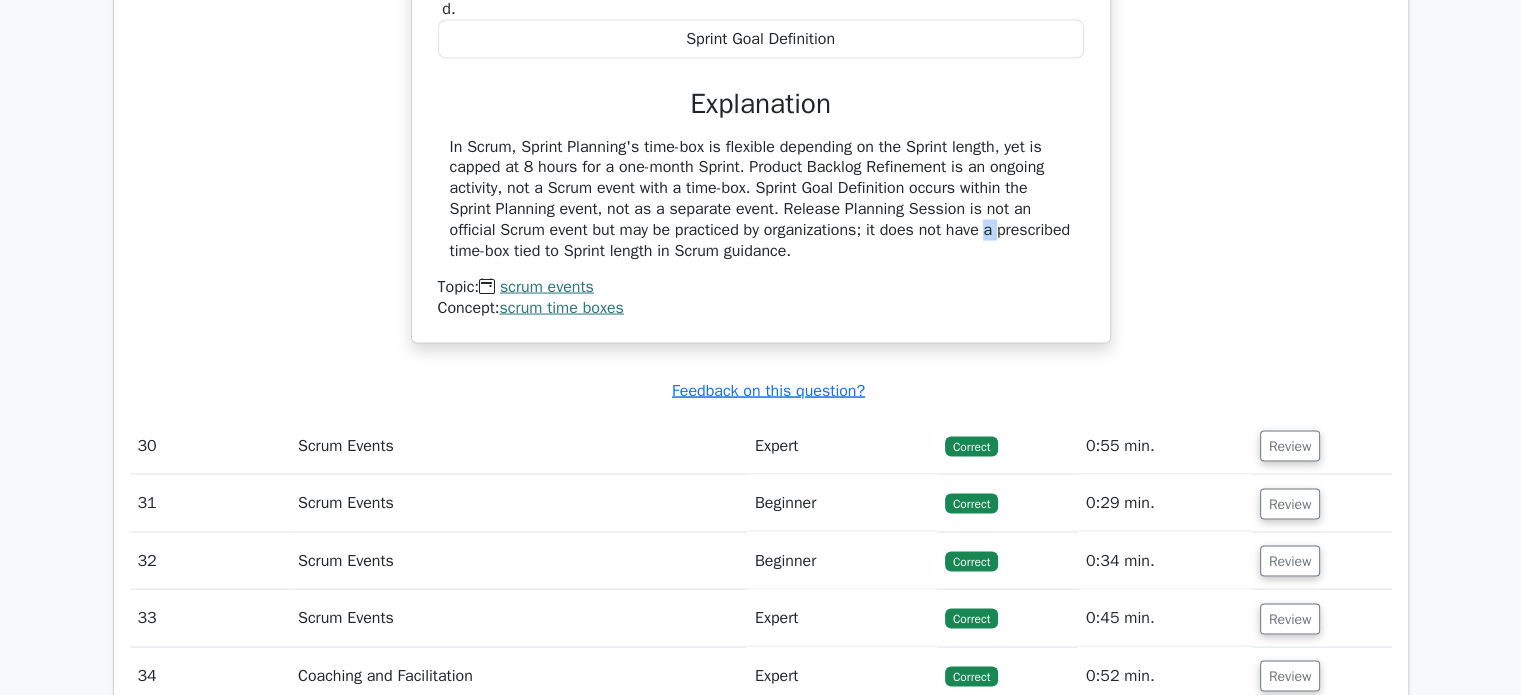 click on "In Scrum, Sprint Planning's time-box is flexible depending on the Sprint length, yet is capped at 8 hours for a one-month Sprint. Product Backlog Refinement is an ongoing activity, not a Scrum event with a time-box. Sprint Goal Definition occurs within the Sprint Planning event, not as a separate event. Release Planning Session is not an official Scrum event but may be practiced by organizations; it does not have a prescribed time-box tied to Sprint length in Scrum guidance." at bounding box center [761, 199] 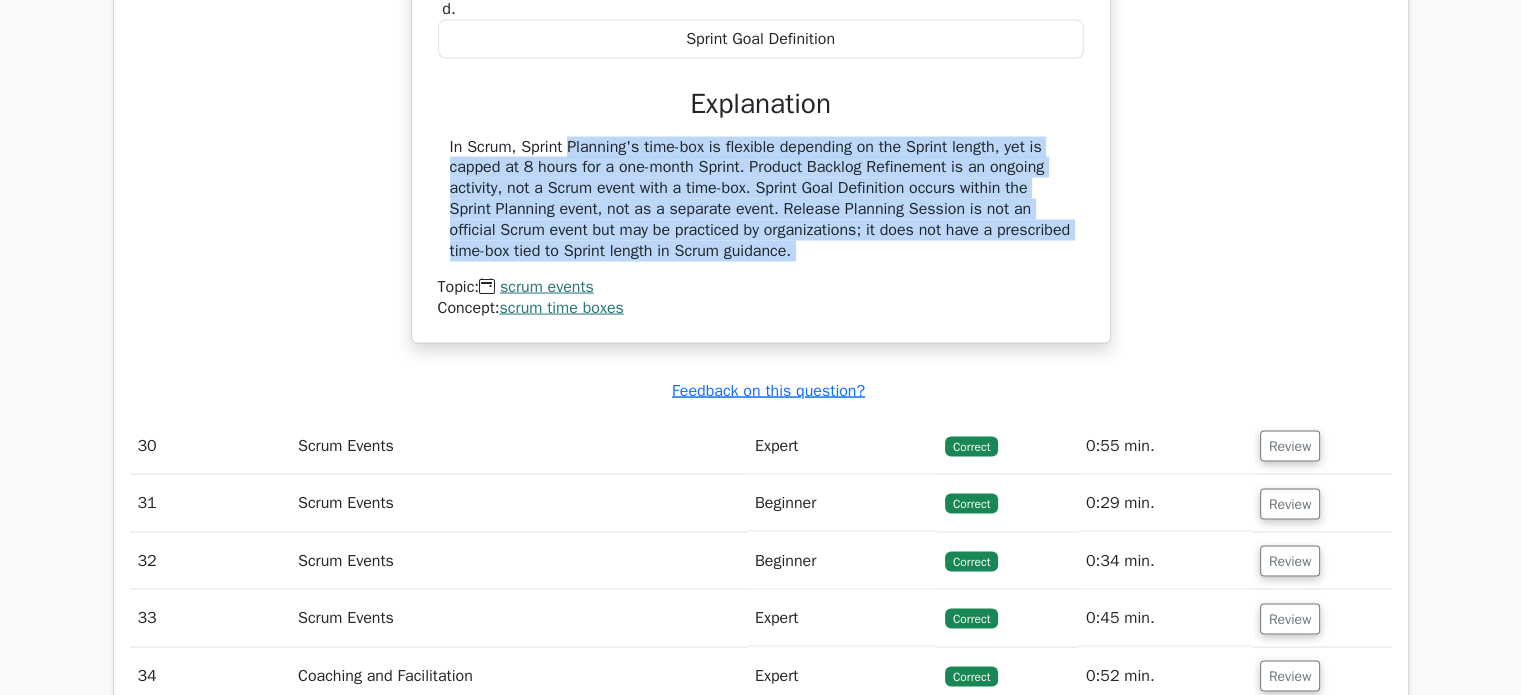 click on "In Scrum, Sprint Planning's time-box is flexible depending on the Sprint length, yet is capped at 8 hours for a one-month Sprint. Product Backlog Refinement is an ongoing activity, not a Scrum event with a time-box. Sprint Goal Definition occurs within the Sprint Planning event, not as a separate event. Release Planning Session is not an official Scrum event but may be practiced by organizations; it does not have a prescribed time-box tied to Sprint length in Scrum guidance." at bounding box center (761, 199) 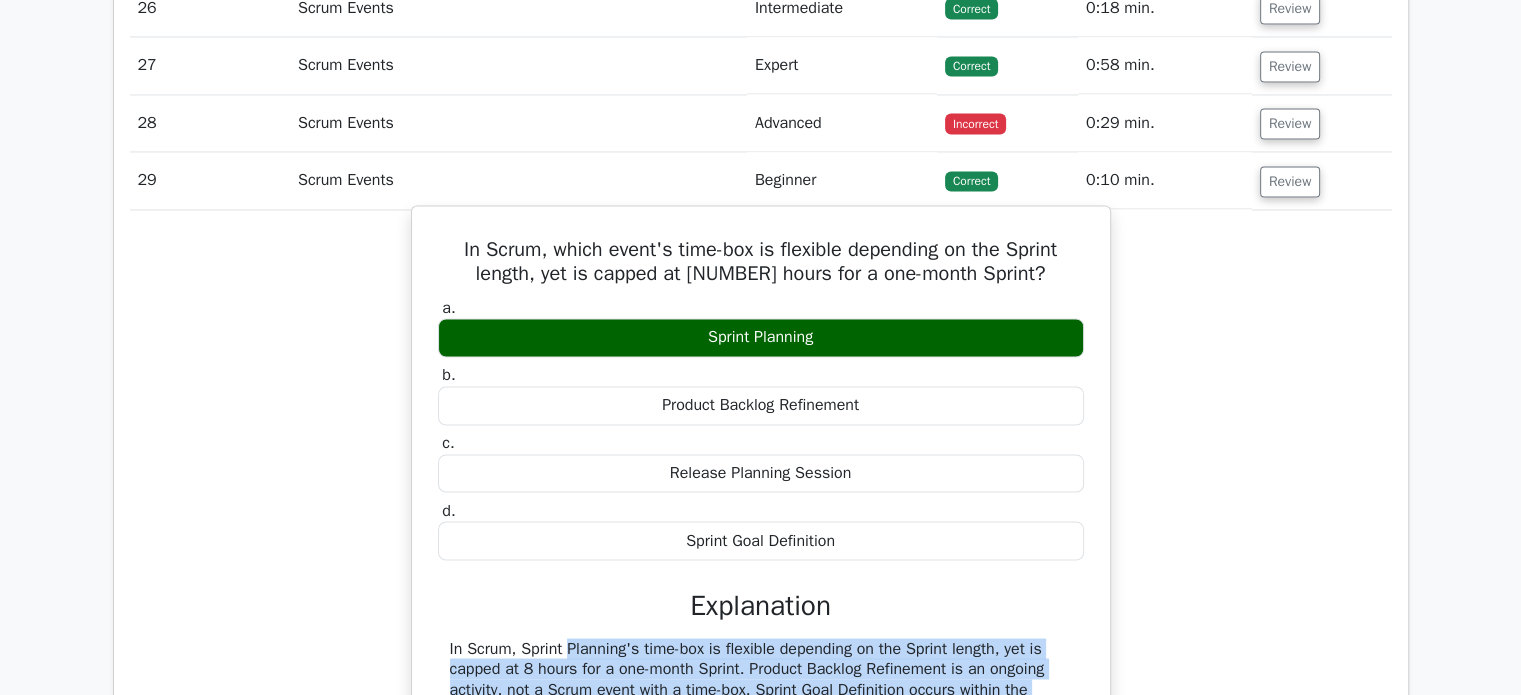 scroll, scrollTop: 3304, scrollLeft: 0, axis: vertical 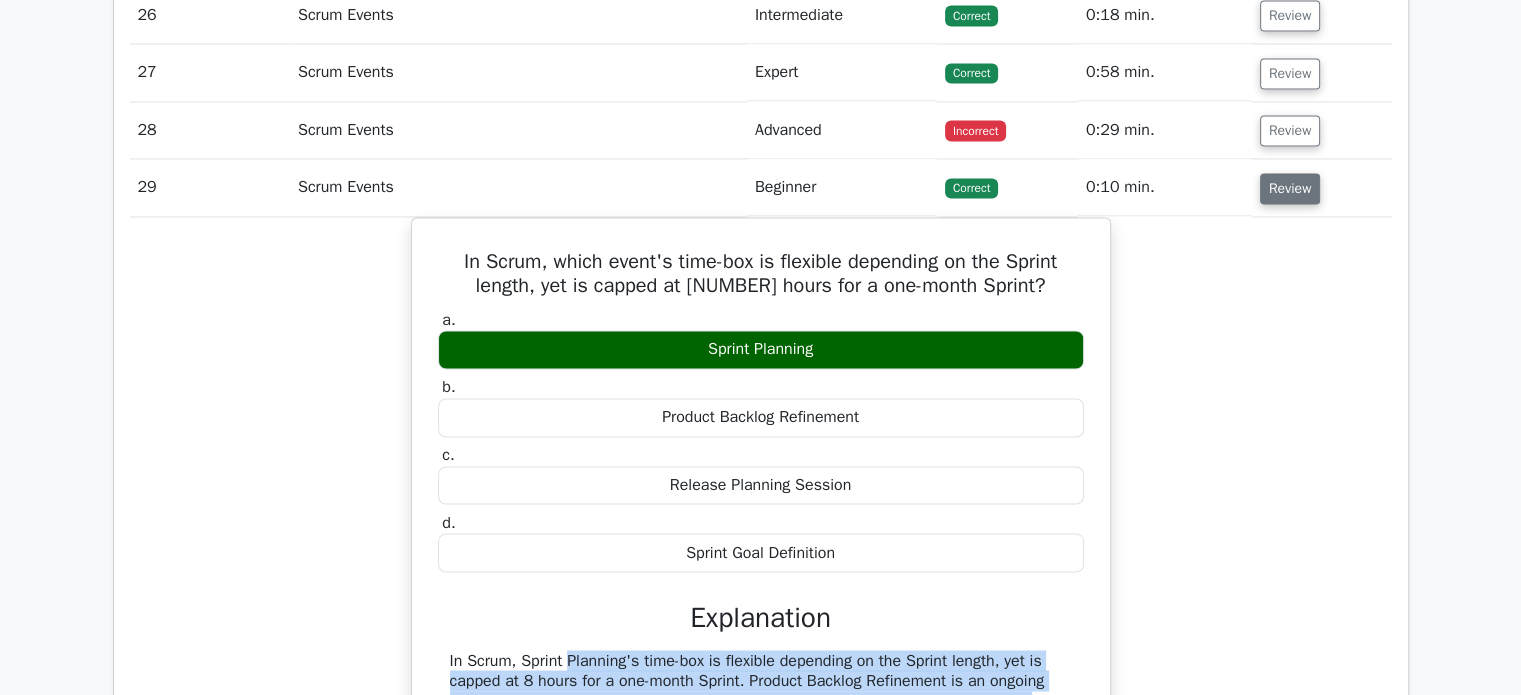 click on "Review" at bounding box center [1290, 188] 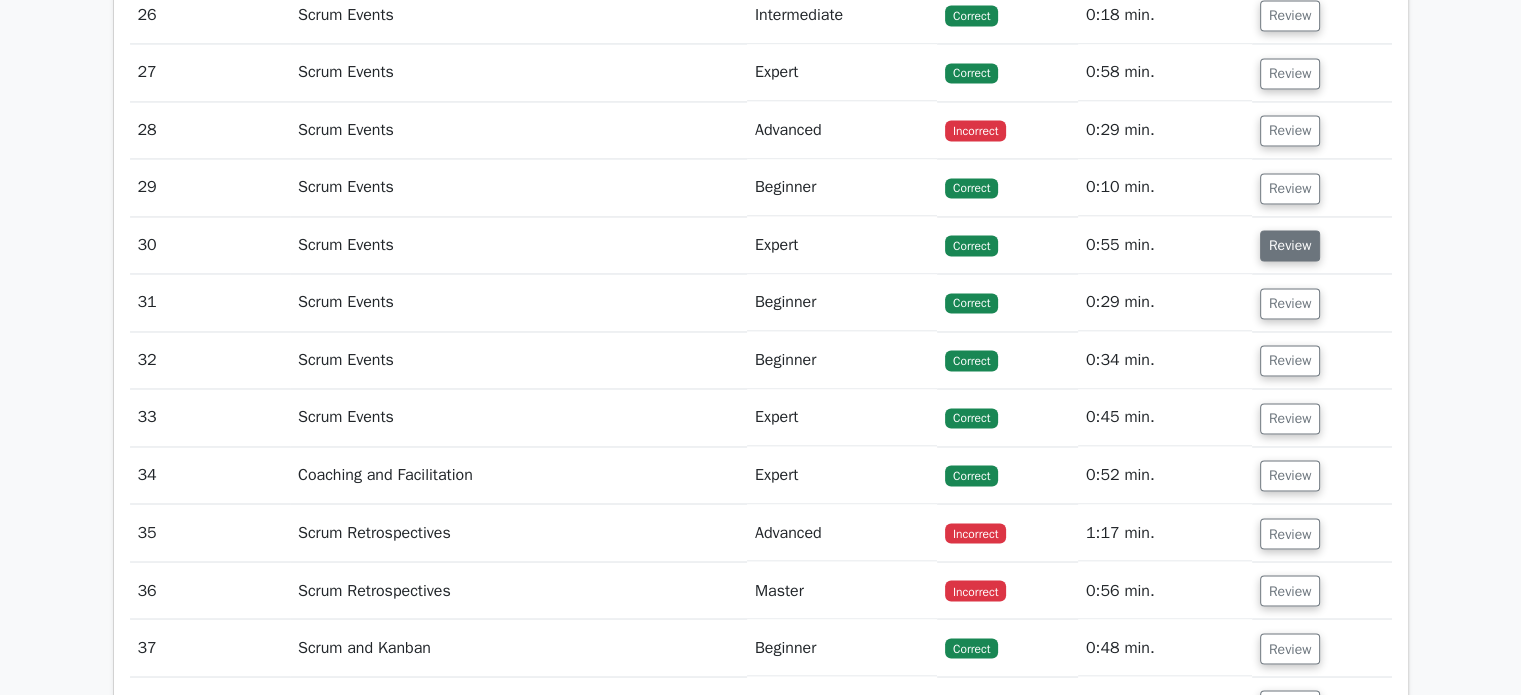 click on "Review" at bounding box center (1290, 245) 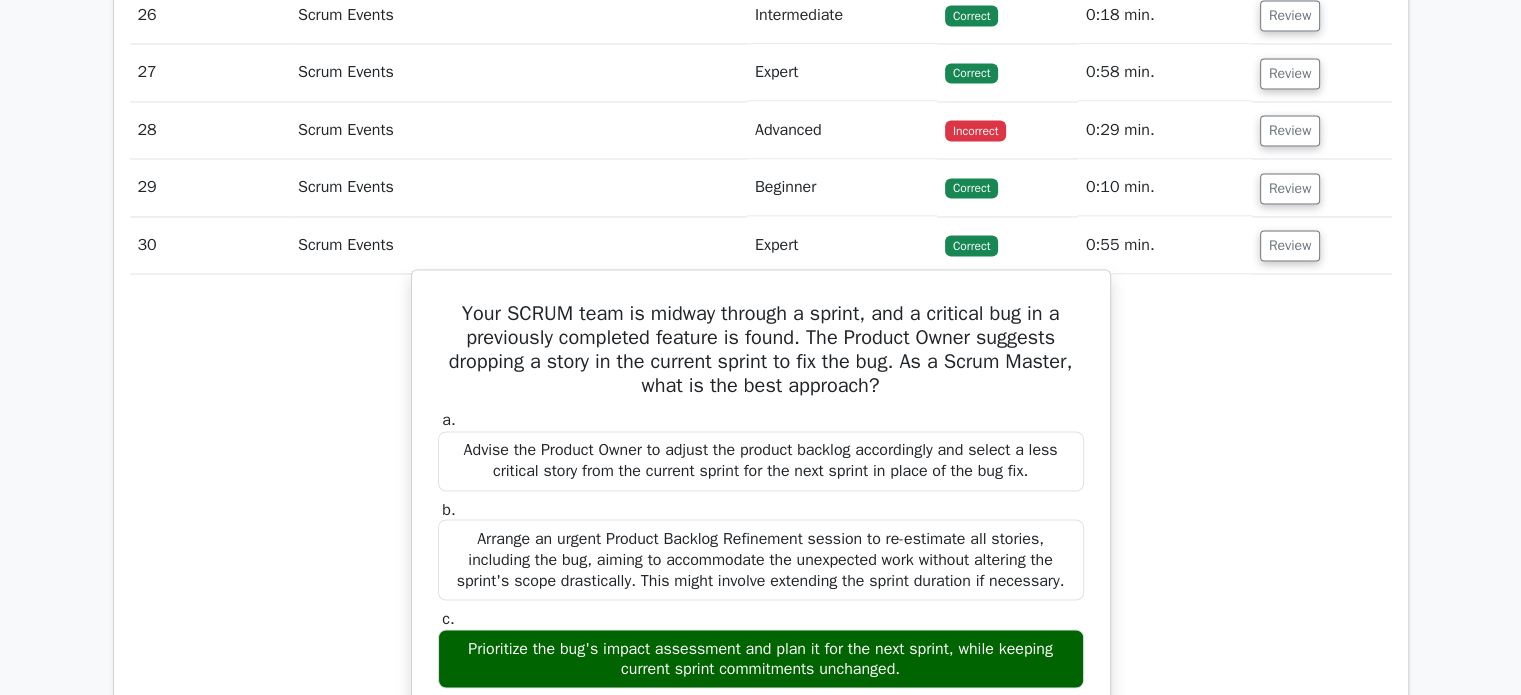 click on "Your SCRUM team is midway through a sprint, and a critical bug in a previously completed feature is found. The Product Owner suggests dropping a story in the current sprint to fix the bug. As a Scrum Master, what is the best approach?" at bounding box center [761, 350] 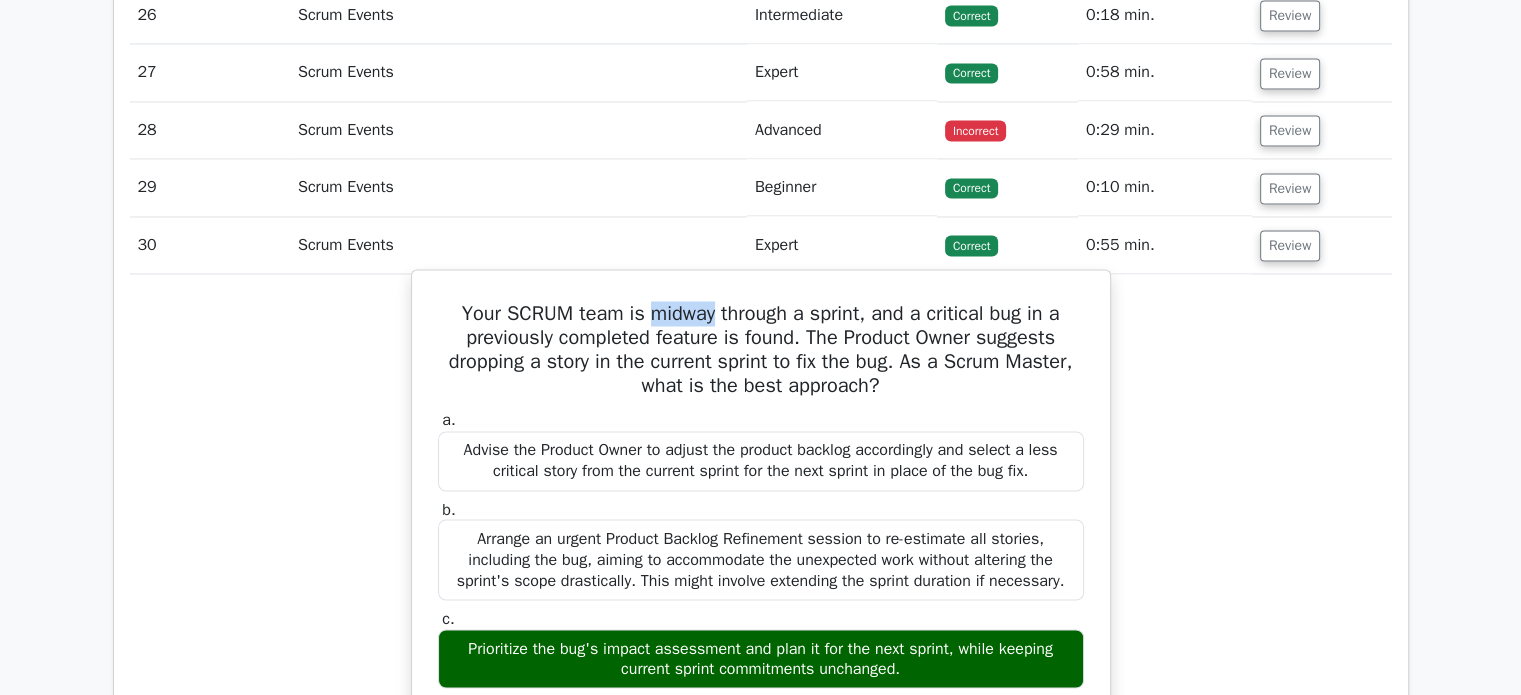 click on "Your SCRUM team is midway through a sprint, and a critical bug in a previously completed feature is found. The Product Owner suggests dropping a story in the current sprint to fix the bug. As a Scrum Master, what is the best approach?" at bounding box center (761, 350) 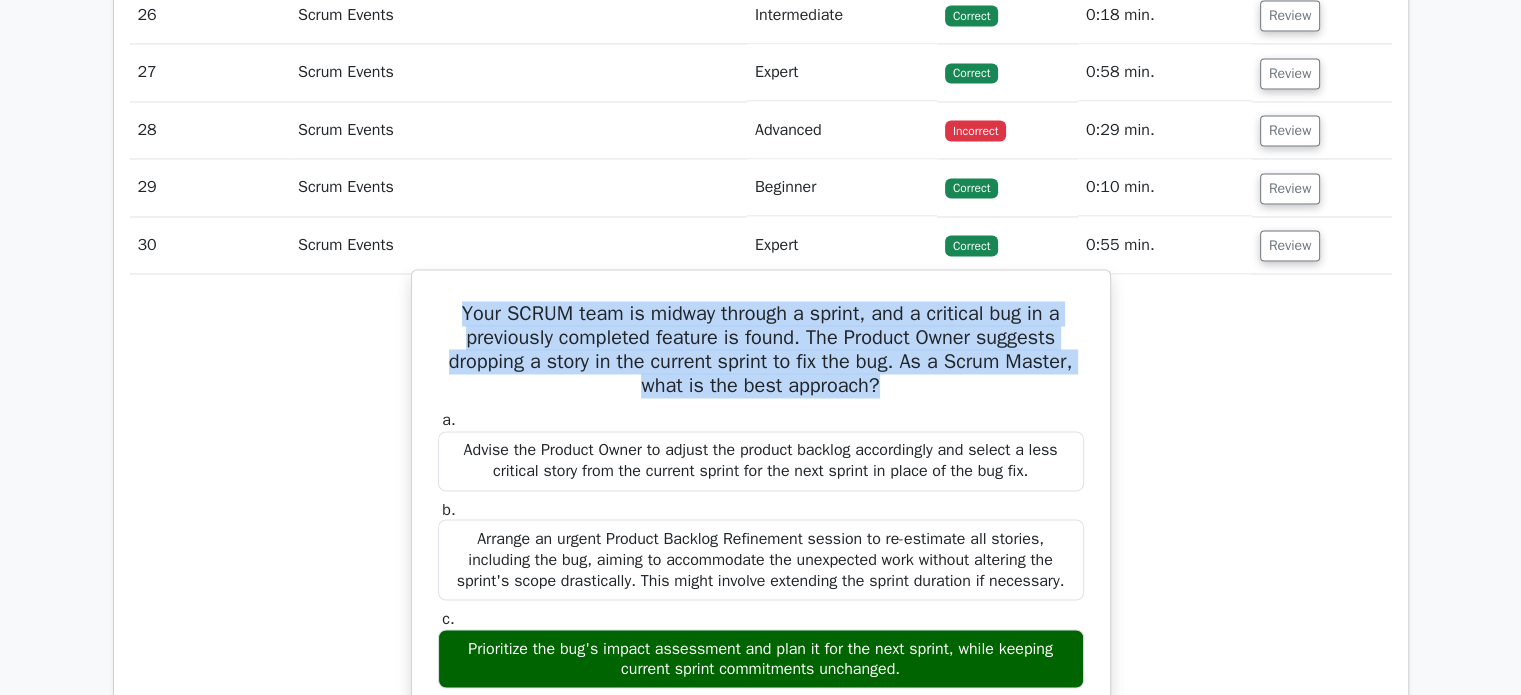 click on "Your SCRUM team is midway through a sprint, and a critical bug in a previously completed feature is found. The Product Owner suggests dropping a story in the current sprint to fix the bug. As a Scrum Master, what is the best approach?" at bounding box center [761, 350] 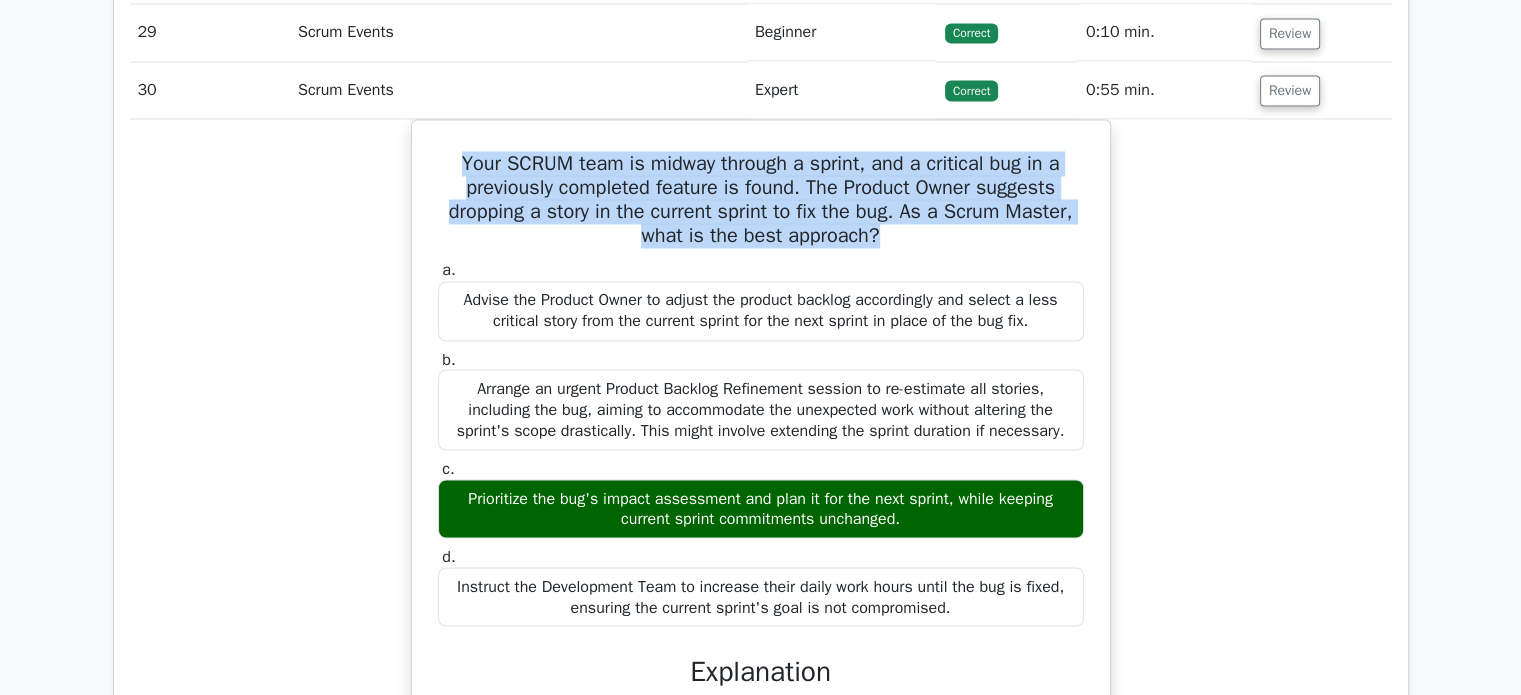 scroll, scrollTop: 3441, scrollLeft: 0, axis: vertical 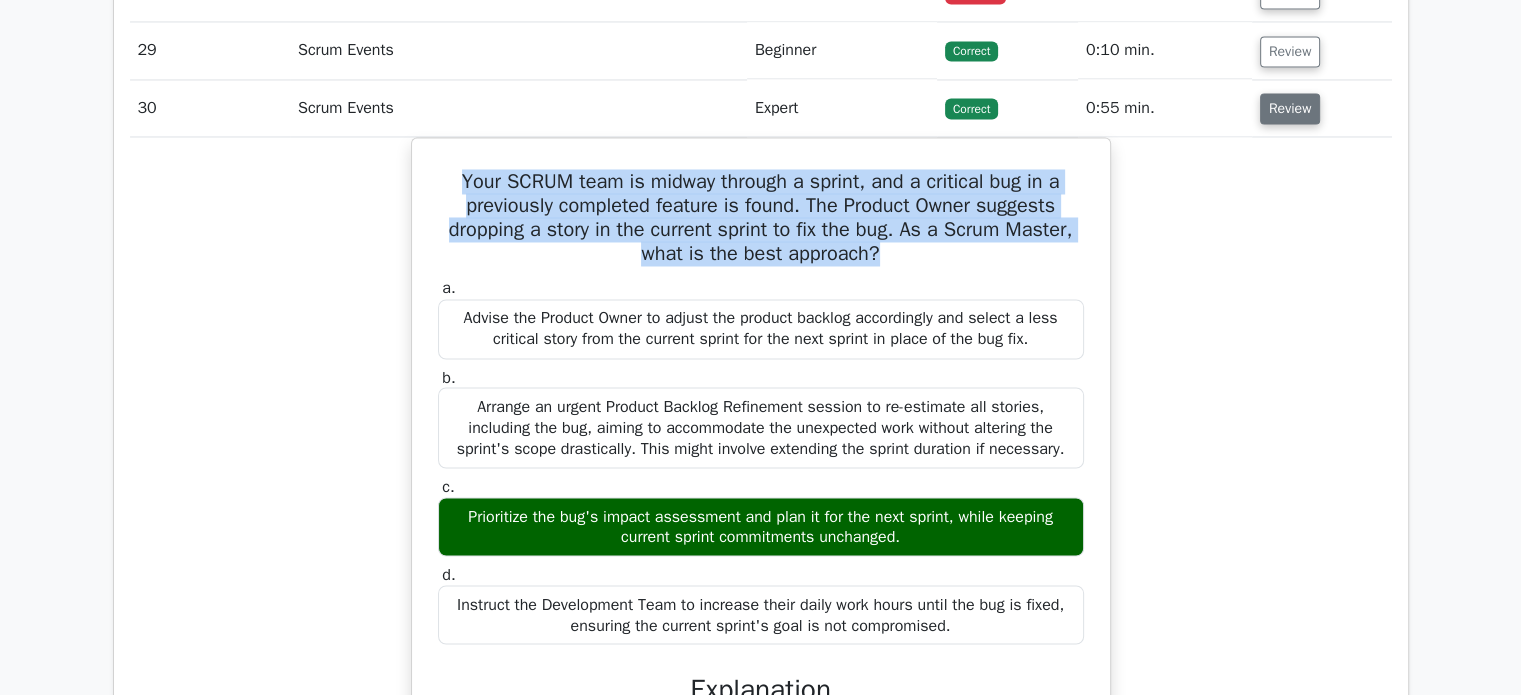 click on "Review" at bounding box center [1290, 108] 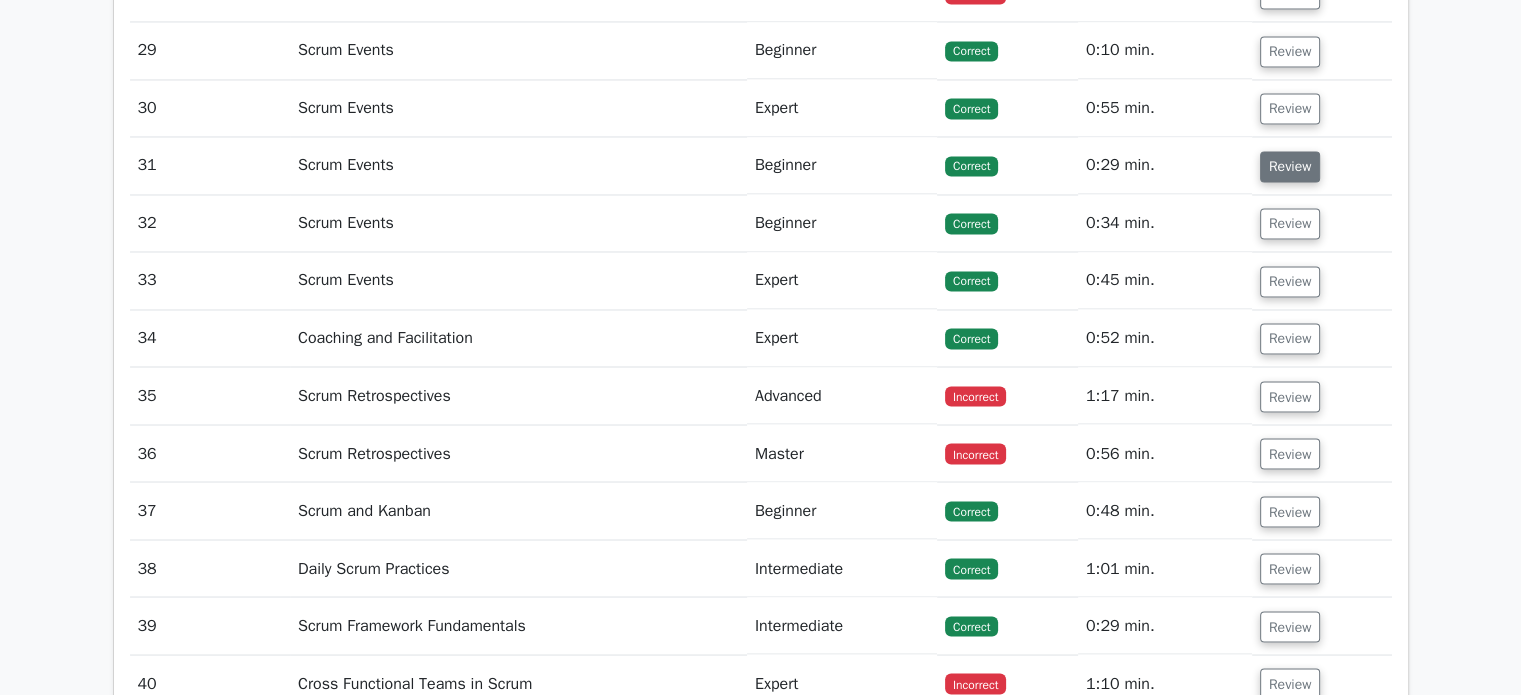 click on "Review" at bounding box center (1290, 166) 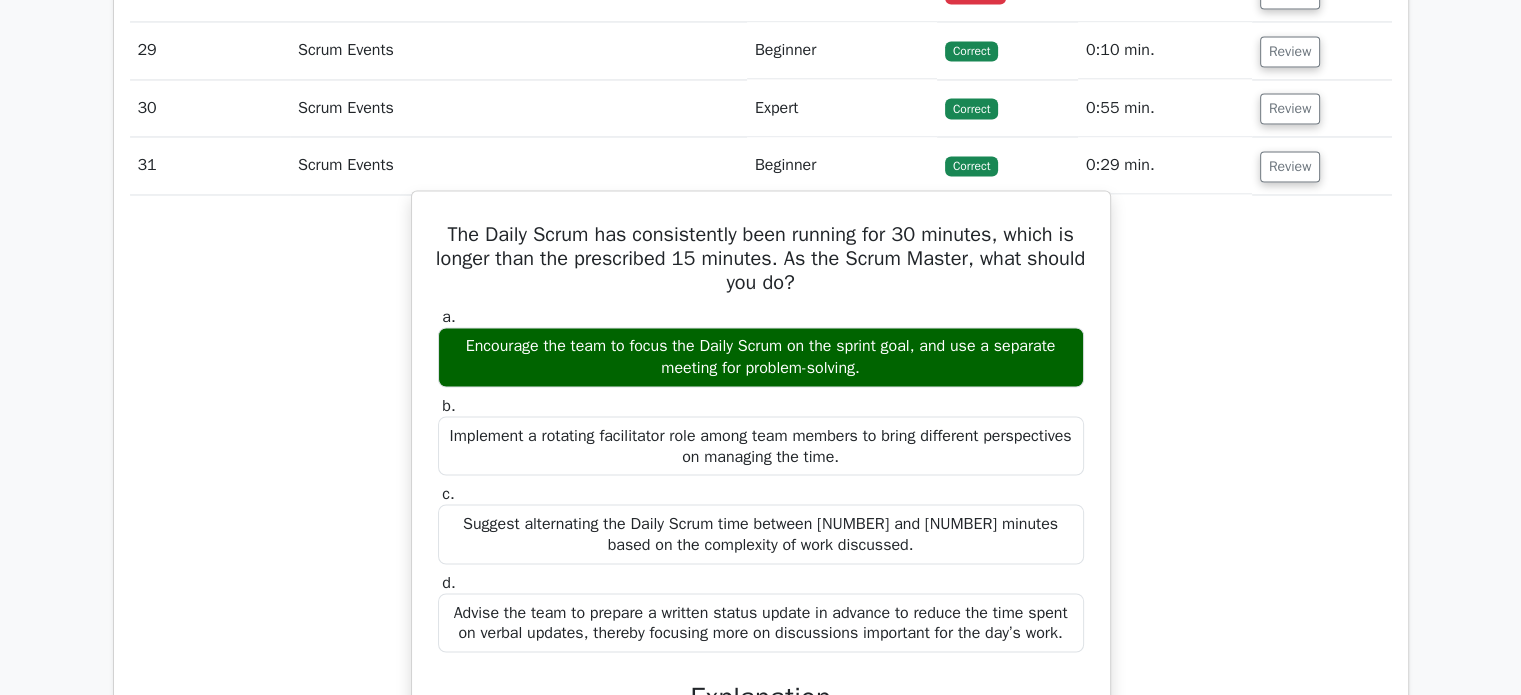 click on "The Daily Scrum has consistently been running for 30 minutes, which is longer than the prescribed 15 minutes. As the Scrum Master, what should you do?" at bounding box center (761, 259) 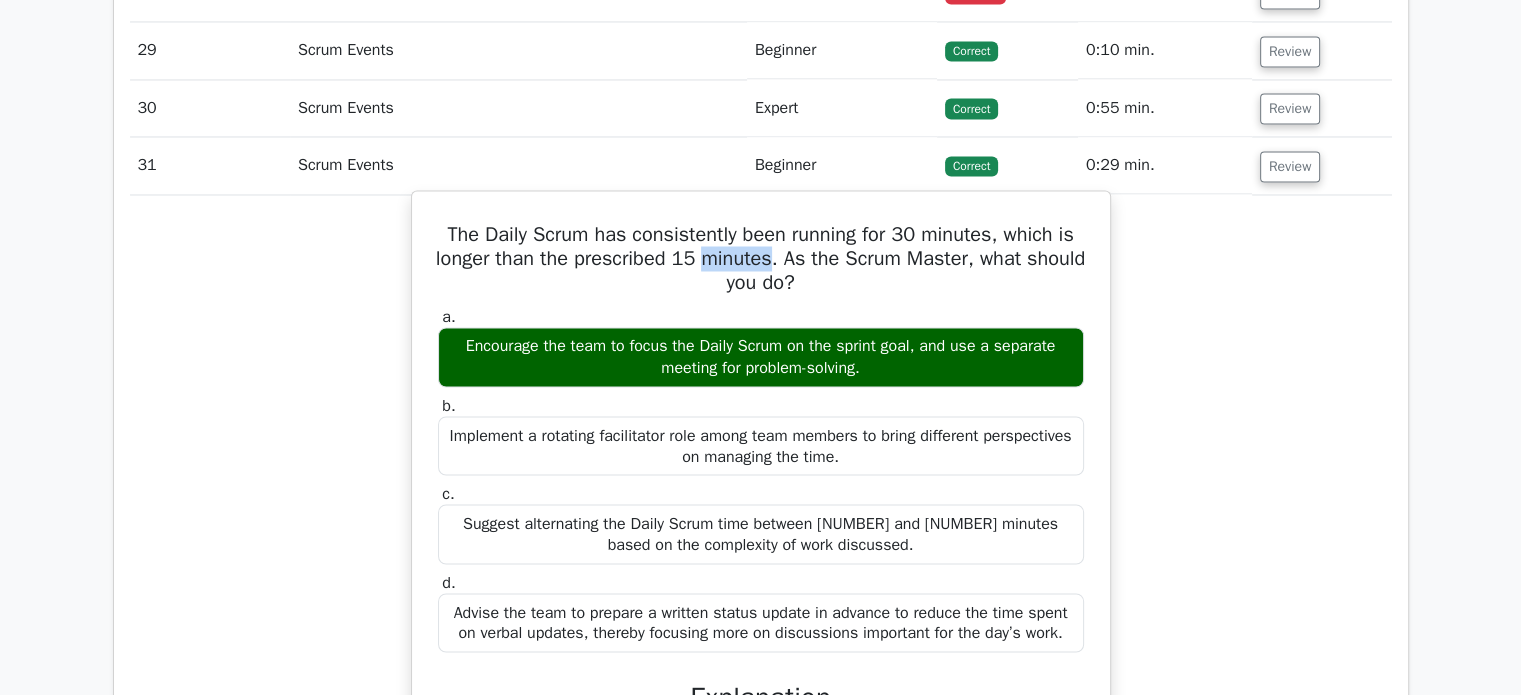 click on "The Daily Scrum has consistently been running for 30 minutes, which is longer than the prescribed 15 minutes. As the Scrum Master, what should you do?" at bounding box center [761, 259] 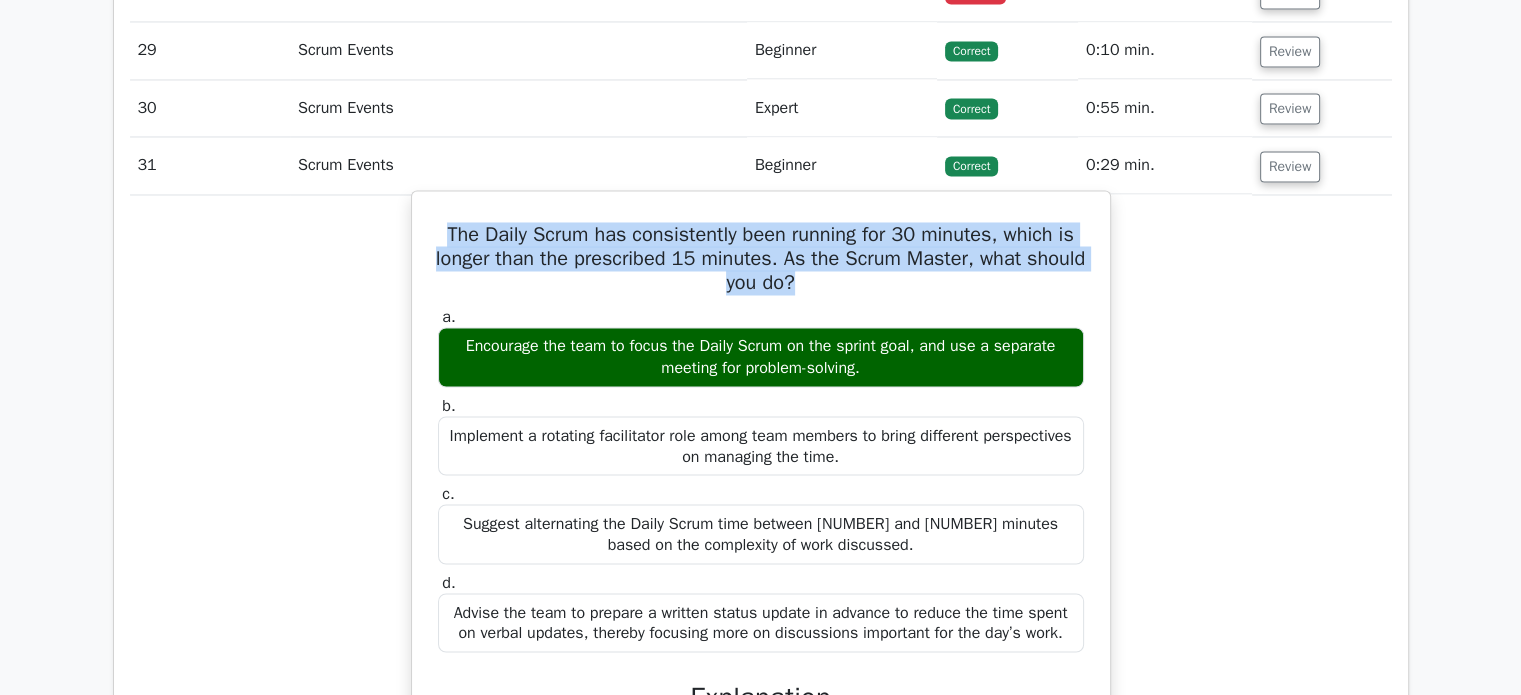 click on "The Daily Scrum has consistently been running for 30 minutes, which is longer than the prescribed 15 minutes. As the Scrum Master, what should you do?" at bounding box center [761, 259] 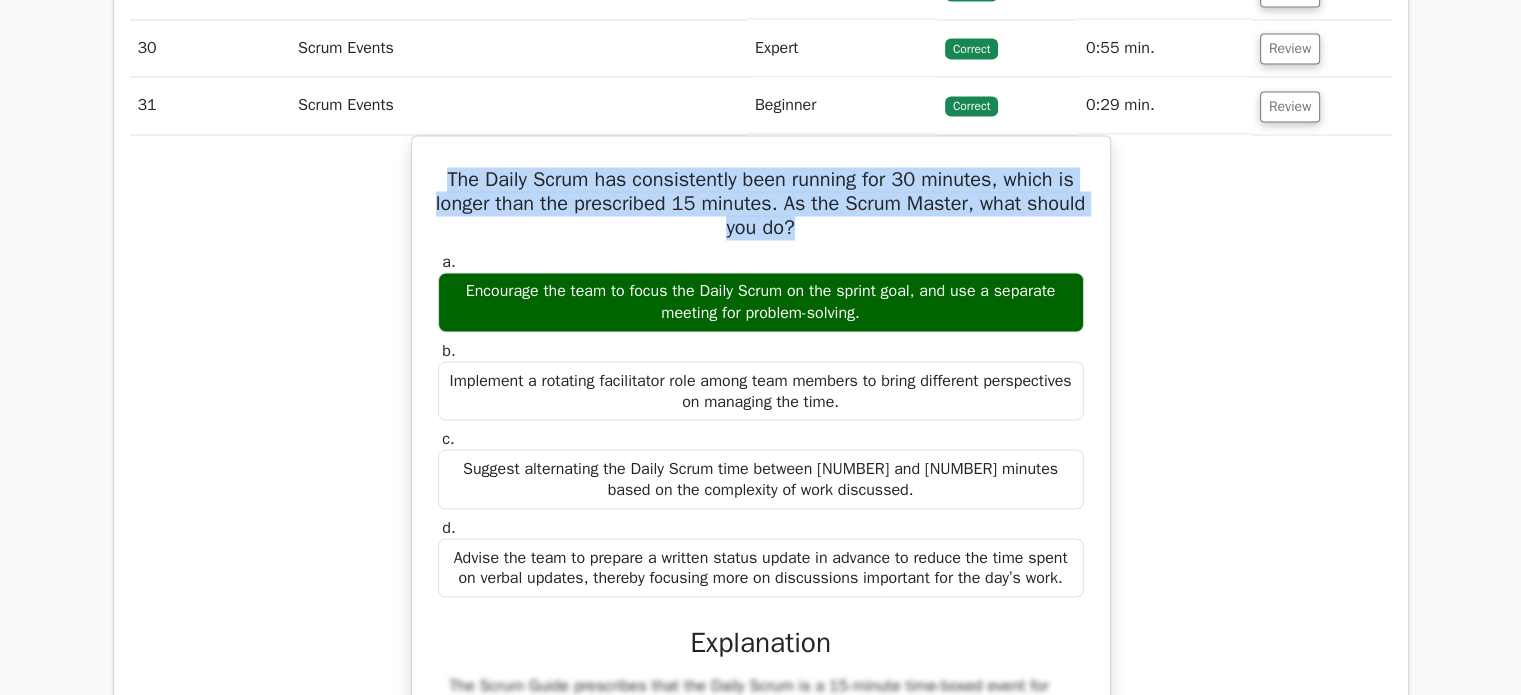 scroll, scrollTop: 3500, scrollLeft: 0, axis: vertical 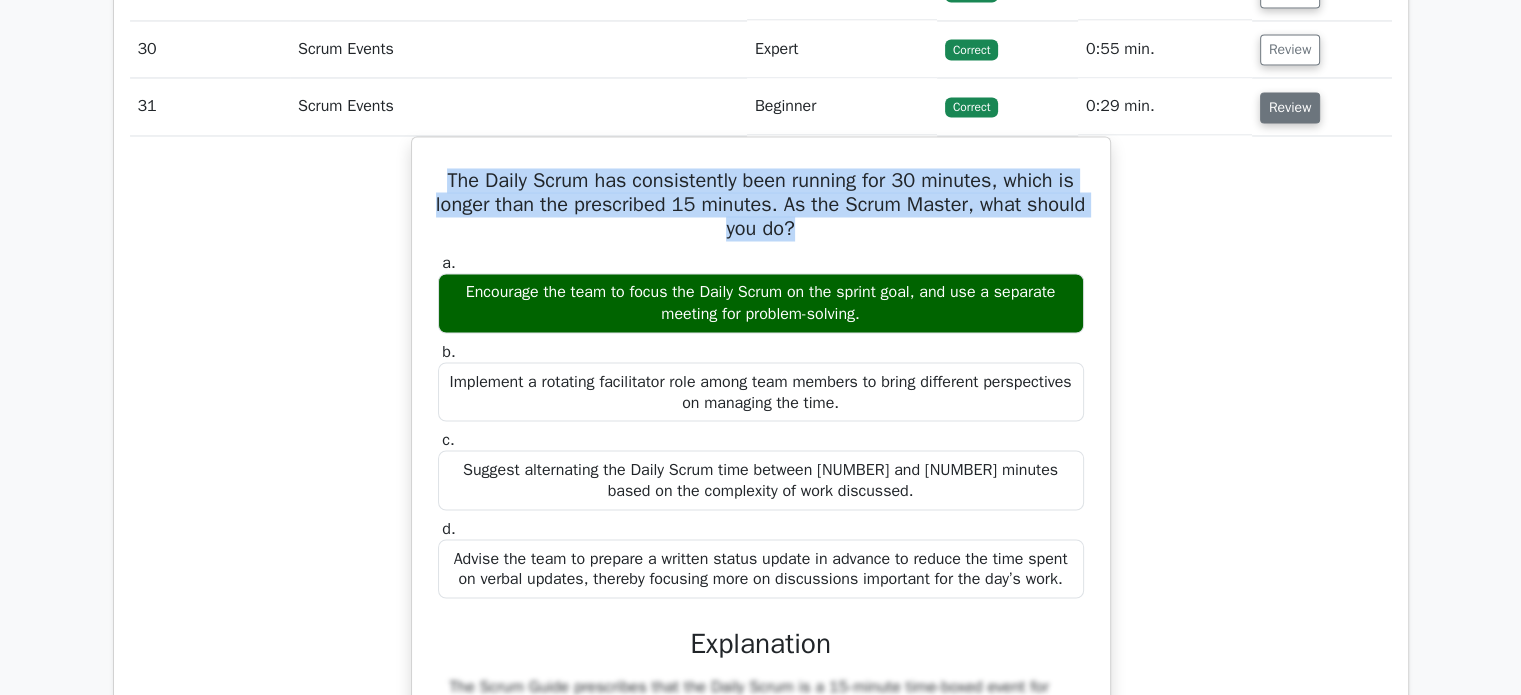 click on "Review" at bounding box center [1290, 107] 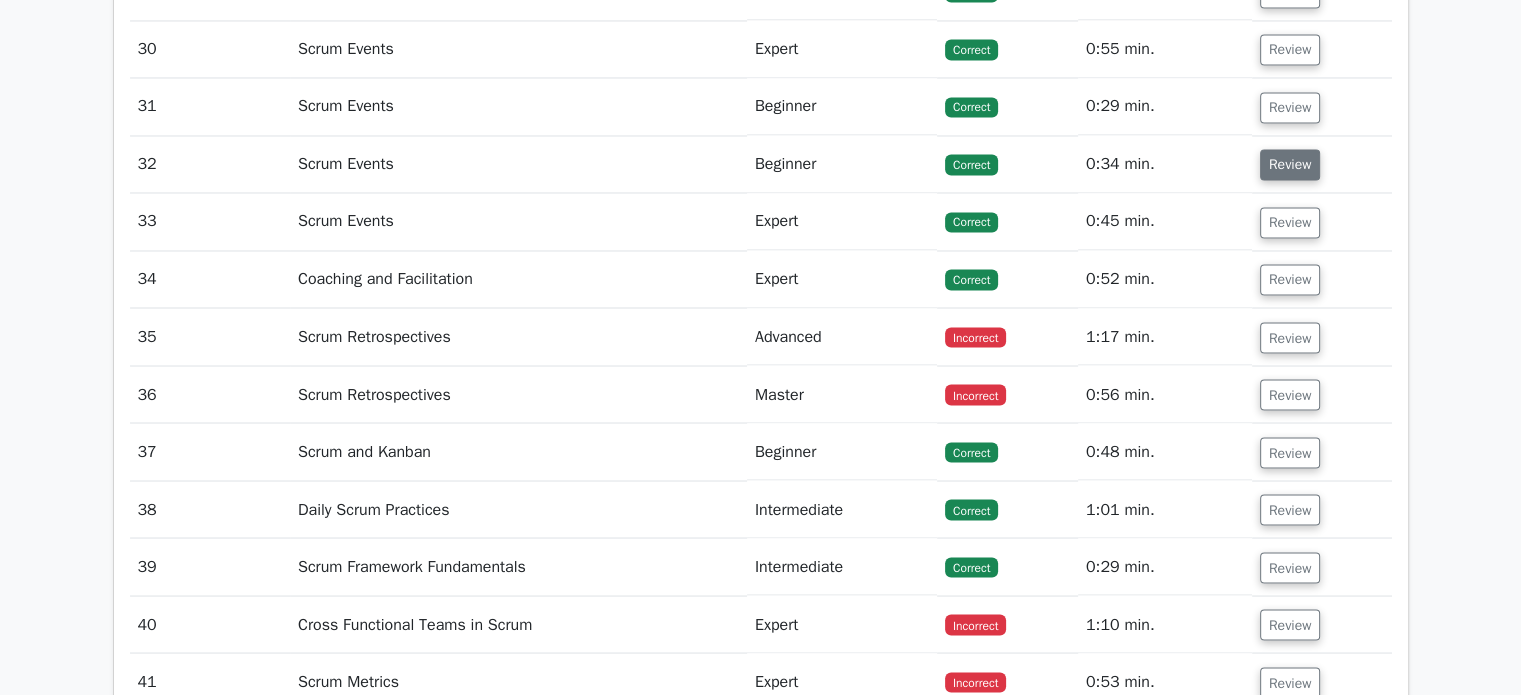 click on "Review" at bounding box center [1290, 164] 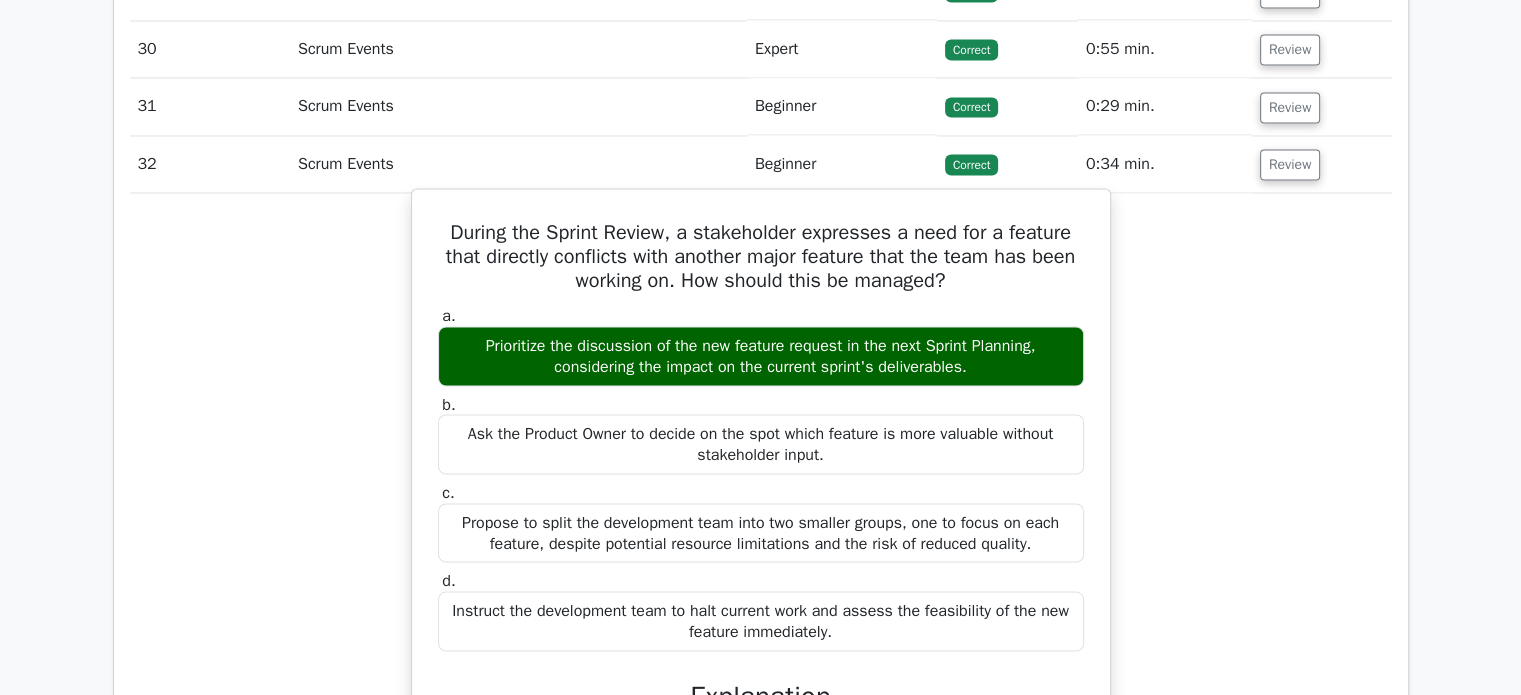 click on "During the Sprint Review, a stakeholder expresses a need for a feature that directly conflicts with another major feature that the team has been working on. How should this be managed?" at bounding box center [761, 257] 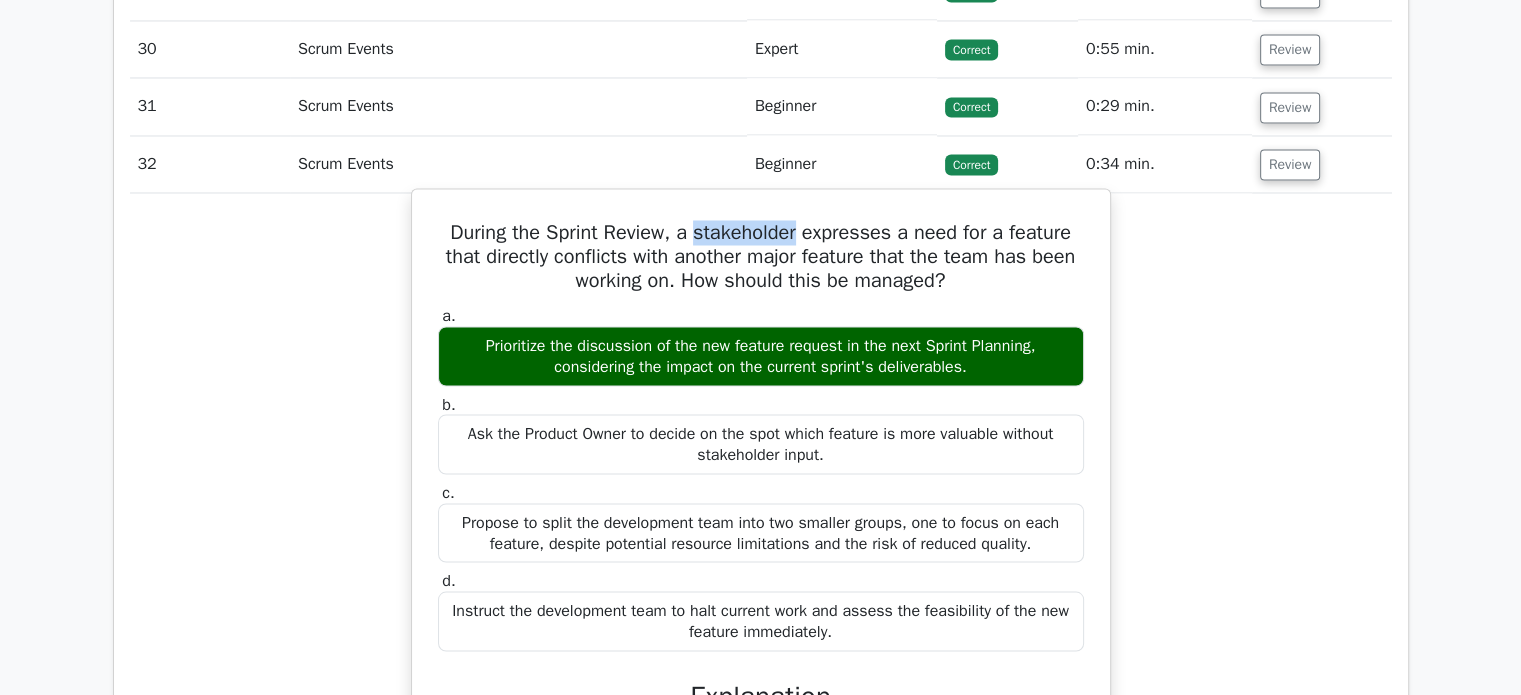 click on "During the Sprint Review, a stakeholder expresses a need for a feature that directly conflicts with another major feature that the team has been working on. How should this be managed?" at bounding box center [761, 257] 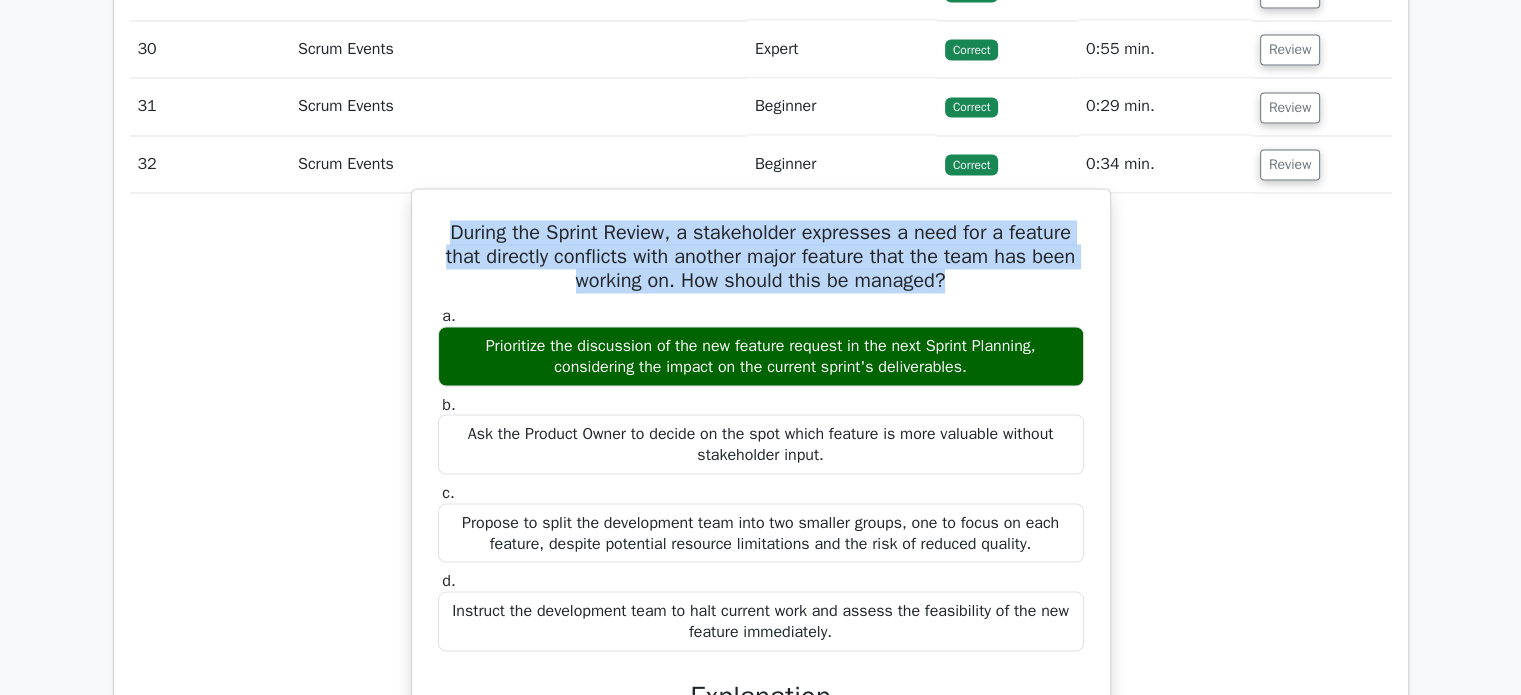 click on "During the Sprint Review, a stakeholder expresses a need for a feature that directly conflicts with another major feature that the team has been working on. How should this be managed?" at bounding box center [761, 257] 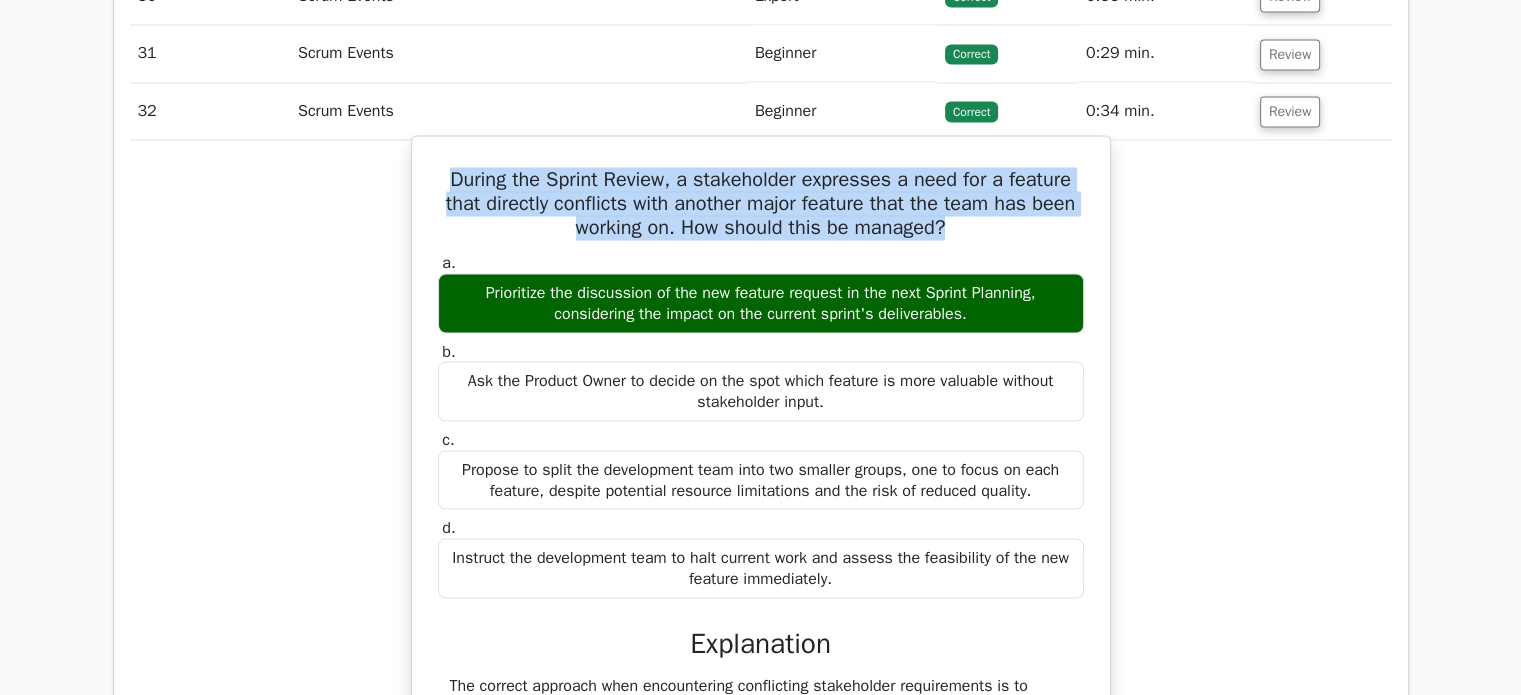 scroll, scrollTop: 3576, scrollLeft: 0, axis: vertical 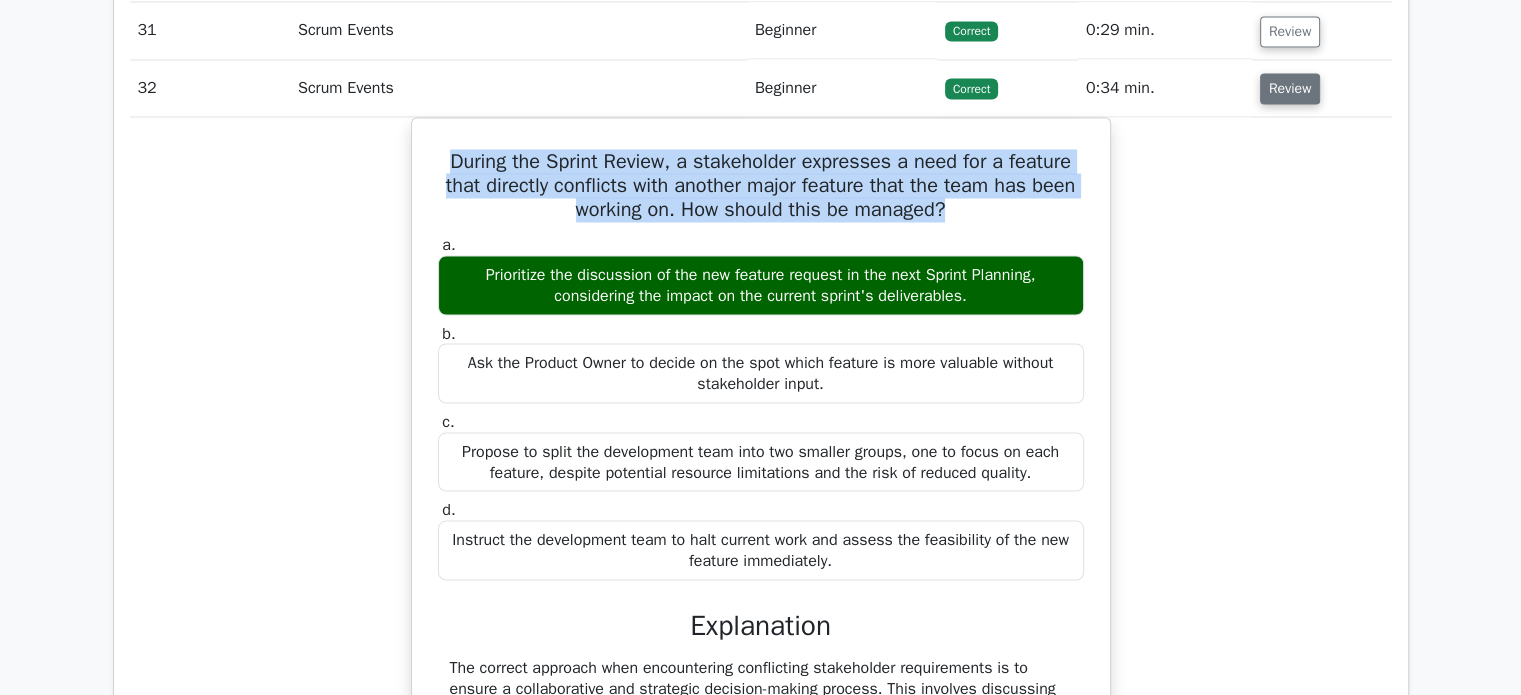 click on "Review" at bounding box center [1290, 88] 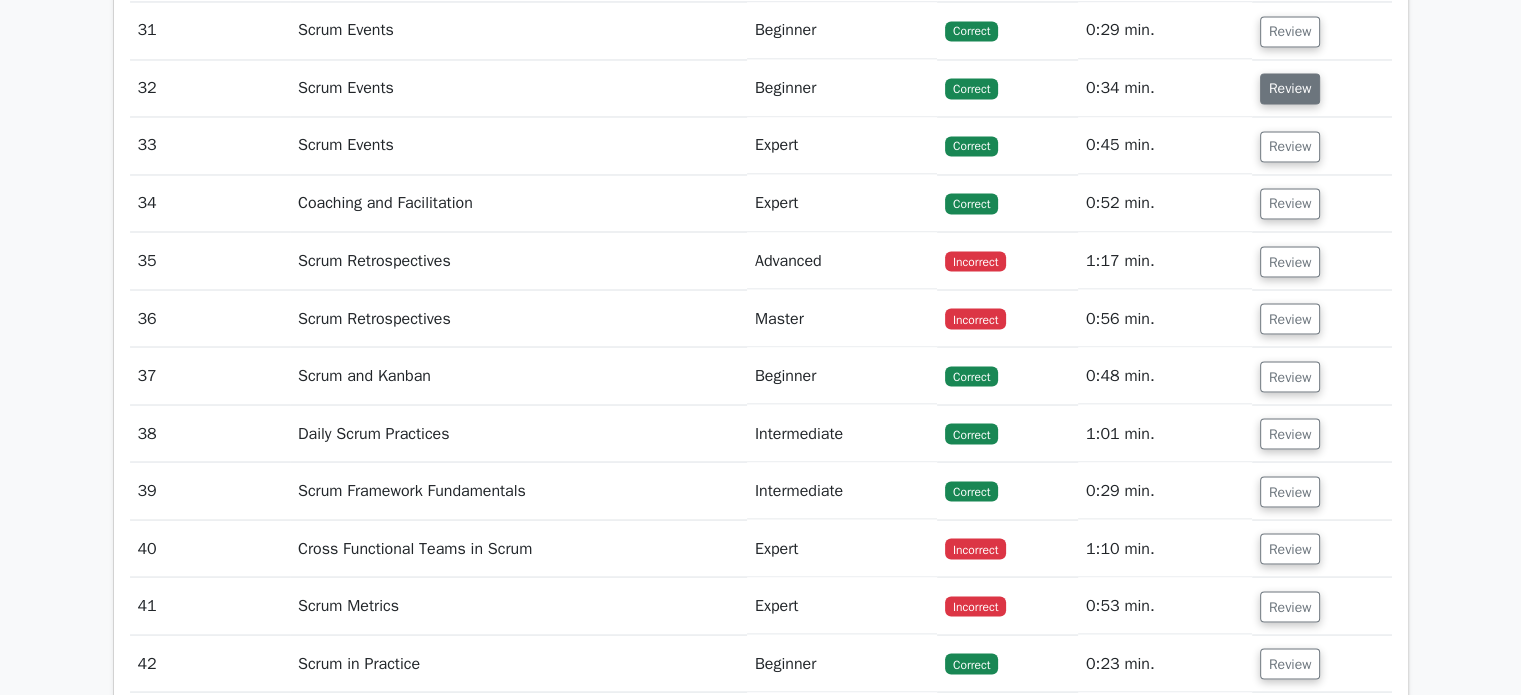click on "Review" at bounding box center [1290, 88] 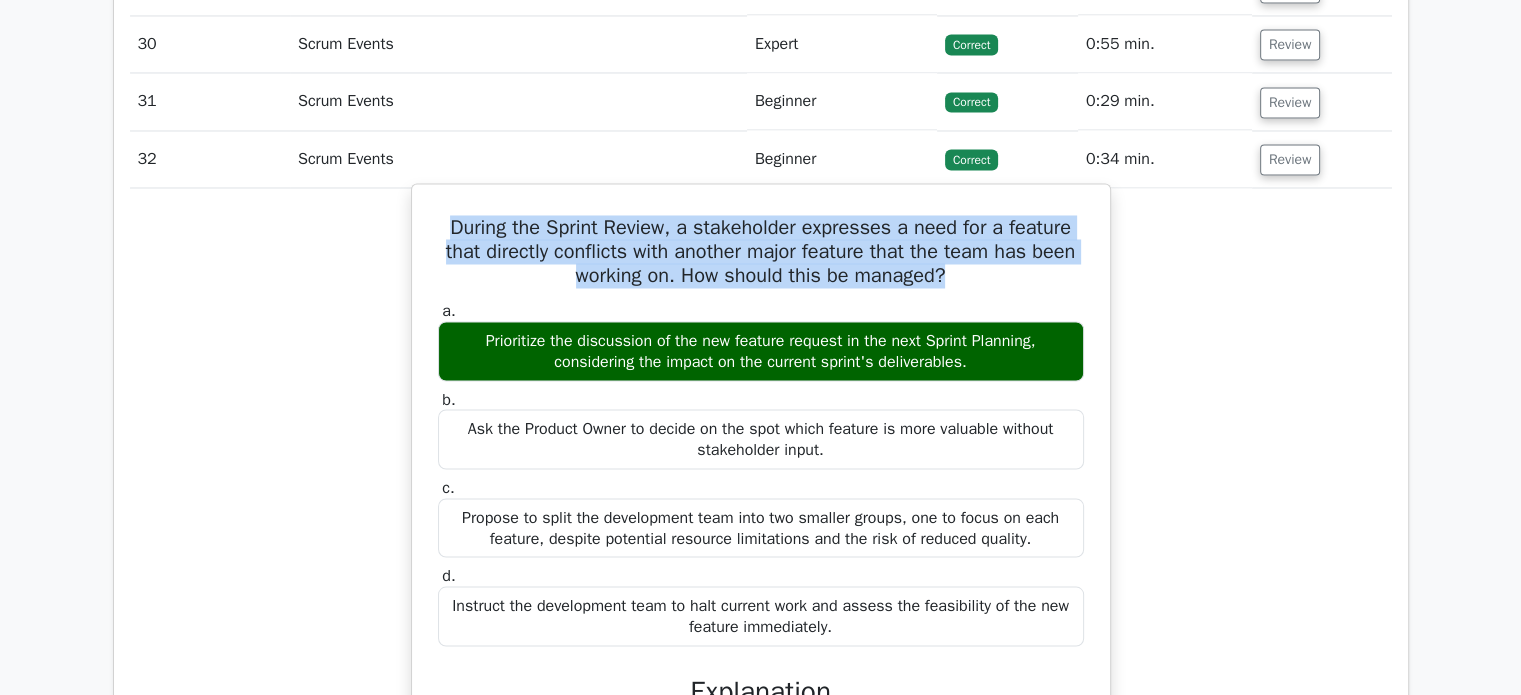 scroll, scrollTop: 3504, scrollLeft: 0, axis: vertical 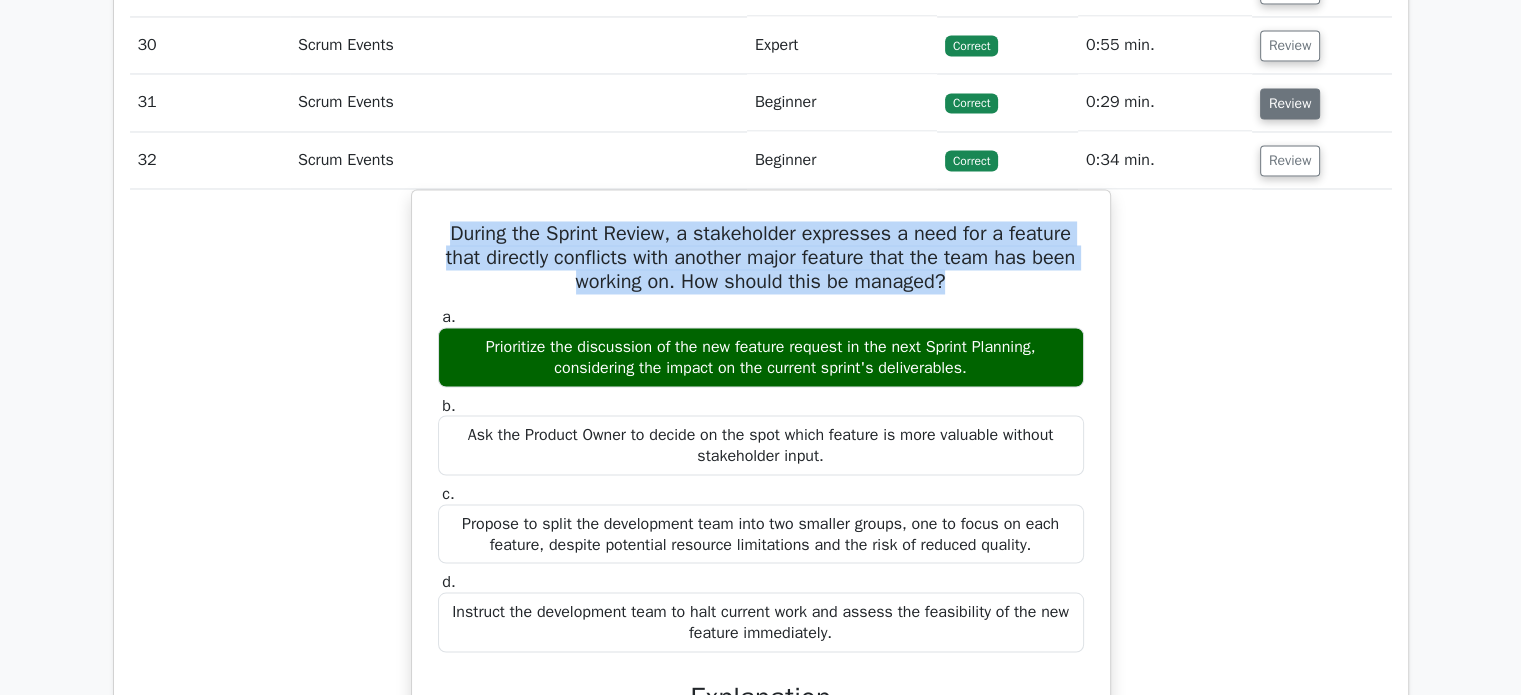 click on "Review" at bounding box center (1290, 103) 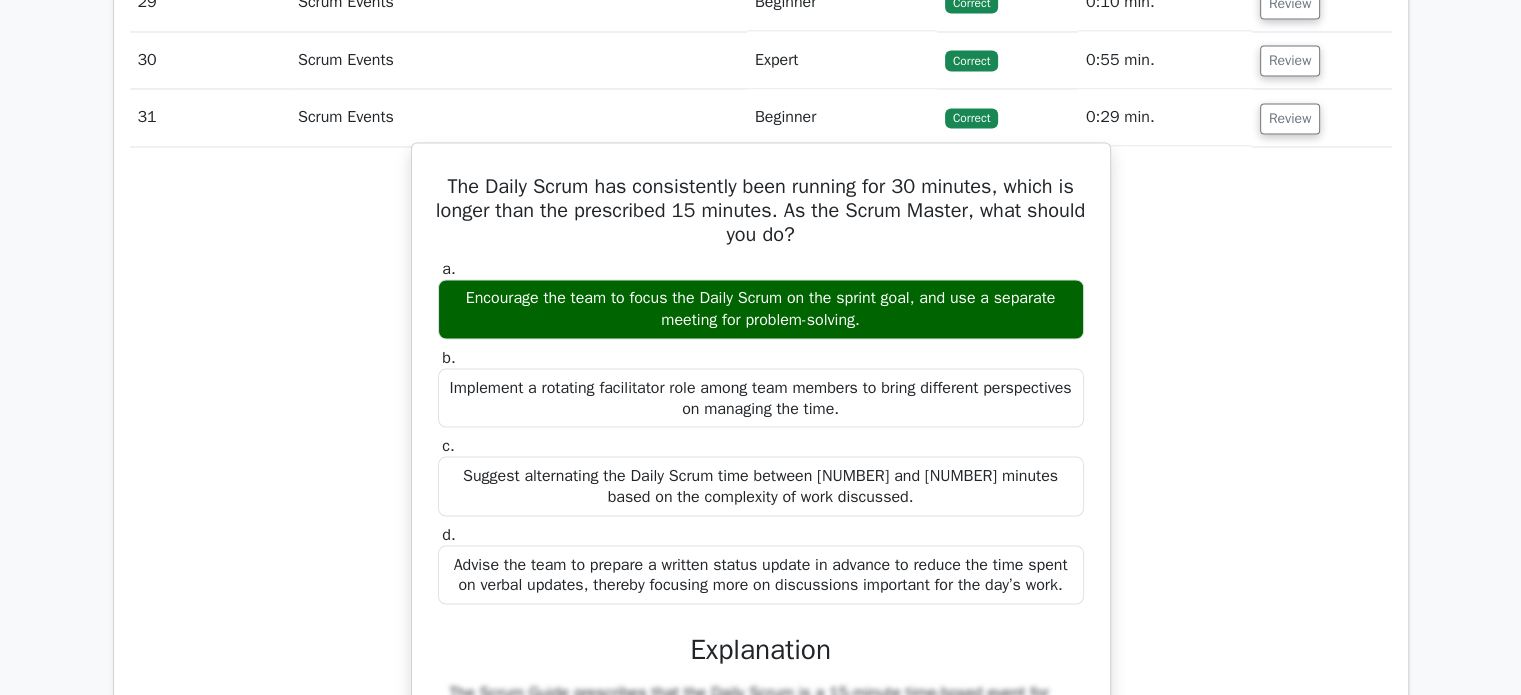 scroll, scrollTop: 3488, scrollLeft: 0, axis: vertical 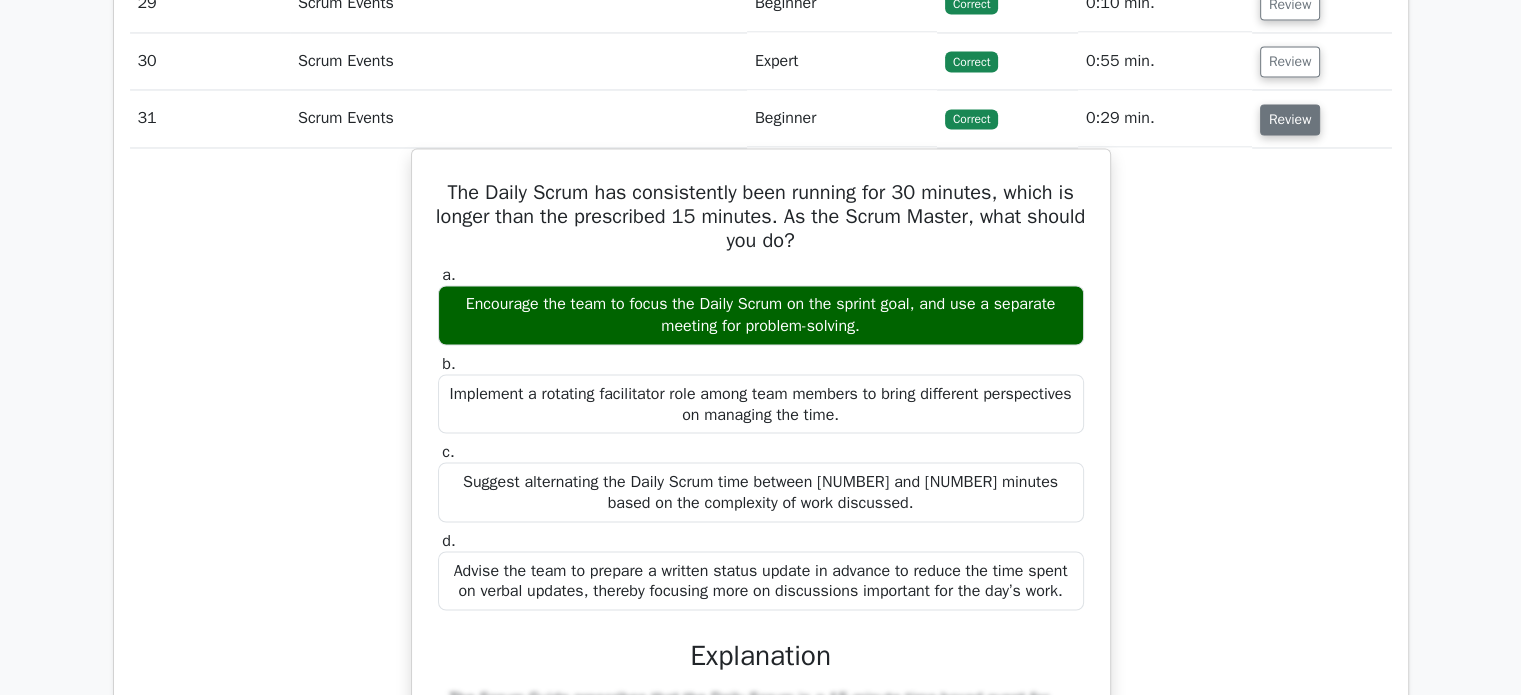 click on "Review" at bounding box center (1290, 119) 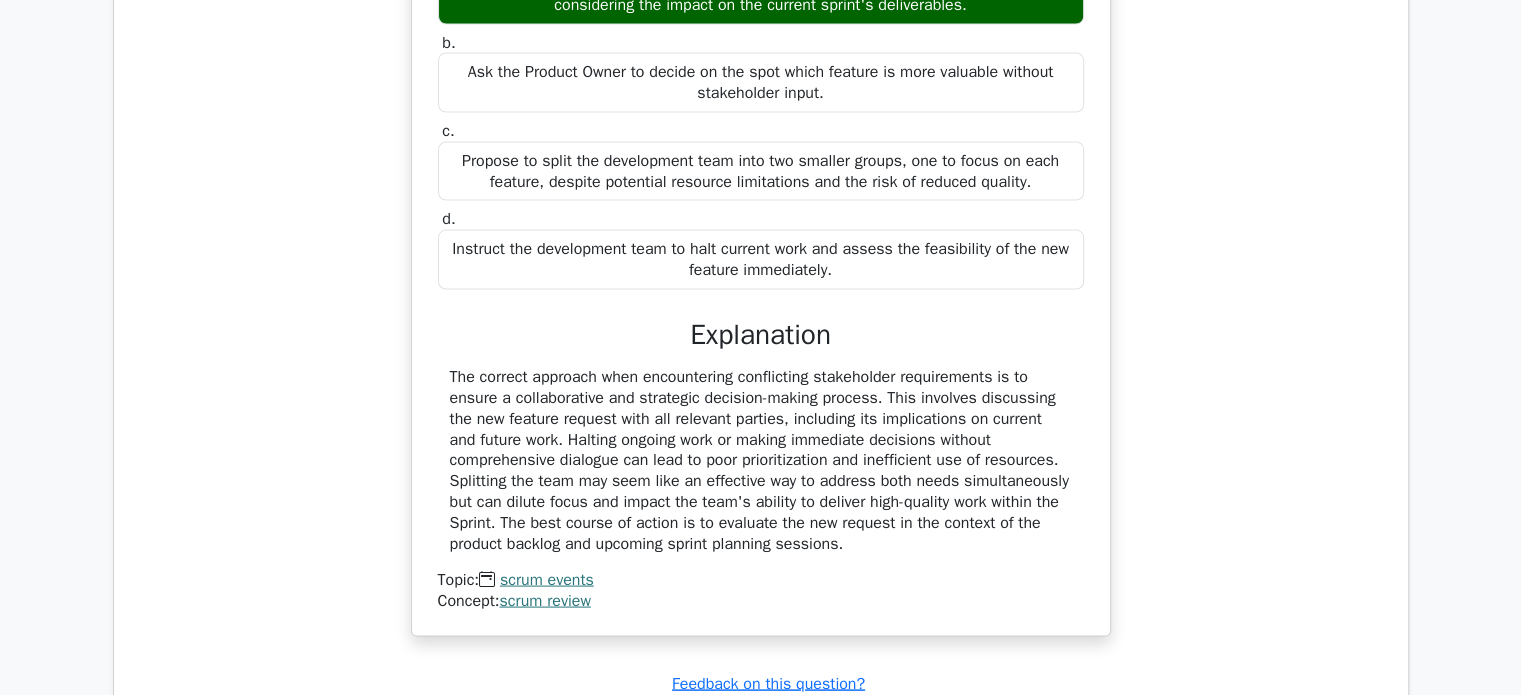 scroll, scrollTop: 3865, scrollLeft: 0, axis: vertical 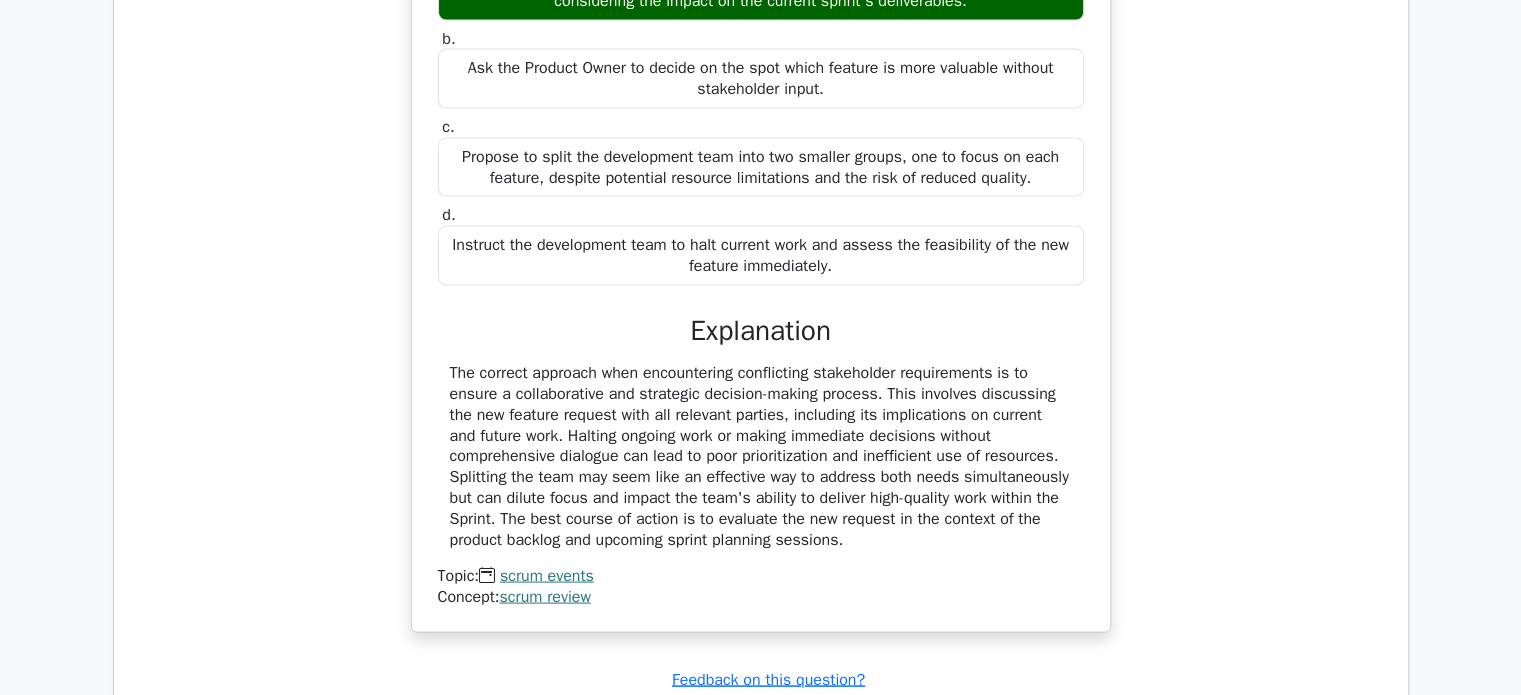 click on "The correct approach when encountering conflicting stakeholder requirements is to ensure a collaborative and strategic decision-making process. This involves discussing the new feature request with all relevant parties, including its implications on current and future work. Halting ongoing work or making immediate decisions without comprehensive dialogue can lead to poor prioritization and inefficient use of resources. Splitting the team may seem like an effective way to address both needs simultaneously but can dilute focus and impact the team's ability to deliver high-quality work within the Sprint. The best course of action is to evaluate the new request in the context of the product backlog and upcoming sprint planning sessions." at bounding box center [761, 456] 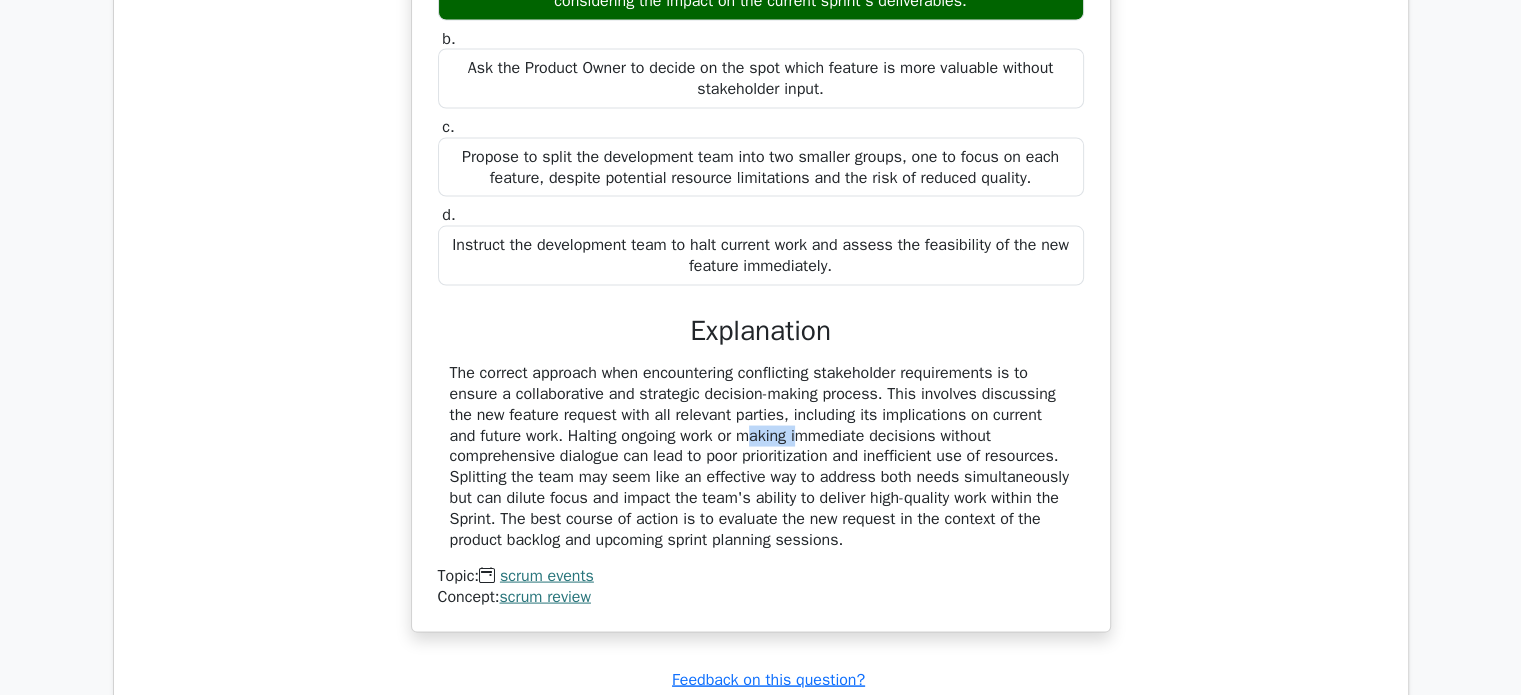 click on "The correct approach when encountering conflicting stakeholder requirements is to ensure a collaborative and strategic decision-making process. This involves discussing the new feature request with all relevant parties, including its implications on current and future work. Halting ongoing work or making immediate decisions without comprehensive dialogue can lead to poor prioritization and inefficient use of resources. Splitting the team may seem like an effective way to address both needs simultaneously but can dilute focus and impact the team's ability to deliver high-quality work within the Sprint. The best course of action is to evaluate the new request in the context of the product backlog and upcoming sprint planning sessions." at bounding box center [761, 456] 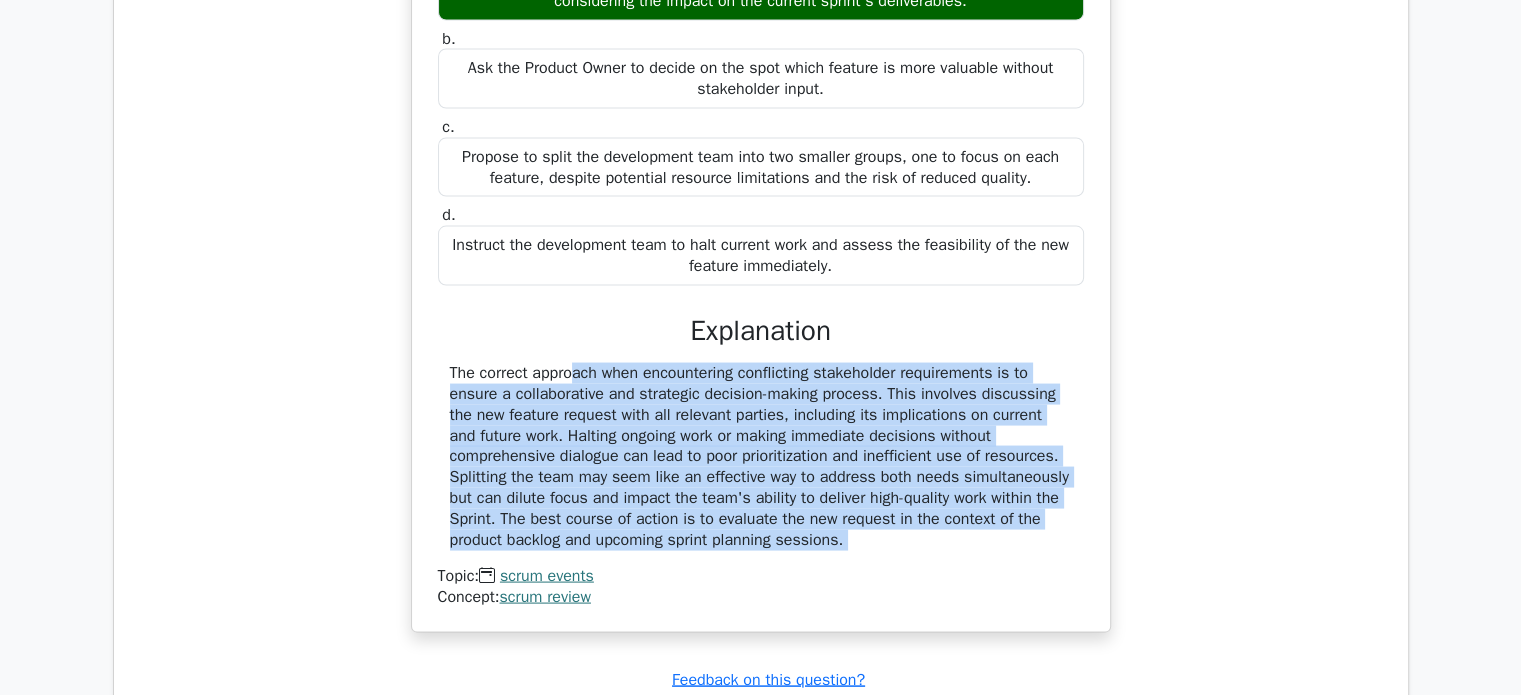 click on "The correct approach when encountering conflicting stakeholder requirements is to ensure a collaborative and strategic decision-making process. This involves discussing the new feature request with all relevant parties, including its implications on current and future work. Halting ongoing work or making immediate decisions without comprehensive dialogue can lead to poor prioritization and inefficient use of resources. Splitting the team may seem like an effective way to address both needs simultaneously but can dilute focus and impact the team's ability to deliver high-quality work within the Sprint. The best course of action is to evaluate the new request in the context of the product backlog and upcoming sprint planning sessions." at bounding box center (761, 456) 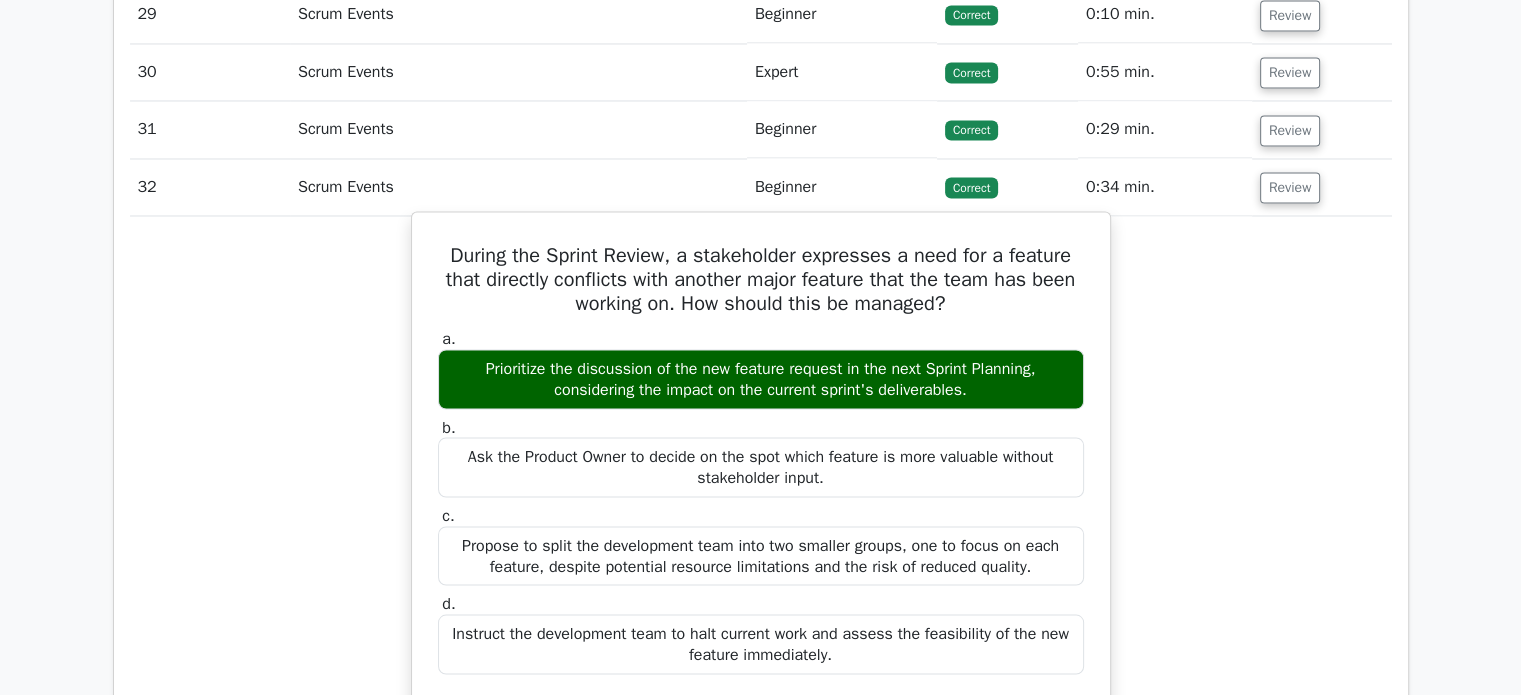 scroll, scrollTop: 3471, scrollLeft: 0, axis: vertical 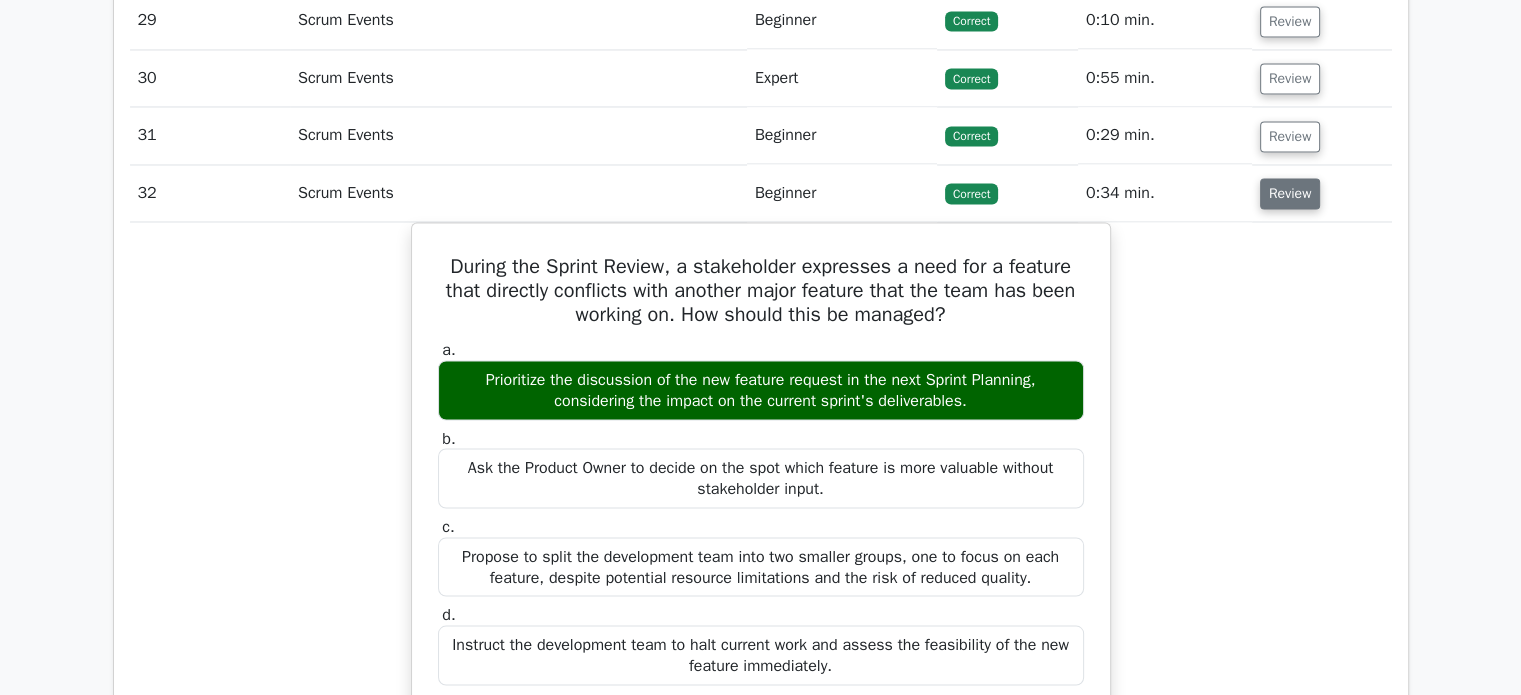 click on "Review" at bounding box center (1290, 193) 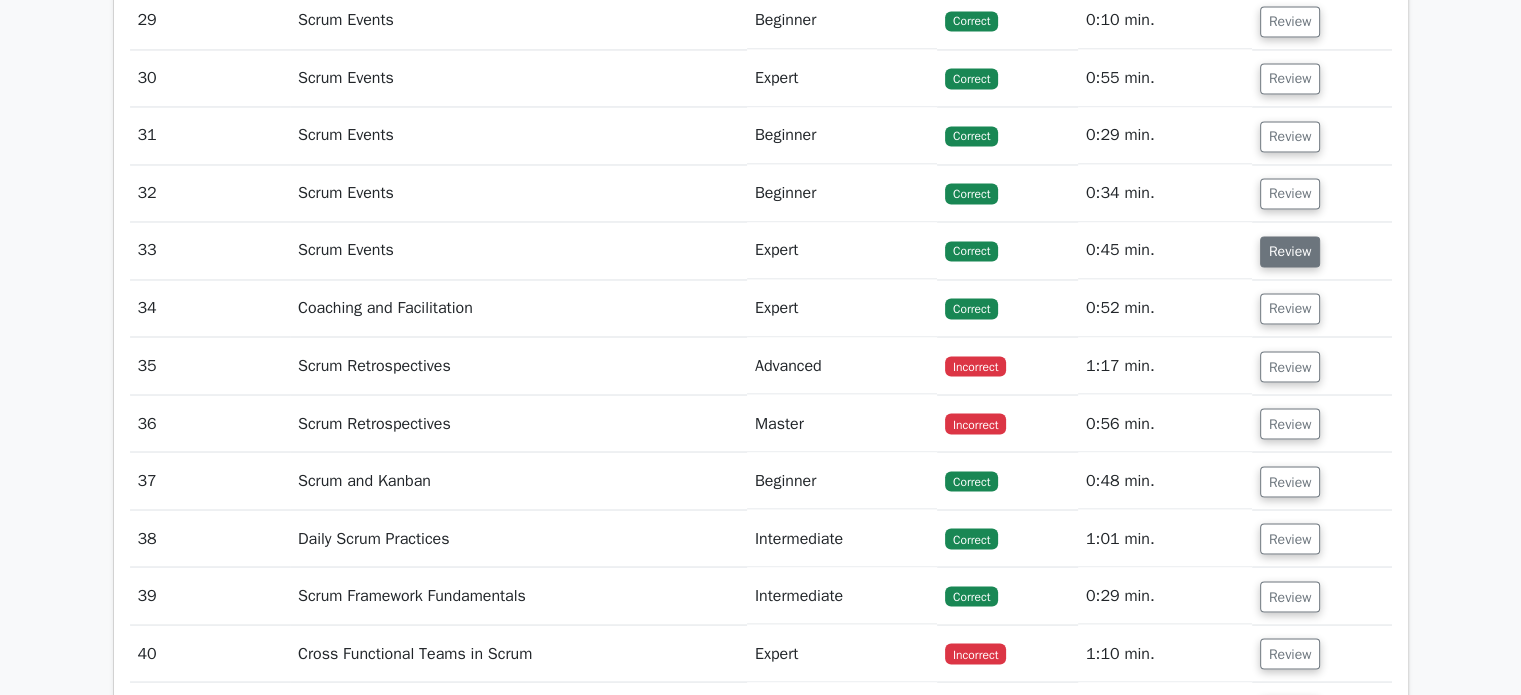 click on "Review" at bounding box center [1290, 251] 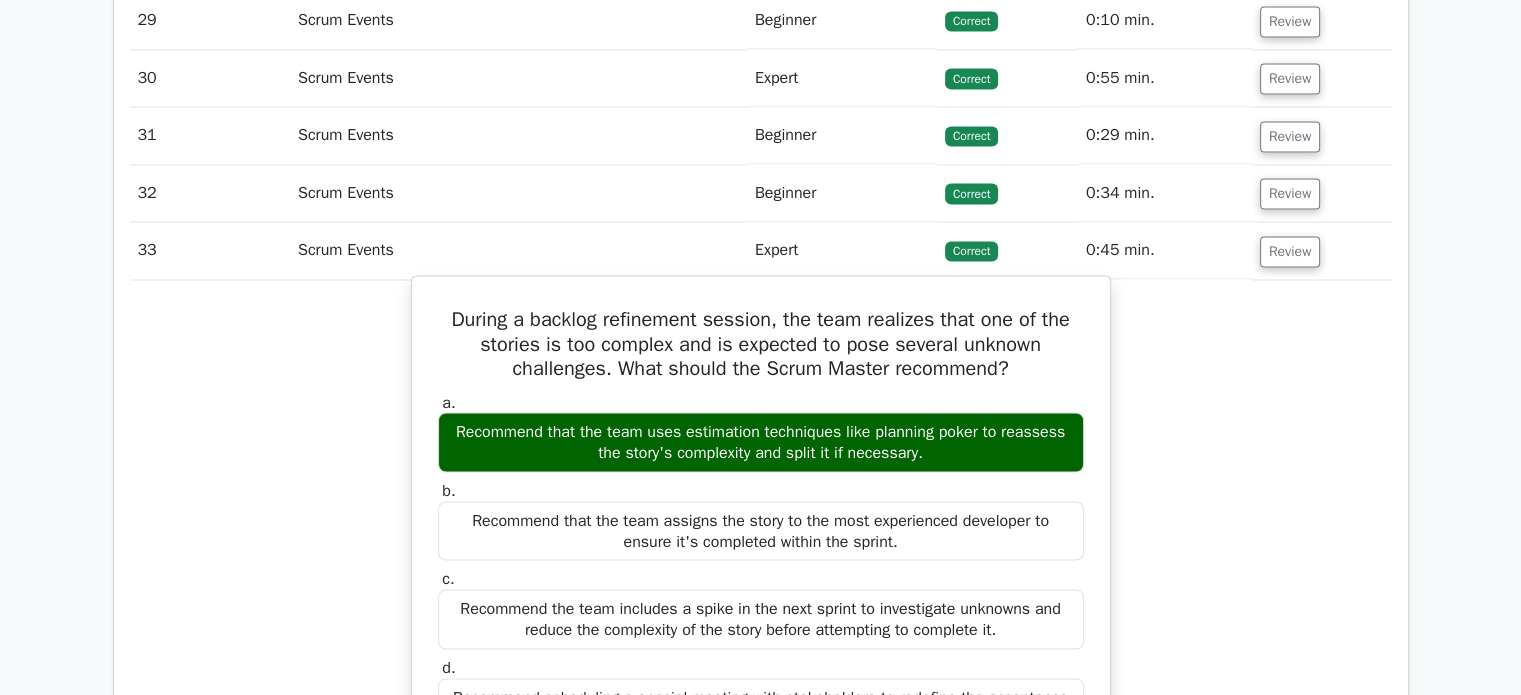 click on "During a backlog refinement session, the team realizes that one of the stories is too complex and is expected to pose several unknown challenges. What should the Scrum Master recommend?" at bounding box center (761, 344) 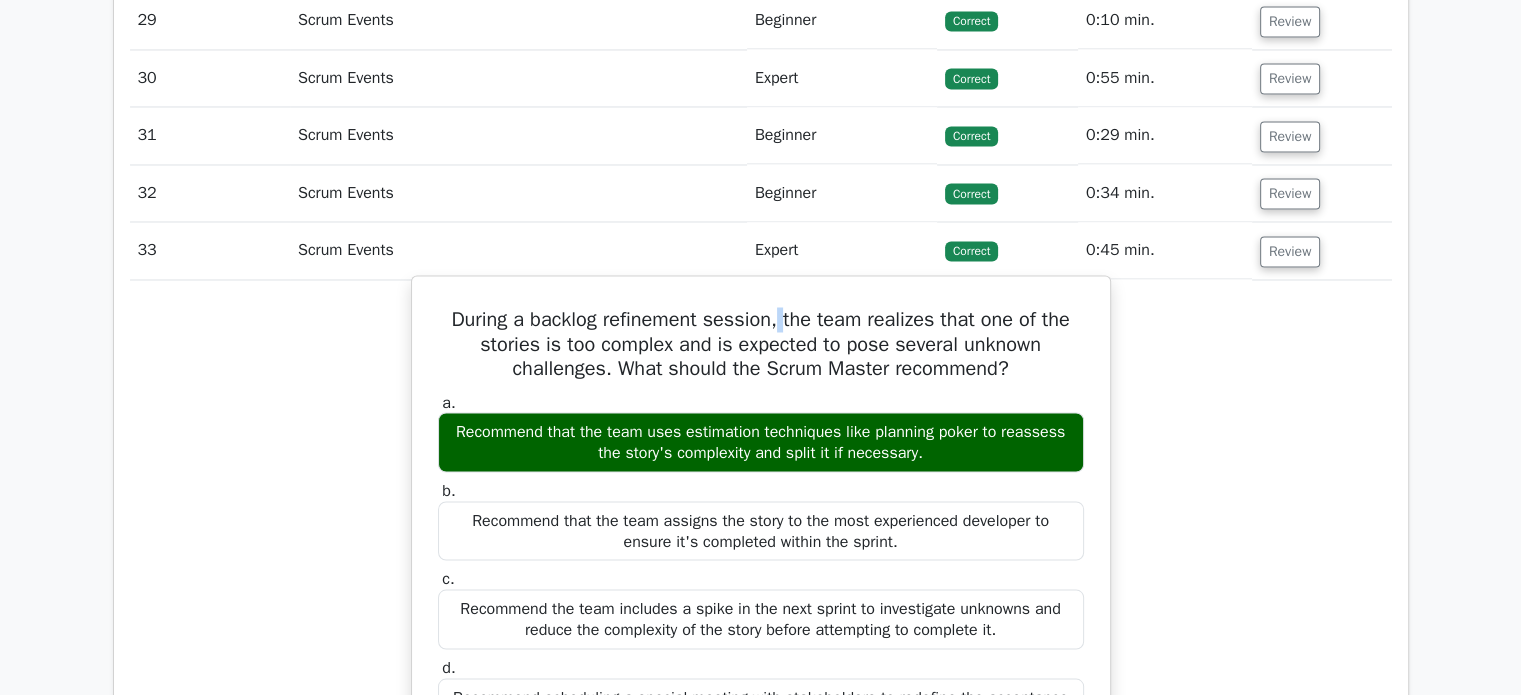 click on "During a backlog refinement session, the team realizes that one of the stories is too complex and is expected to pose several unknown challenges. What should the Scrum Master recommend?" at bounding box center [761, 344] 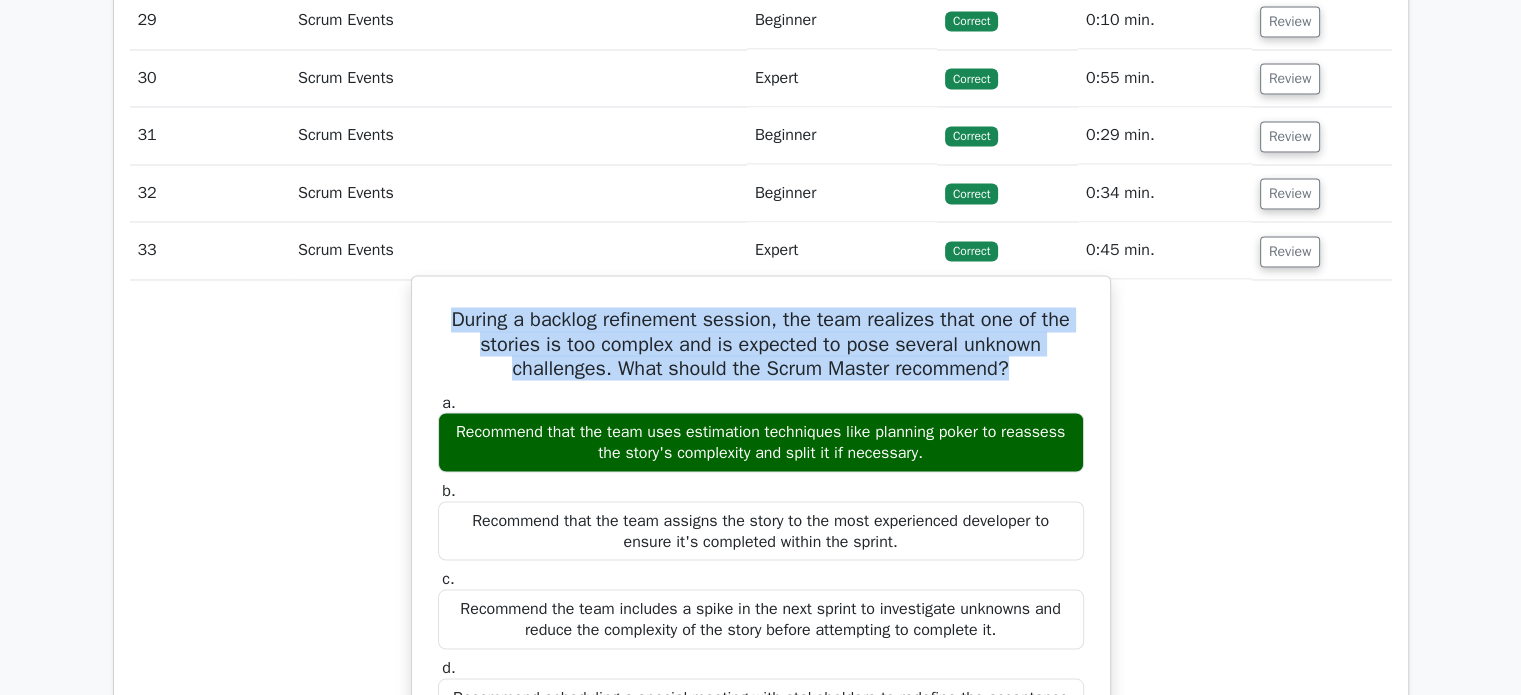 click on "During a backlog refinement session, the team realizes that one of the stories is too complex and is expected to pose several unknown challenges. What should the Scrum Master recommend?" at bounding box center (761, 344) 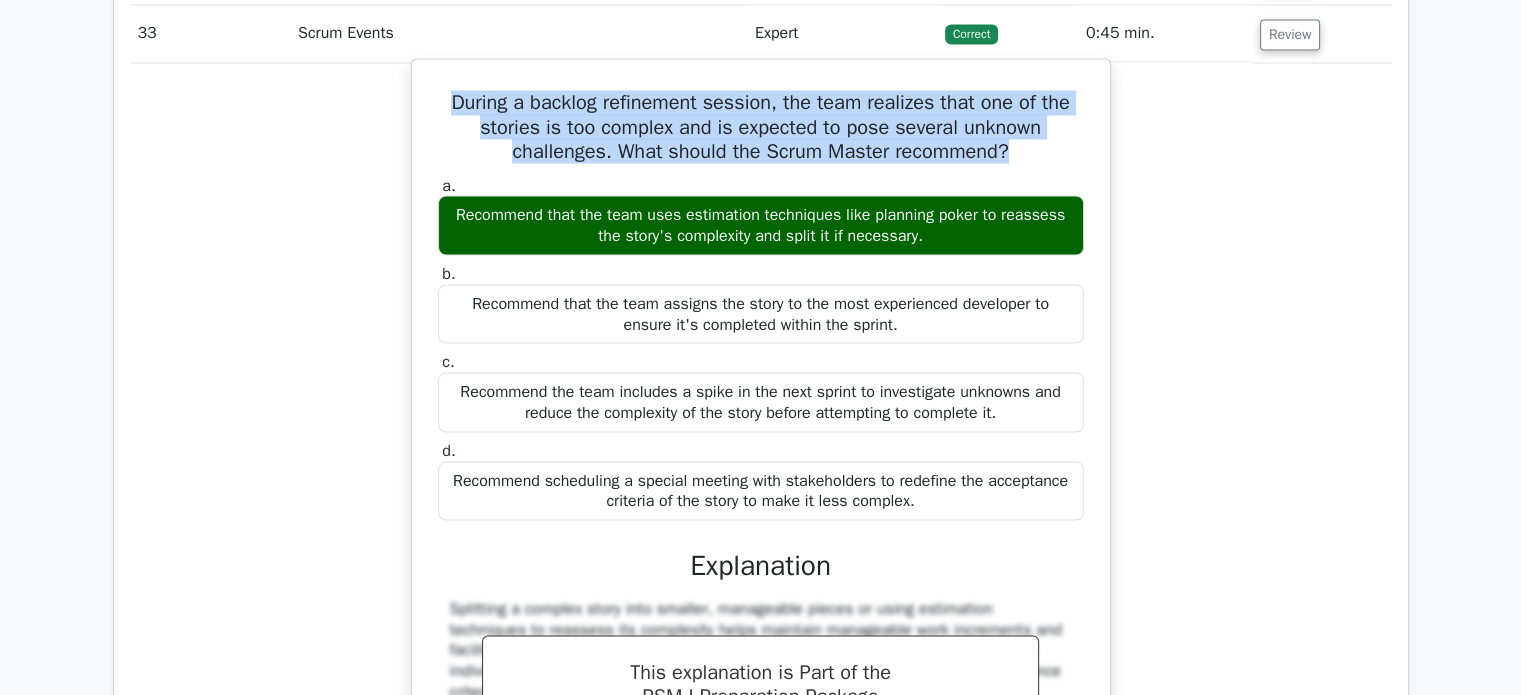 scroll, scrollTop: 3692, scrollLeft: 0, axis: vertical 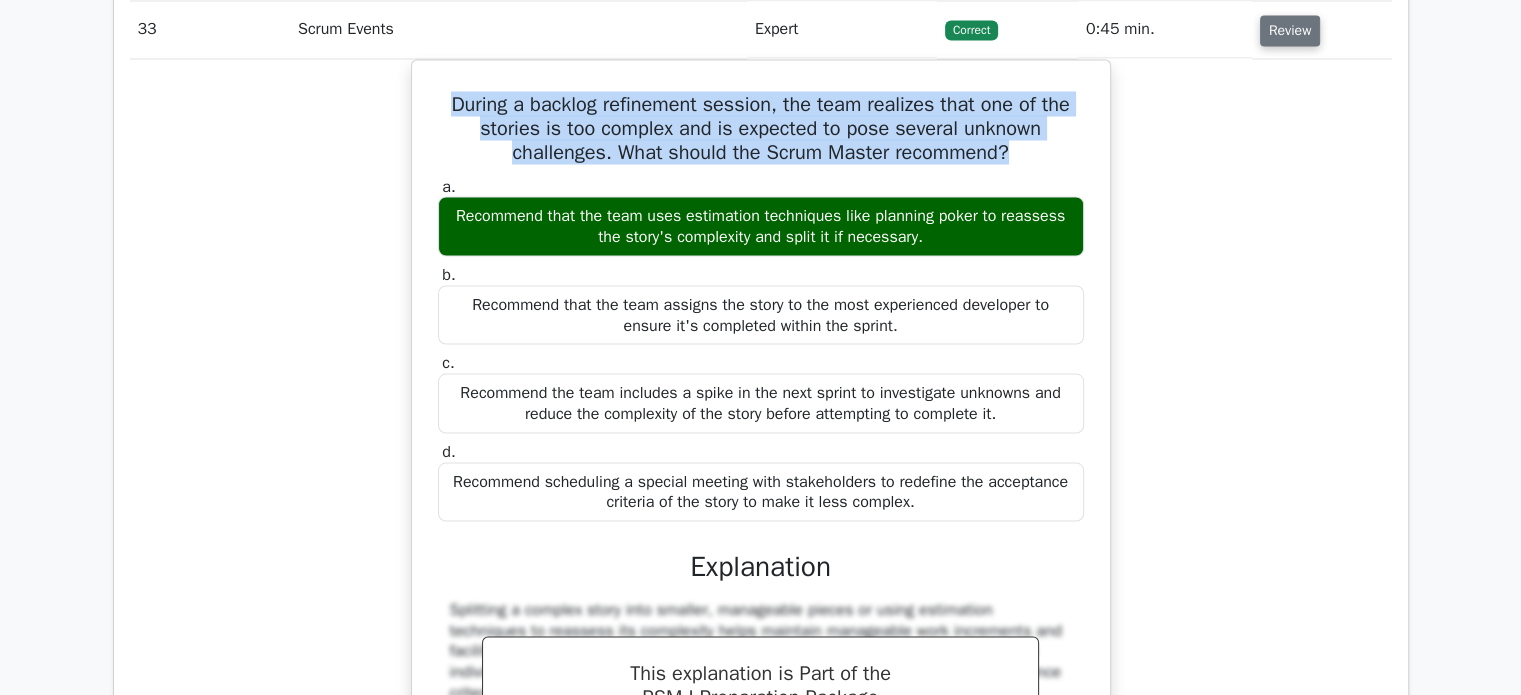 click on "Review" at bounding box center [1290, 30] 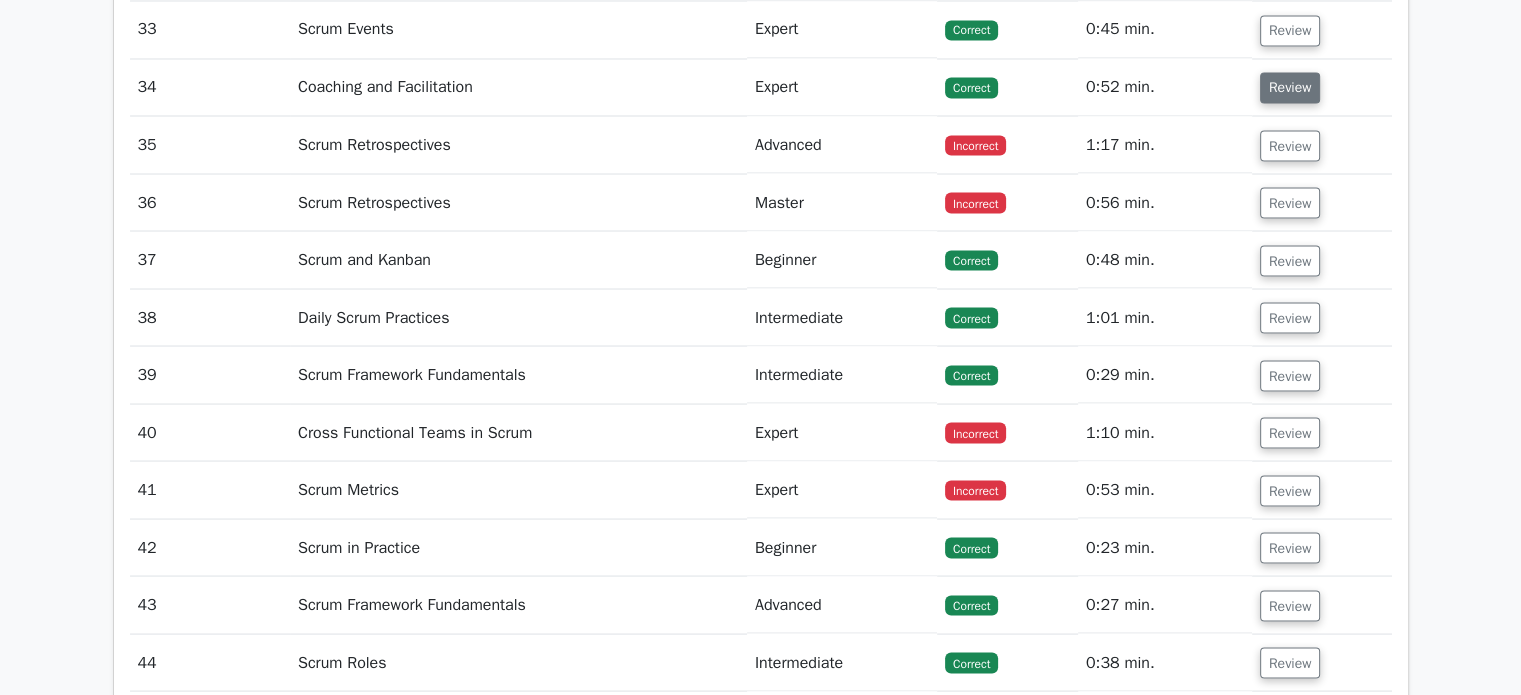 click on "Review" at bounding box center (1290, 87) 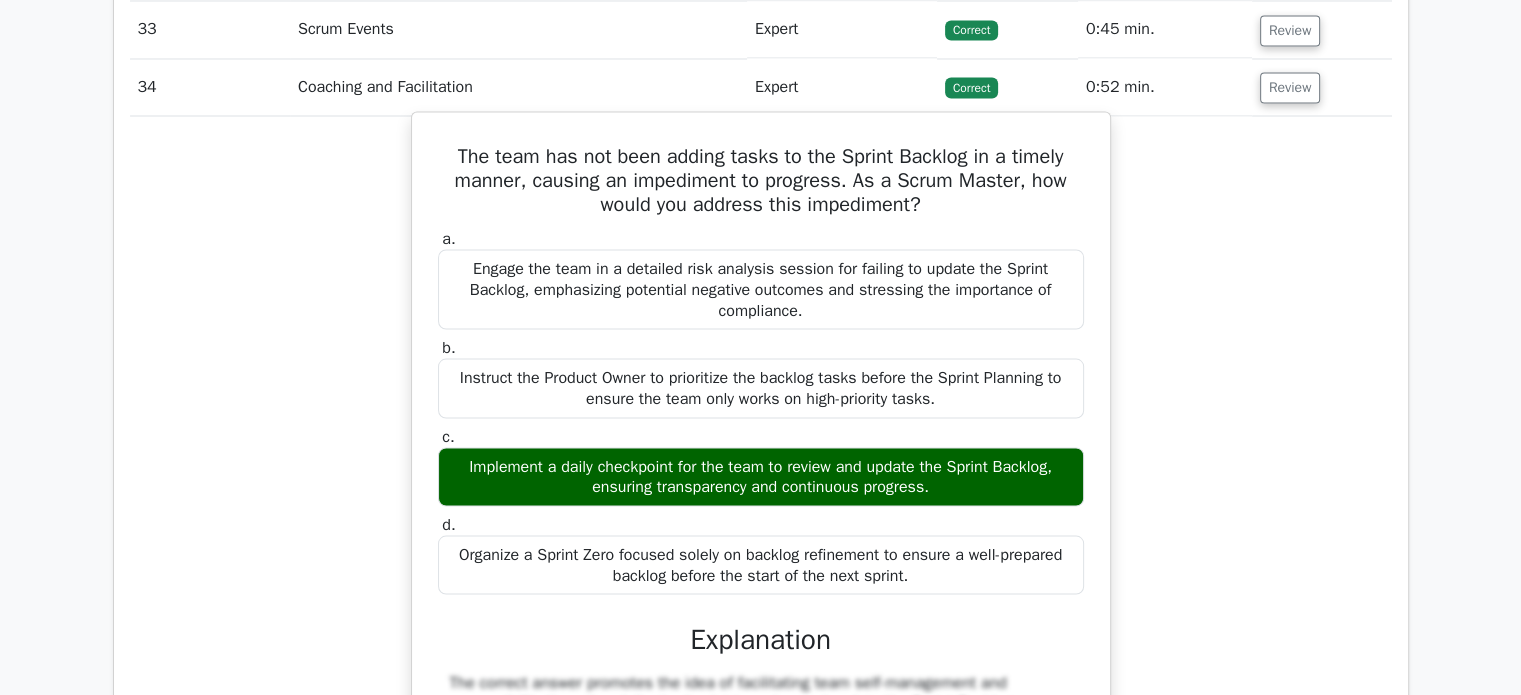 click on "The team has not been adding tasks to the Sprint Backlog in a timely manner, causing an impediment to progress. As a Scrum Master, how would you address this impediment?" at bounding box center (761, 180) 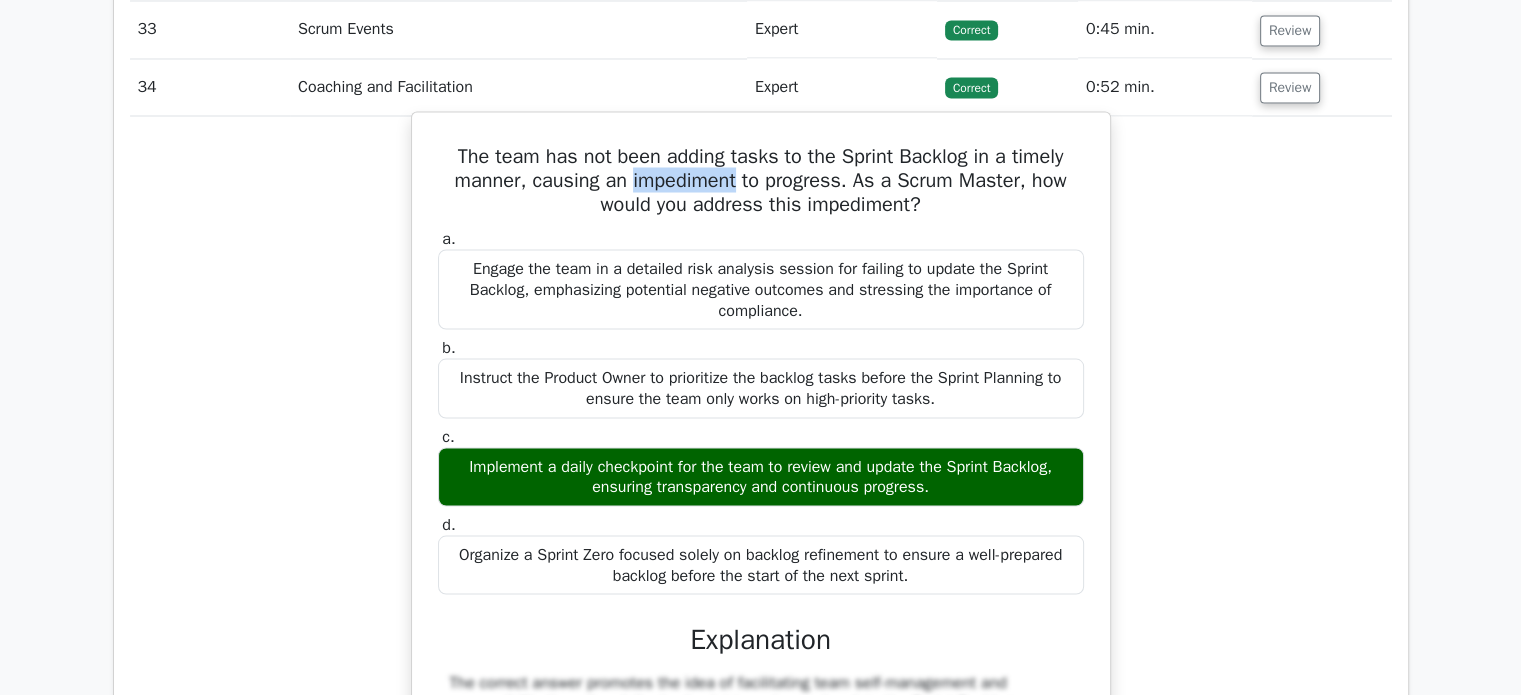 click on "The team has not been adding tasks to the Sprint Backlog in a timely manner, causing an impediment to progress. As a Scrum Master, how would you address this impediment?" at bounding box center (761, 180) 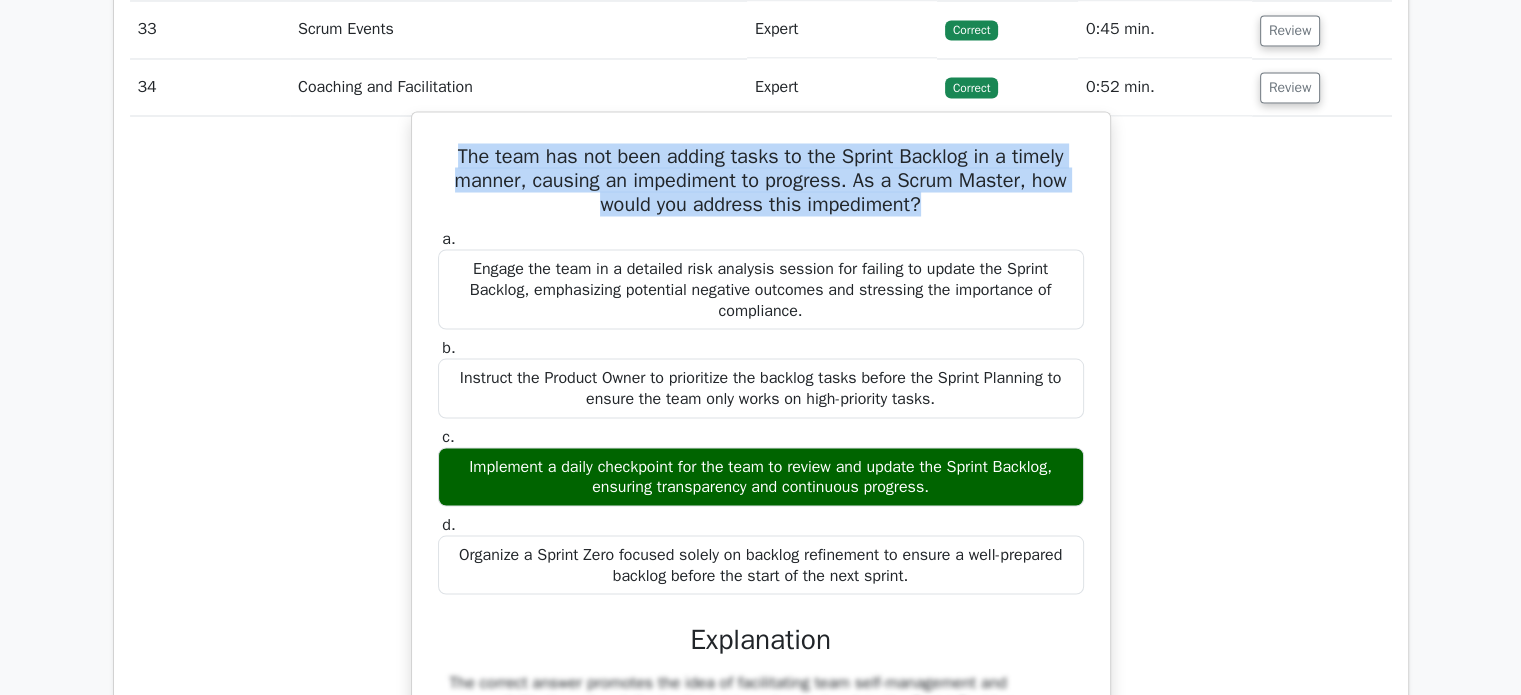 click on "The team has not been adding tasks to the Sprint Backlog in a timely manner, causing an impediment to progress. As a Scrum Master, how would you address this impediment?" at bounding box center [761, 180] 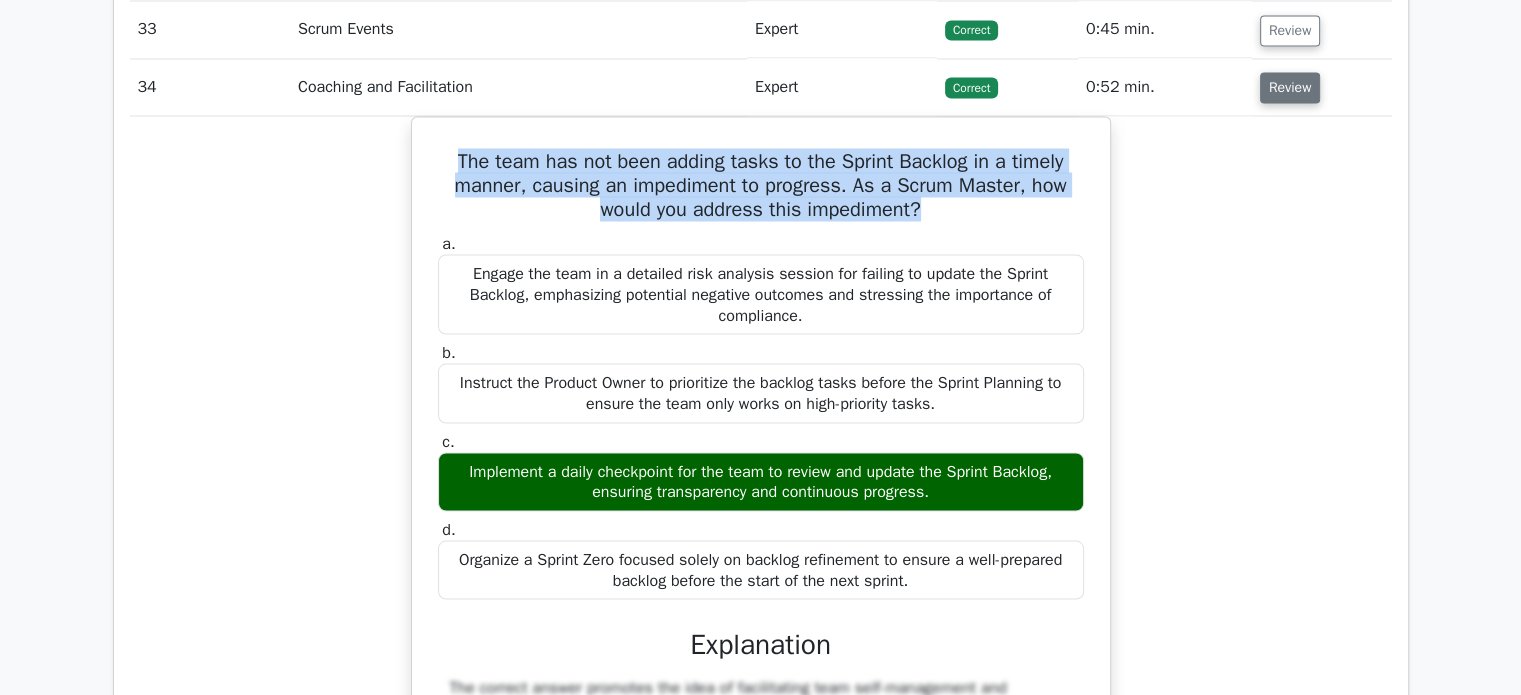 click on "Review" at bounding box center [1290, 87] 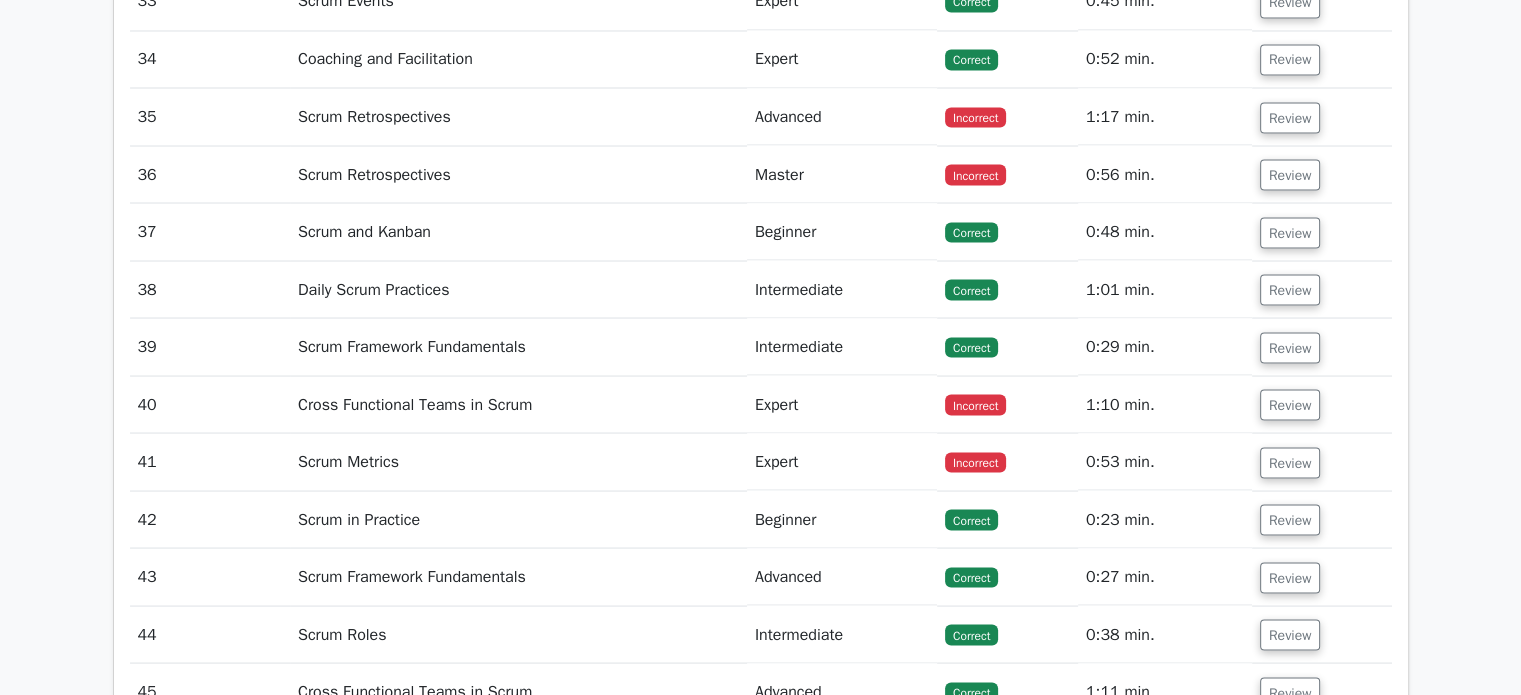 scroll, scrollTop: 3715, scrollLeft: 0, axis: vertical 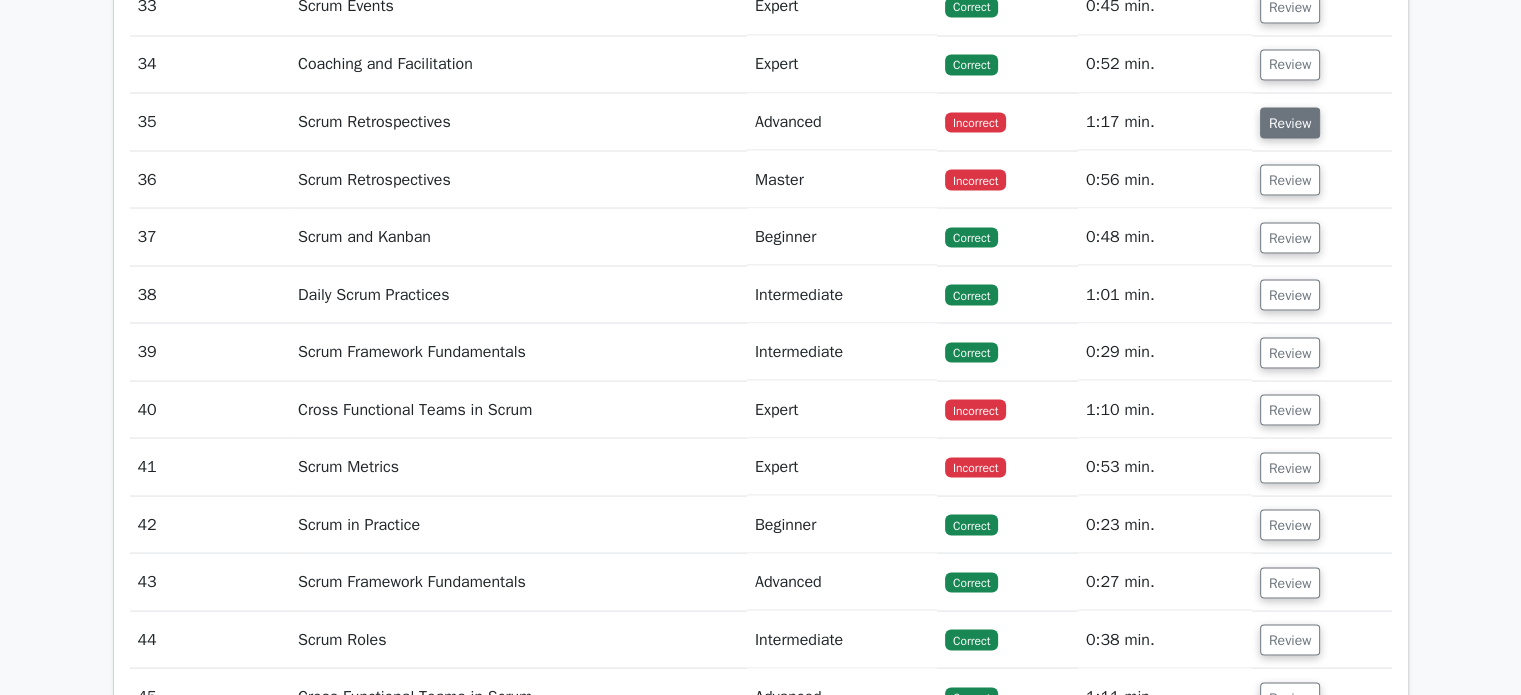 click on "Review" at bounding box center [1290, 122] 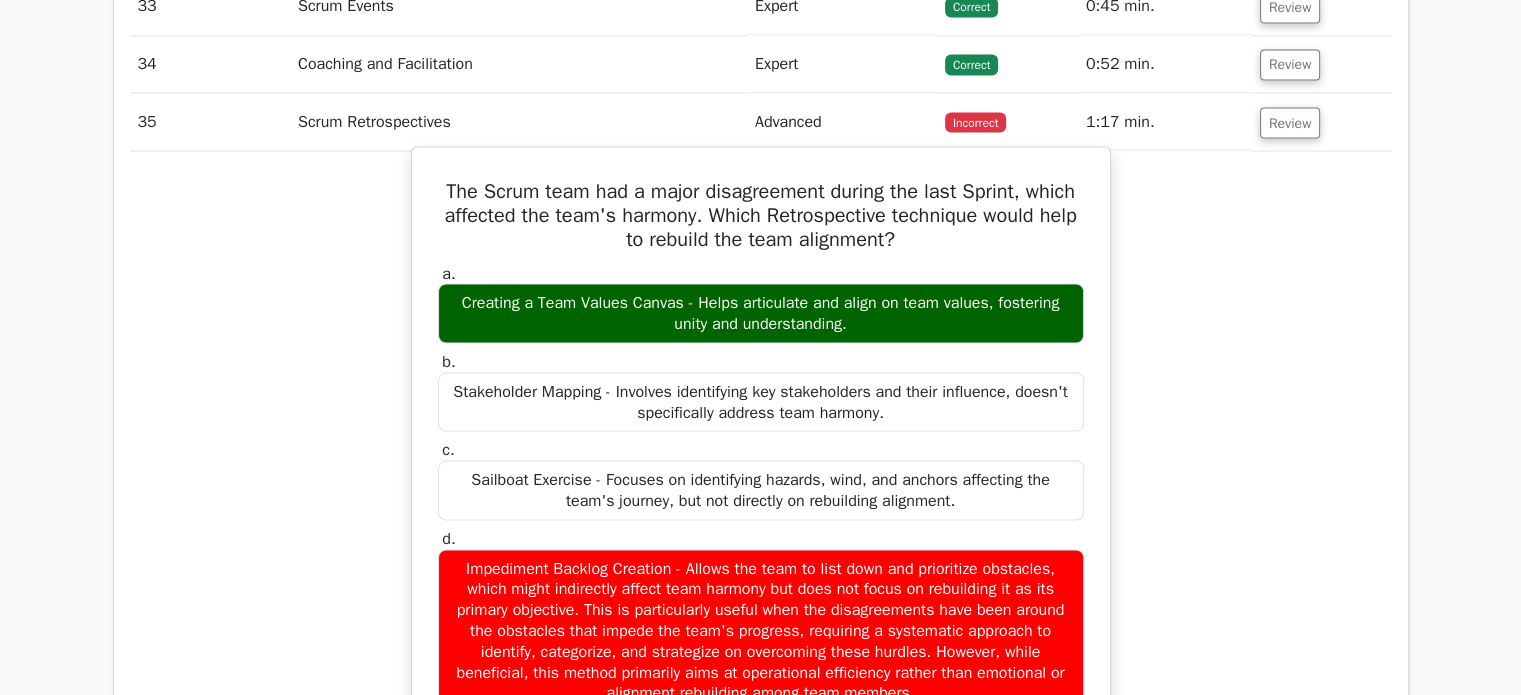 click on "The Scrum team had a major disagreement during the last Sprint, which affected the team's harmony. Which Retrospective technique would help to rebuild the team alignment?" at bounding box center [761, 215] 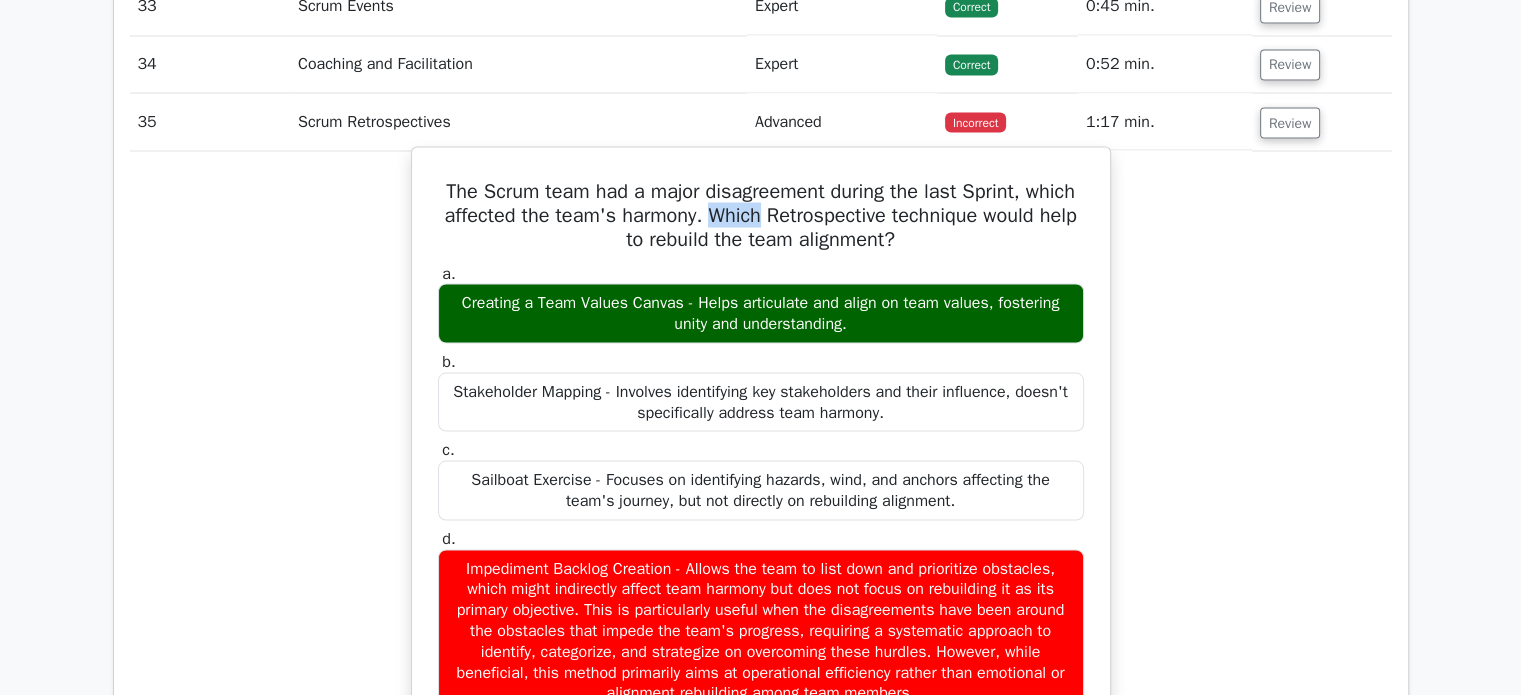click on "The Scrum team had a major disagreement during the last Sprint, which affected the team's harmony. Which Retrospective technique would help to rebuild the team alignment?" at bounding box center (761, 215) 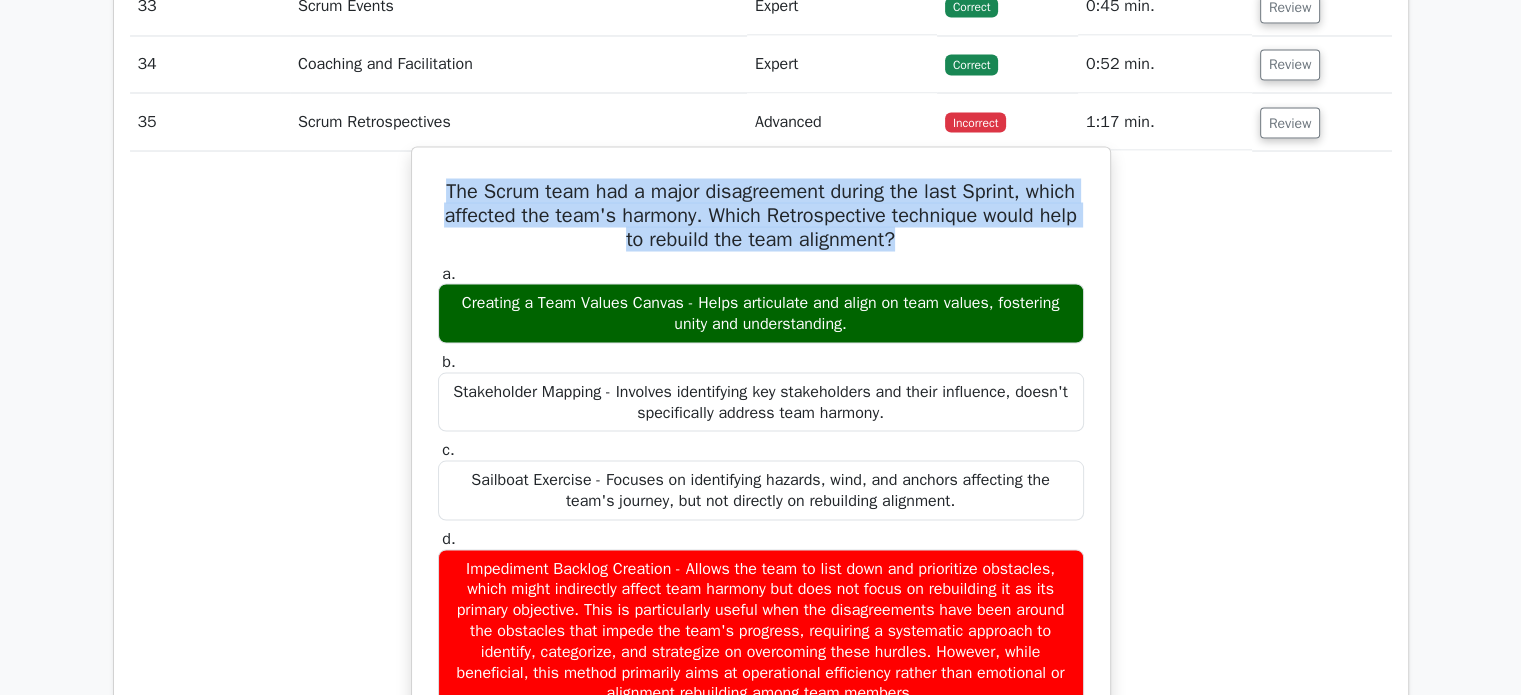 click on "The Scrum team had a major disagreement during the last Sprint, which affected the team's harmony. Which Retrospective technique would help to rebuild the team alignment?" at bounding box center [761, 215] 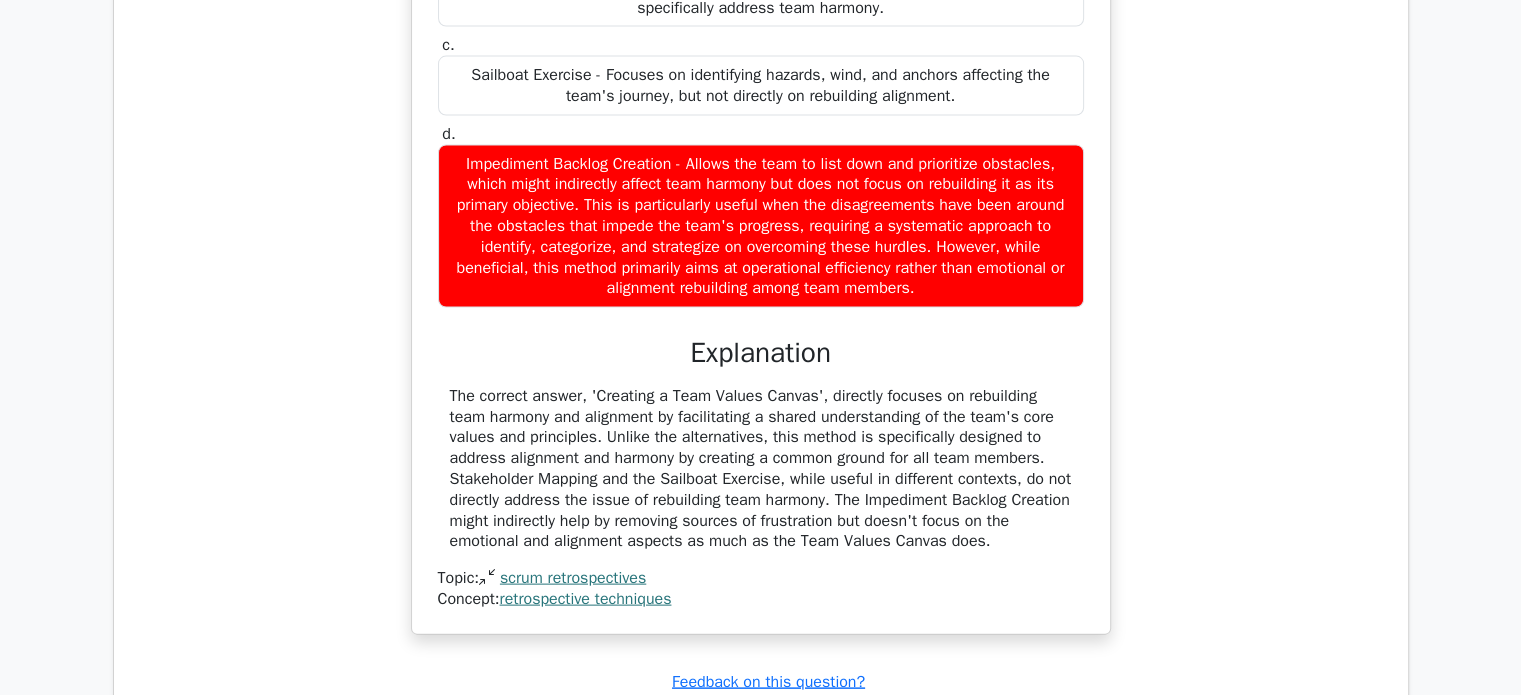 scroll, scrollTop: 4120, scrollLeft: 0, axis: vertical 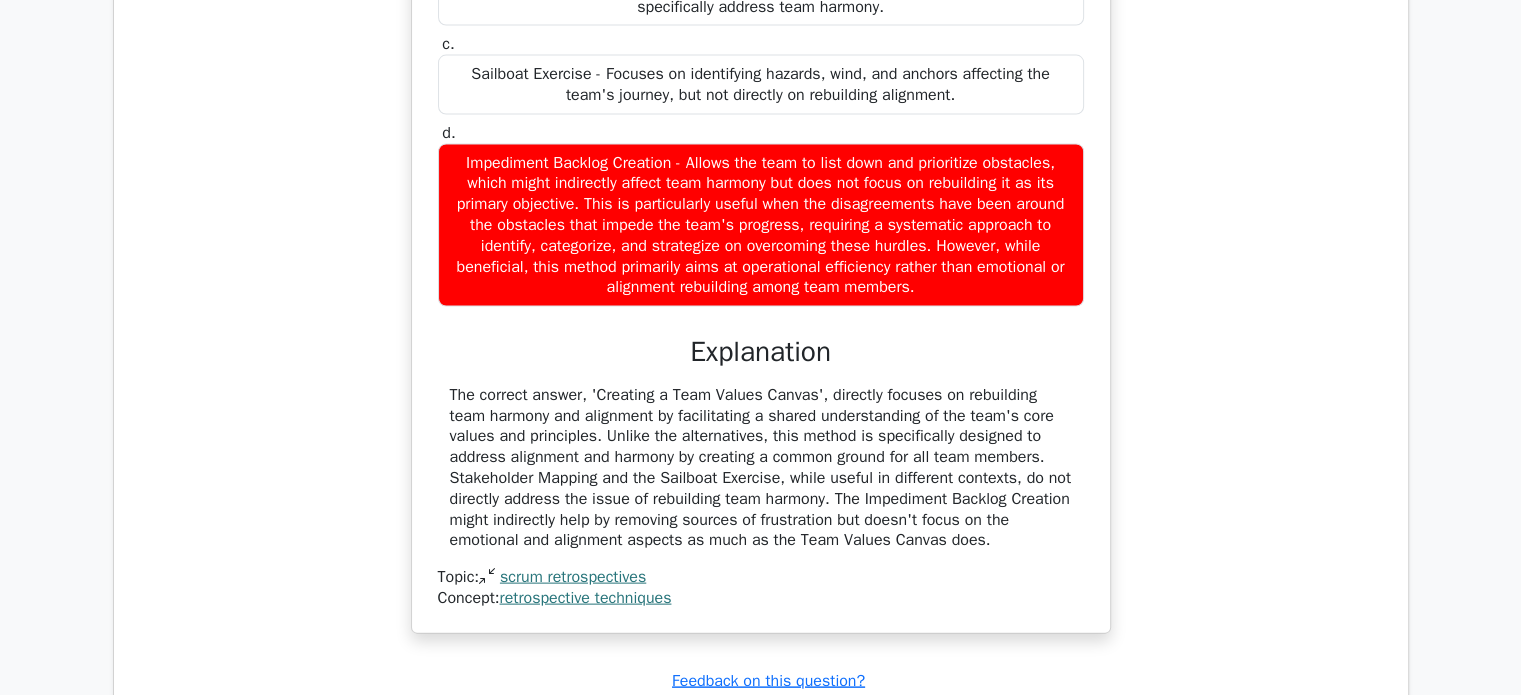 click on "The correct answer, 'Creating a Team Values Canvas', directly focuses on rebuilding team harmony and alignment by facilitating a shared understanding of the team's core values and principles. Unlike the alternatives, this method is specifically designed to address alignment and harmony by creating a common ground for all team members. Stakeholder Mapping and the Sailboat Exercise, while useful in different contexts, do not directly address the issue of rebuilding team harmony. The Impediment Backlog Creation might indirectly help by removing sources of frustration but doesn't focus on the emotional and alignment aspects as much as the Team Values Canvas does." at bounding box center (761, 468) 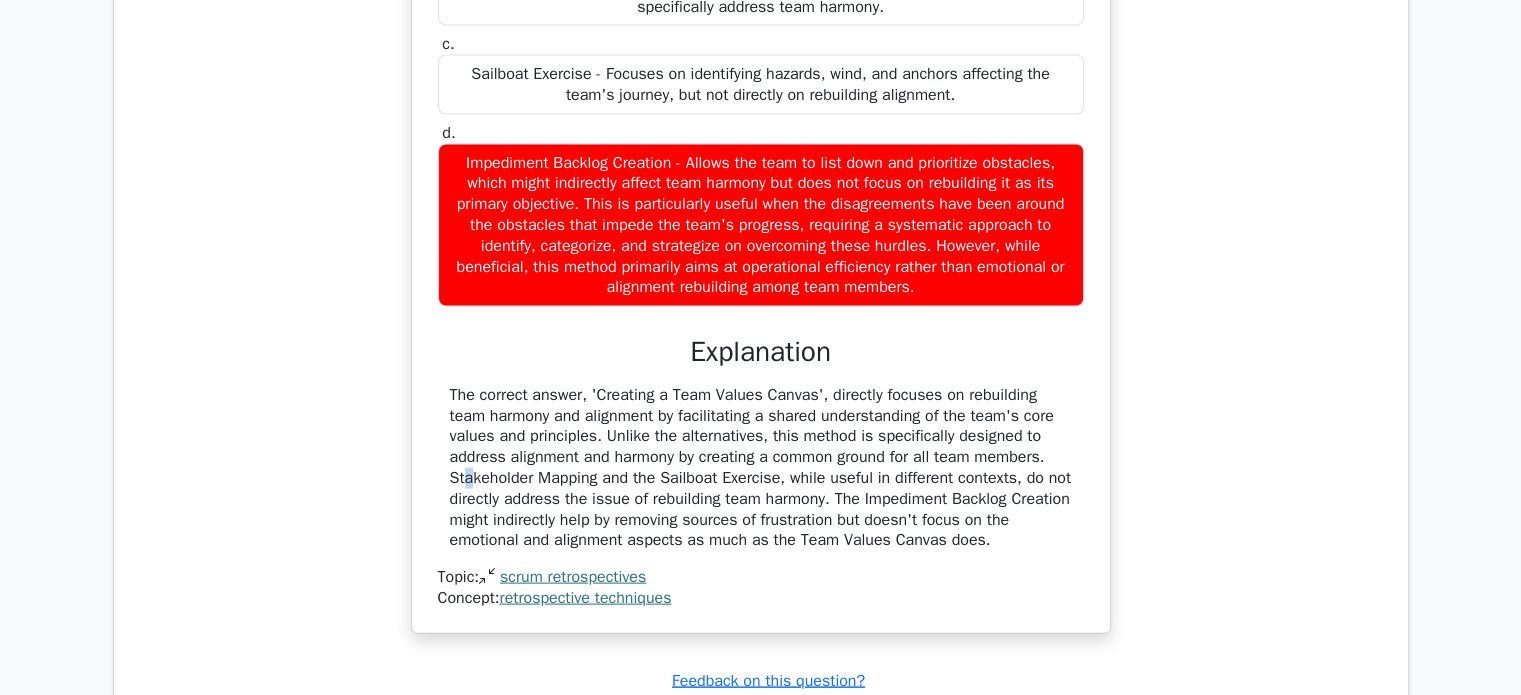 click on "The correct answer, 'Creating a Team Values Canvas', directly focuses on rebuilding team harmony and alignment by facilitating a shared understanding of the team's core values and principles. Unlike the alternatives, this method is specifically designed to address alignment and harmony by creating a common ground for all team members. Stakeholder Mapping and the Sailboat Exercise, while useful in different contexts, do not directly address the issue of rebuilding team harmony. The Impediment Backlog Creation might indirectly help by removing sources of frustration but doesn't focus on the emotional and alignment aspects as much as the Team Values Canvas does." at bounding box center [761, 468] 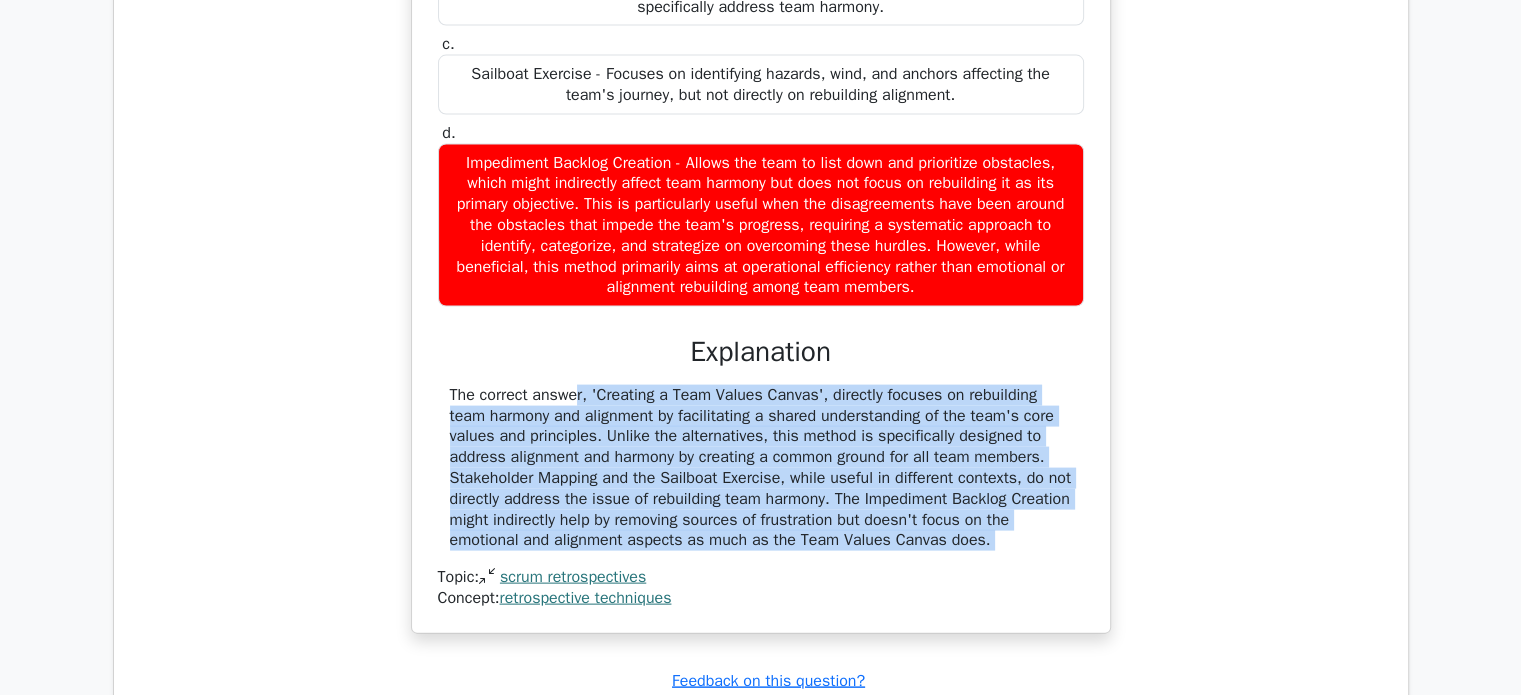 click on "The correct answer, 'Creating a Team Values Canvas', directly focuses on rebuilding team harmony and alignment by facilitating a shared understanding of the team's core values and principles. Unlike the alternatives, this method is specifically designed to address alignment and harmony by creating a common ground for all team members. Stakeholder Mapping and the Sailboat Exercise, while useful in different contexts, do not directly address the issue of rebuilding team harmony. The Impediment Backlog Creation might indirectly help by removing sources of frustration but doesn't focus on the emotional and alignment aspects as much as the Team Values Canvas does." at bounding box center (761, 468) 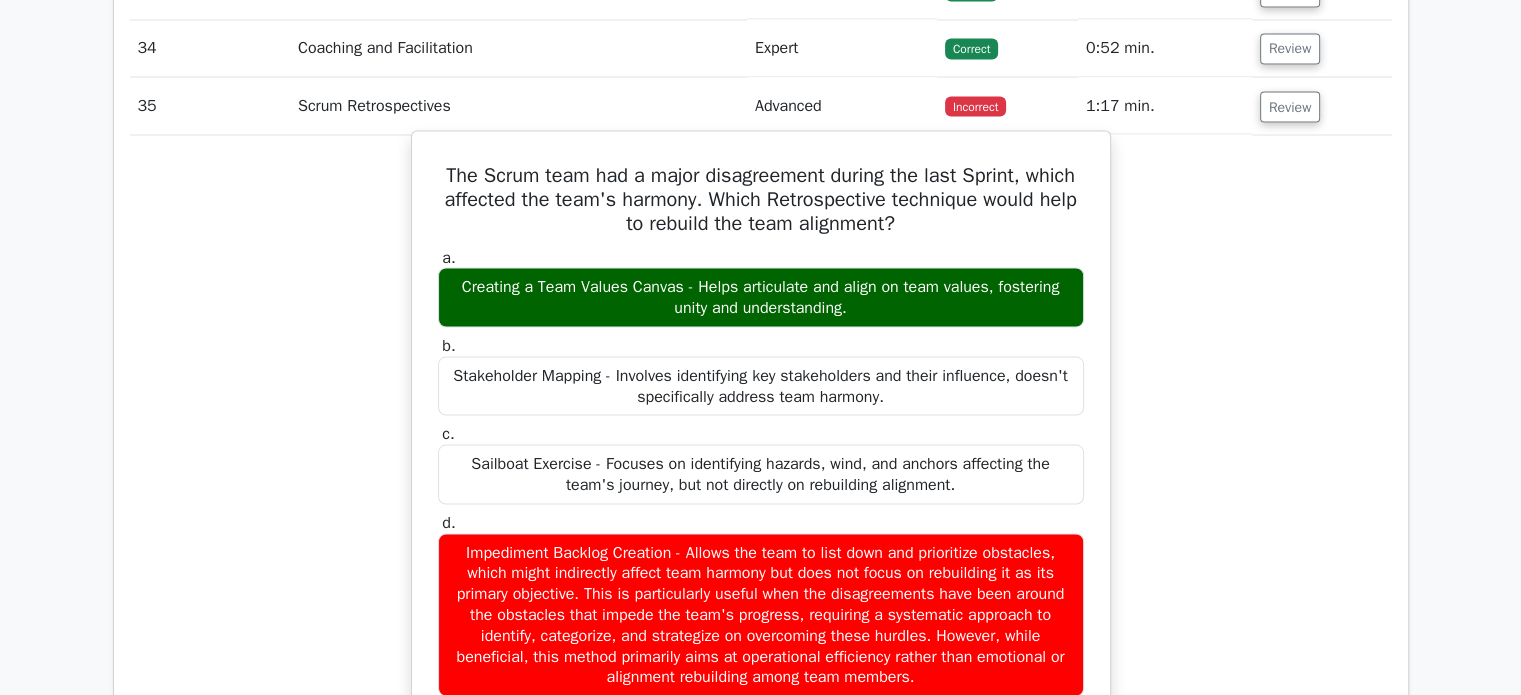 scroll, scrollTop: 3719, scrollLeft: 0, axis: vertical 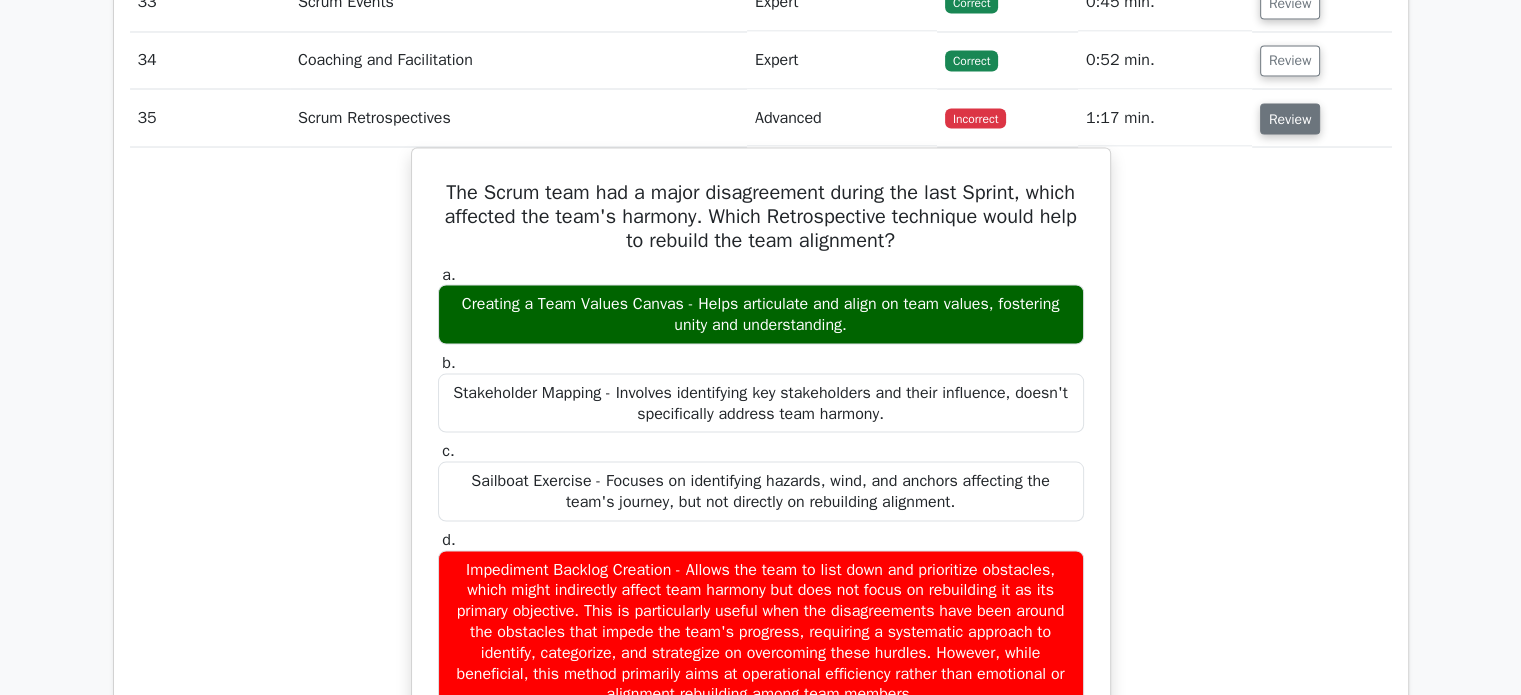 click on "Review" at bounding box center [1290, 118] 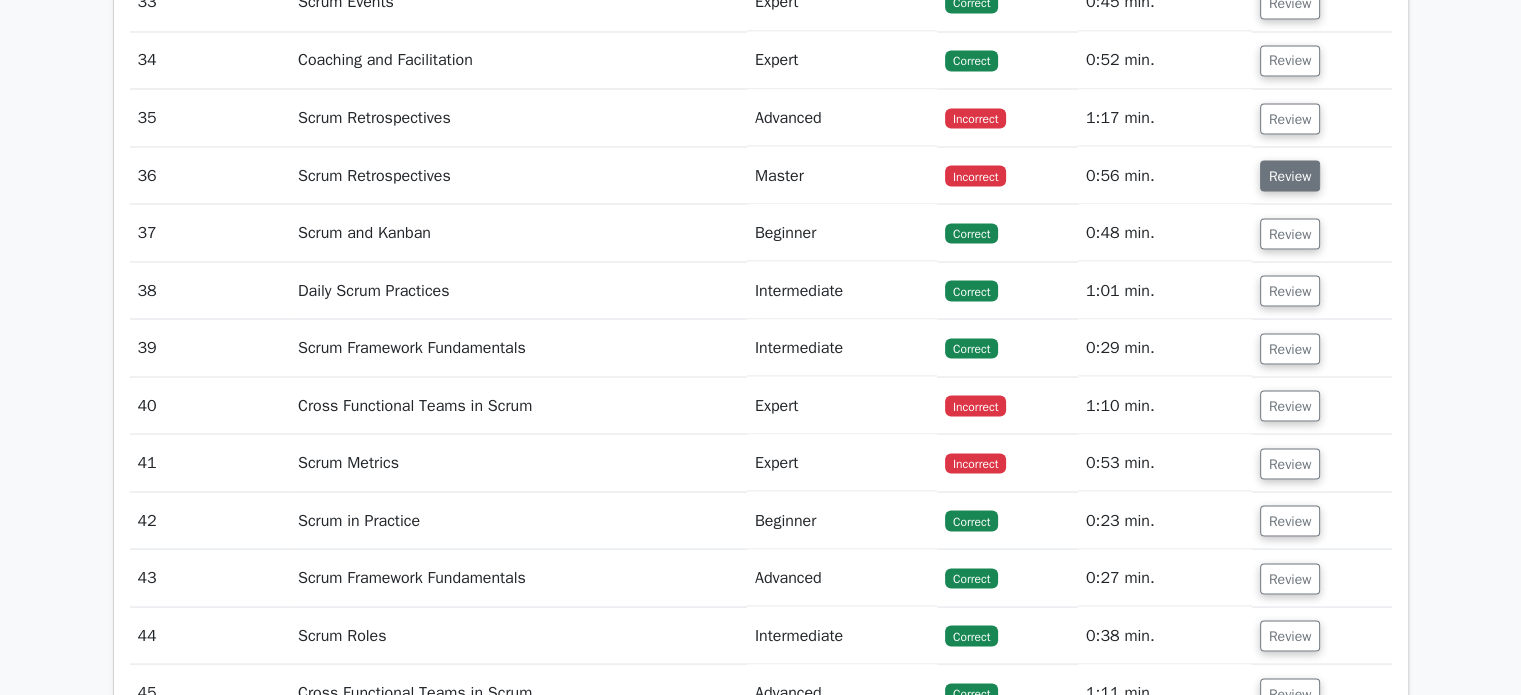 click on "Review" at bounding box center [1290, 175] 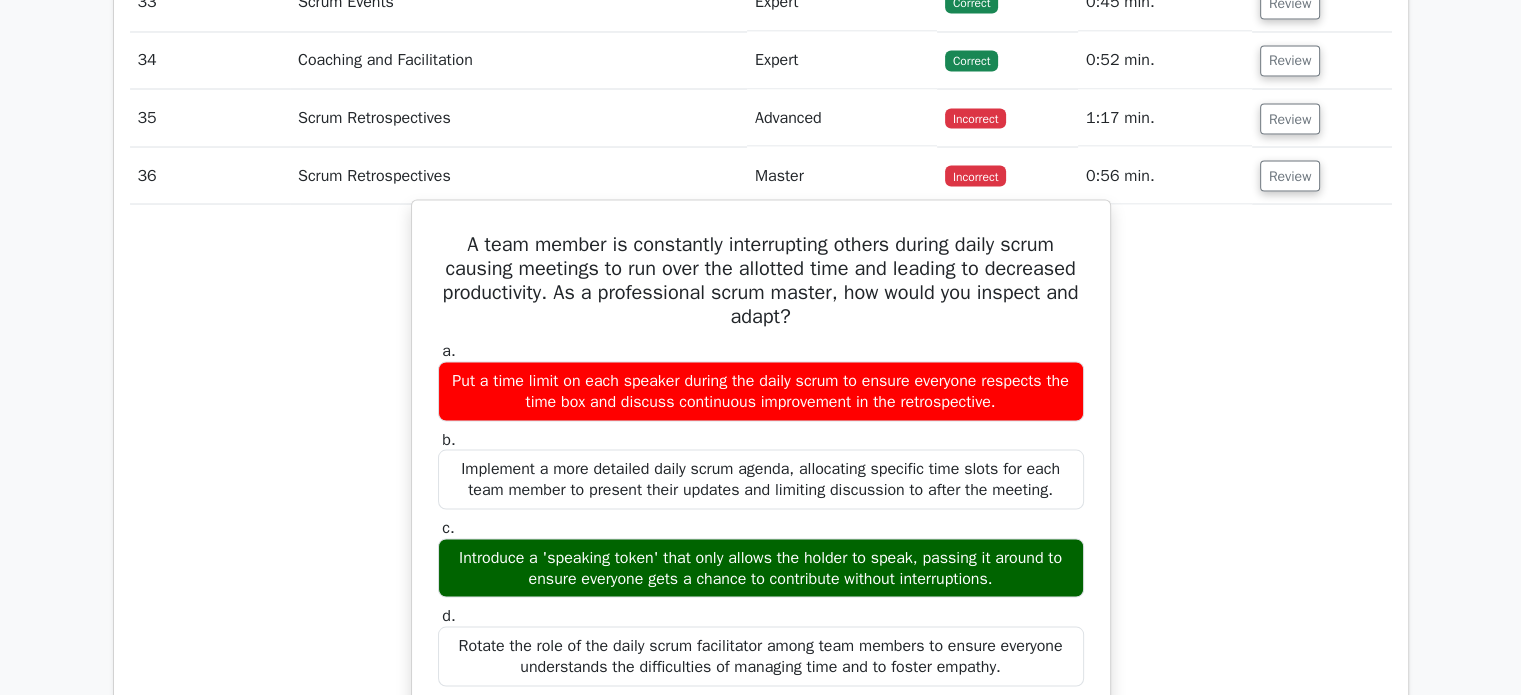 click on "A team member is constantly interrupting others during daily scrum causing meetings to run over the allotted time and leading to decreased productivity. As a professional scrum master, how would you inspect and adapt?" at bounding box center [761, 280] 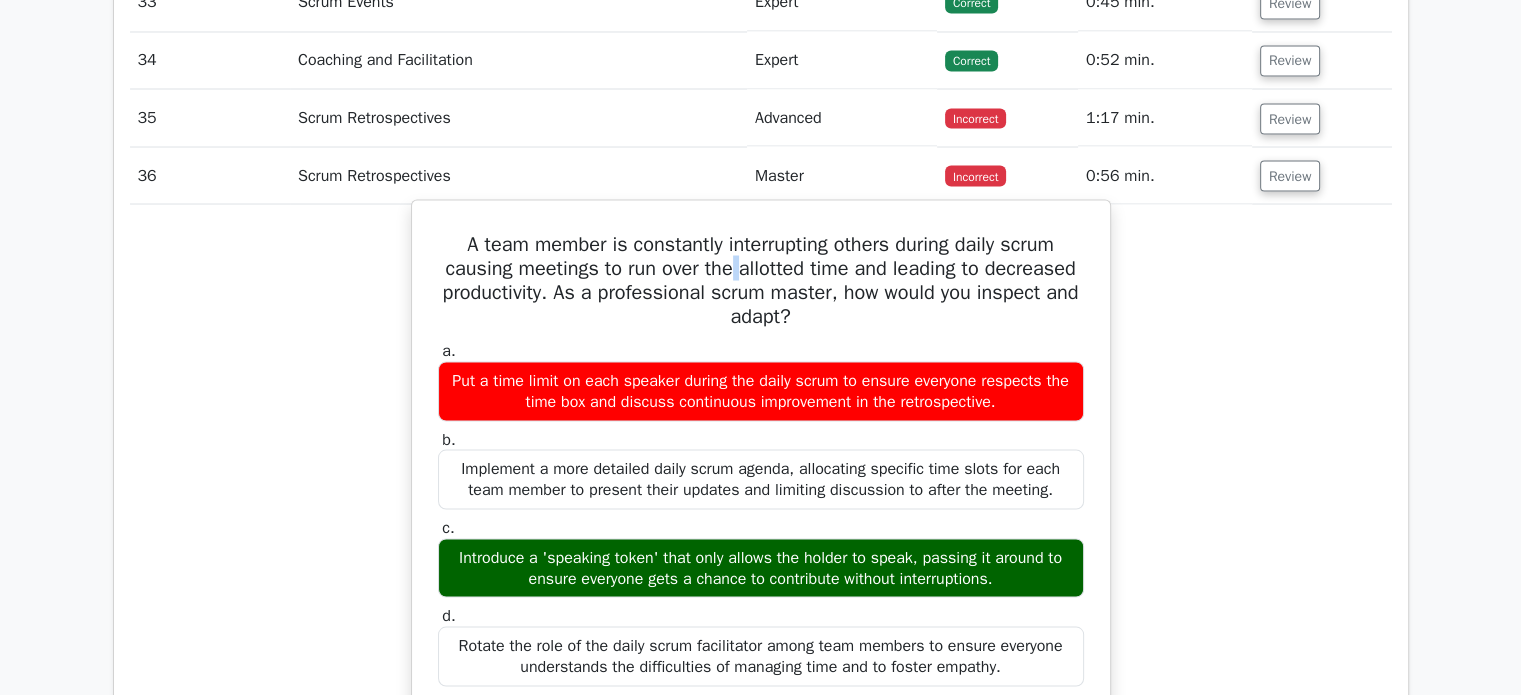 click on "A team member is constantly interrupting others during daily scrum causing meetings to run over the allotted time and leading to decreased productivity. As a professional scrum master, how would you inspect and adapt?" at bounding box center (761, 280) 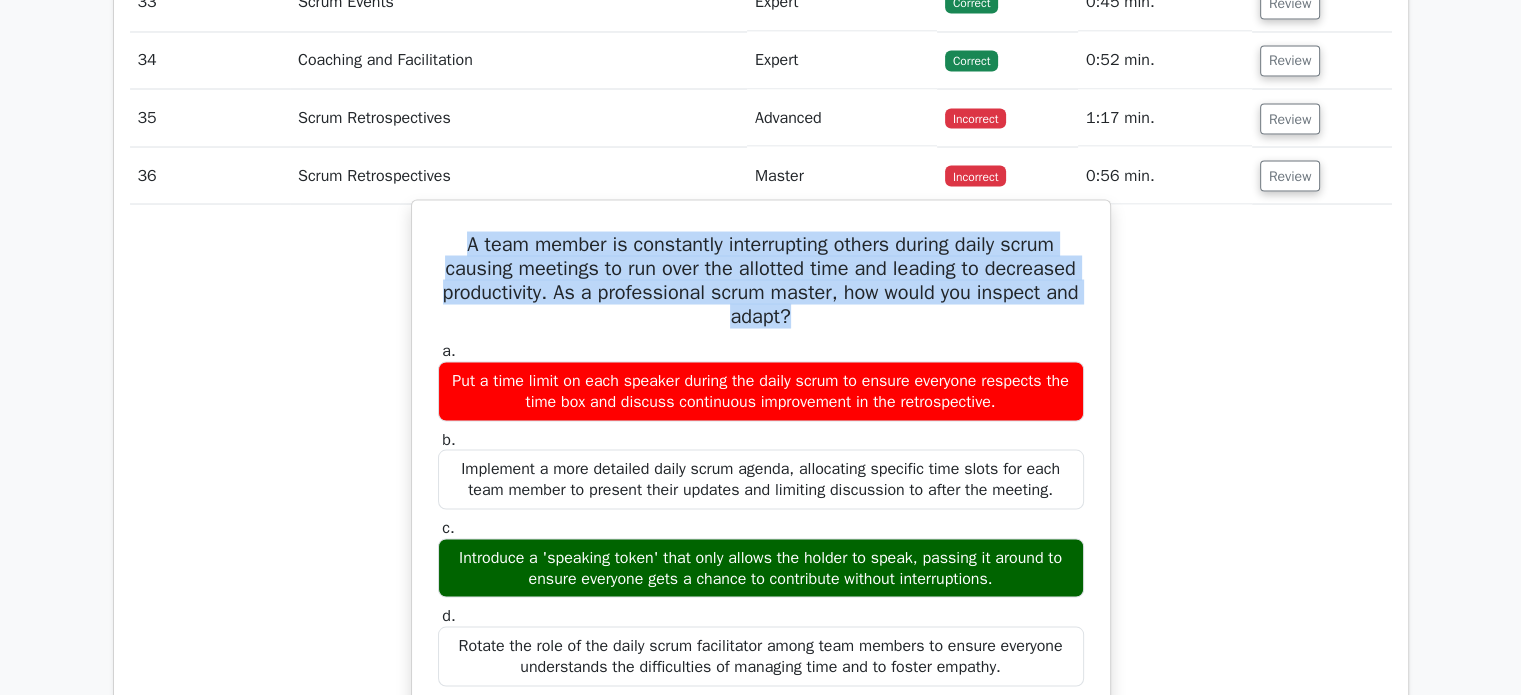 click on "A team member is constantly interrupting others during daily scrum causing meetings to run over the allotted time and leading to decreased productivity. As a professional scrum master, how would you inspect and adapt?" at bounding box center [761, 280] 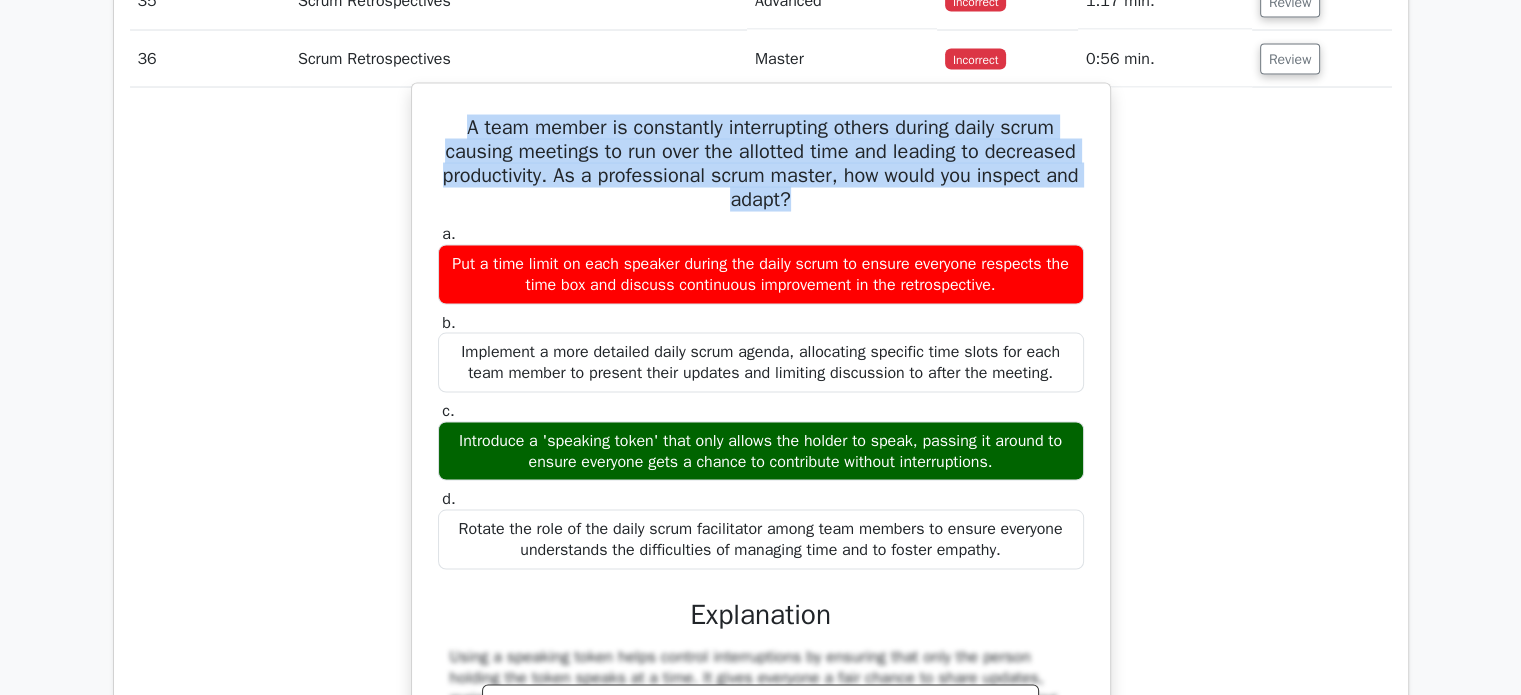 scroll, scrollTop: 3837, scrollLeft: 0, axis: vertical 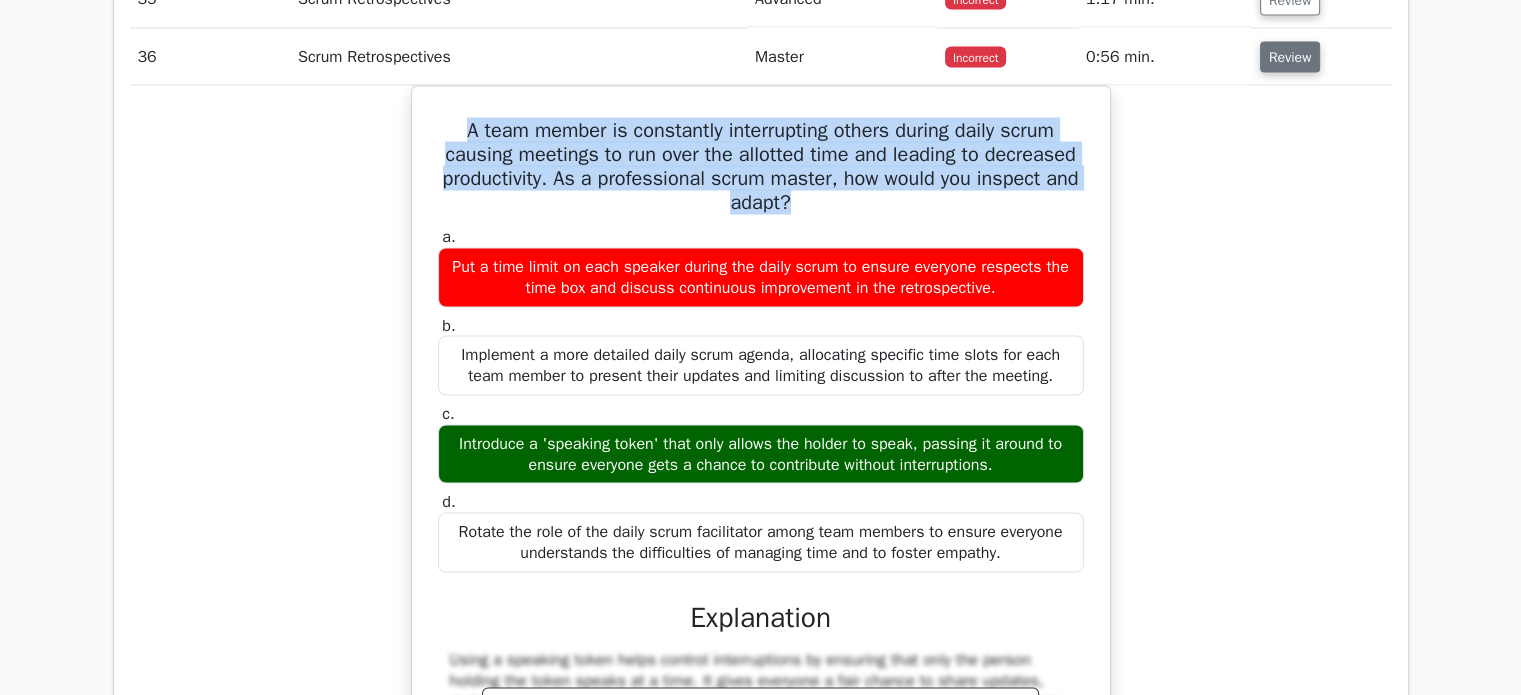 click on "Review" at bounding box center [1290, 57] 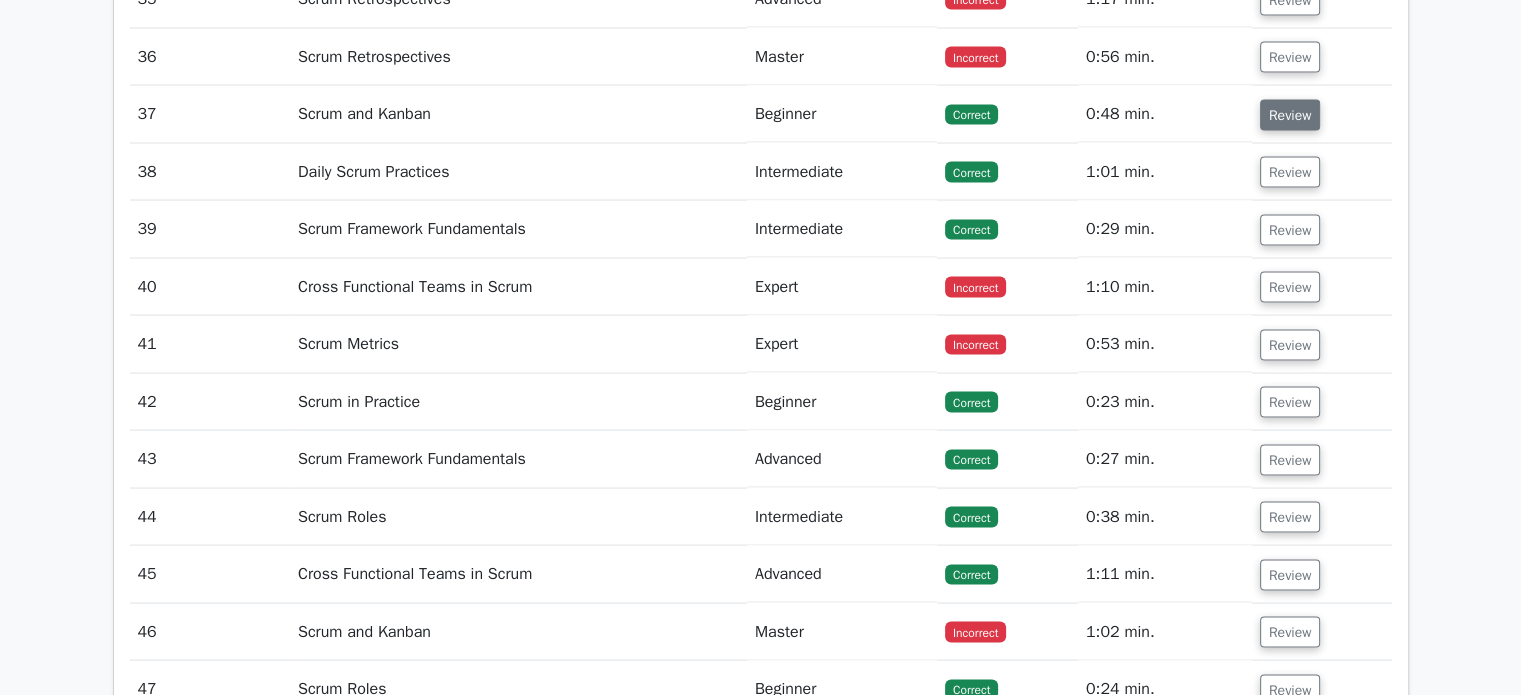 click on "Review" at bounding box center [1290, 115] 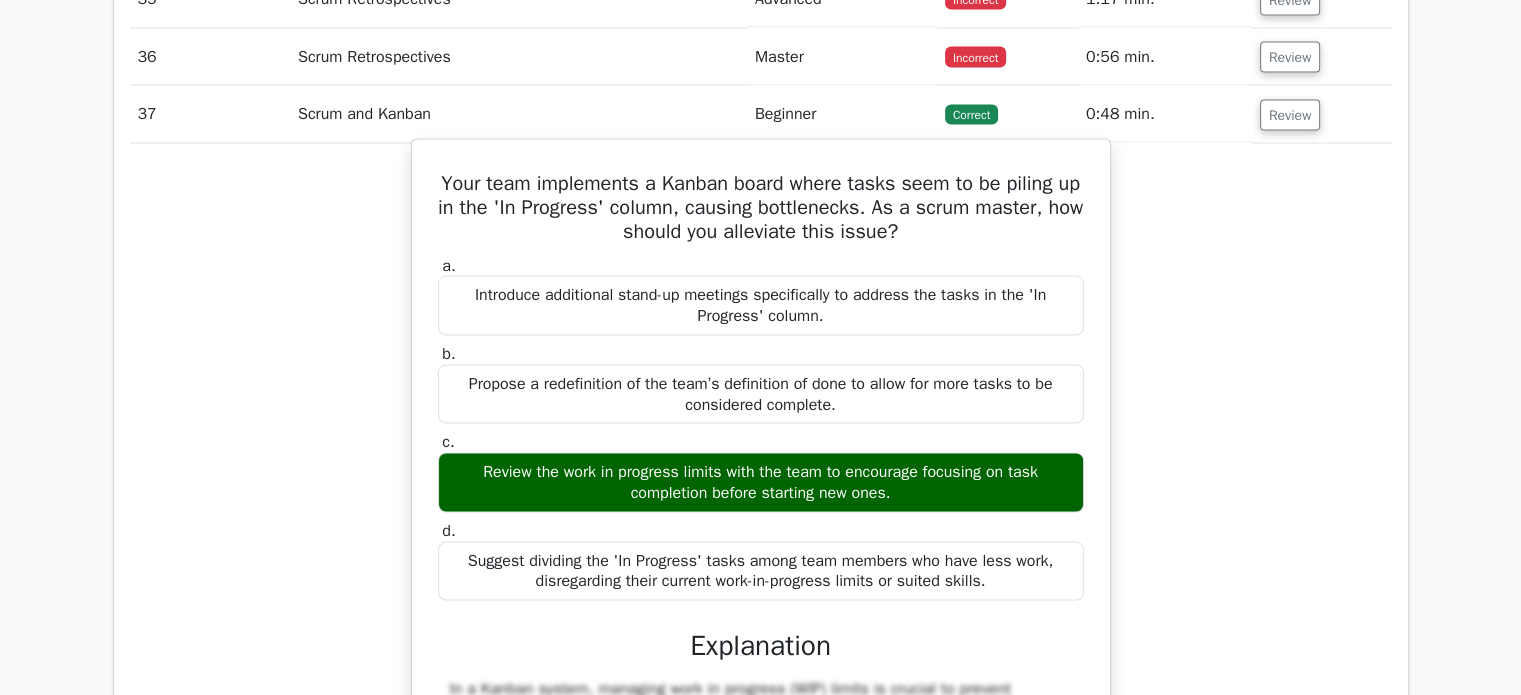 click on "Your team implements a Kanban board where tasks seem to be piling up in the 'In Progress' column, causing bottlenecks. As a scrum master, how should you alleviate this issue?" at bounding box center [761, 208] 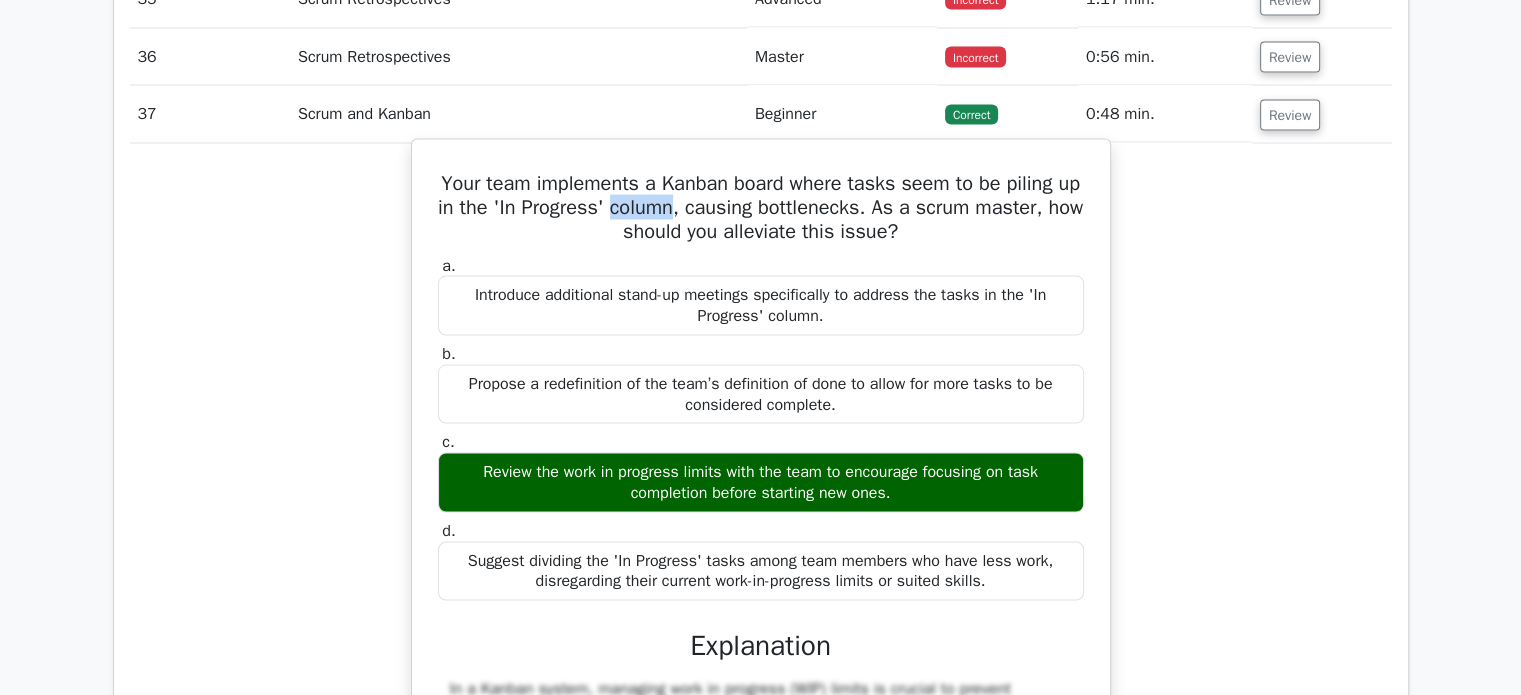 click on "Your team implements a Kanban board where tasks seem to be piling up in the 'In Progress' column, causing bottlenecks. As a scrum master, how should you alleviate this issue?" at bounding box center [761, 208] 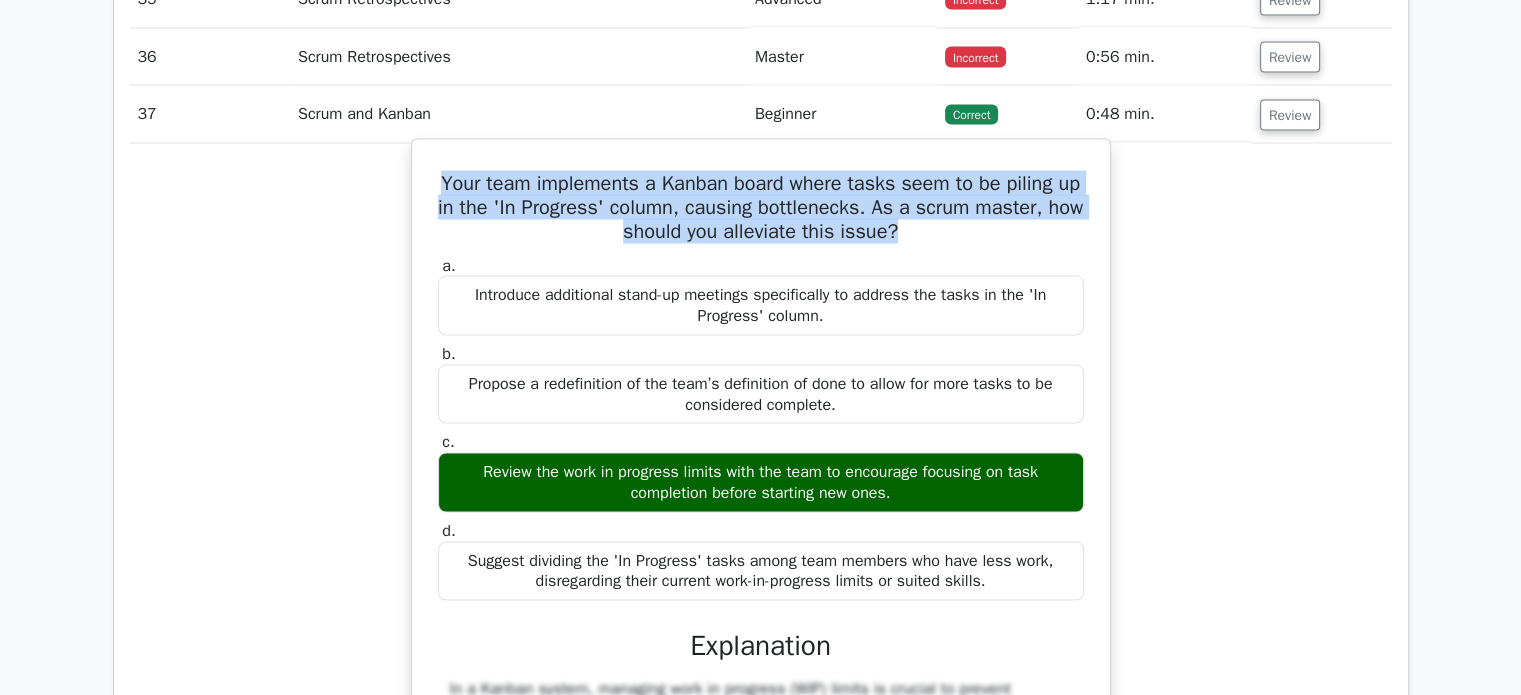 click on "Your team implements a Kanban board where tasks seem to be piling up in the 'In Progress' column, causing bottlenecks. As a scrum master, how should you alleviate this issue?" at bounding box center (761, 208) 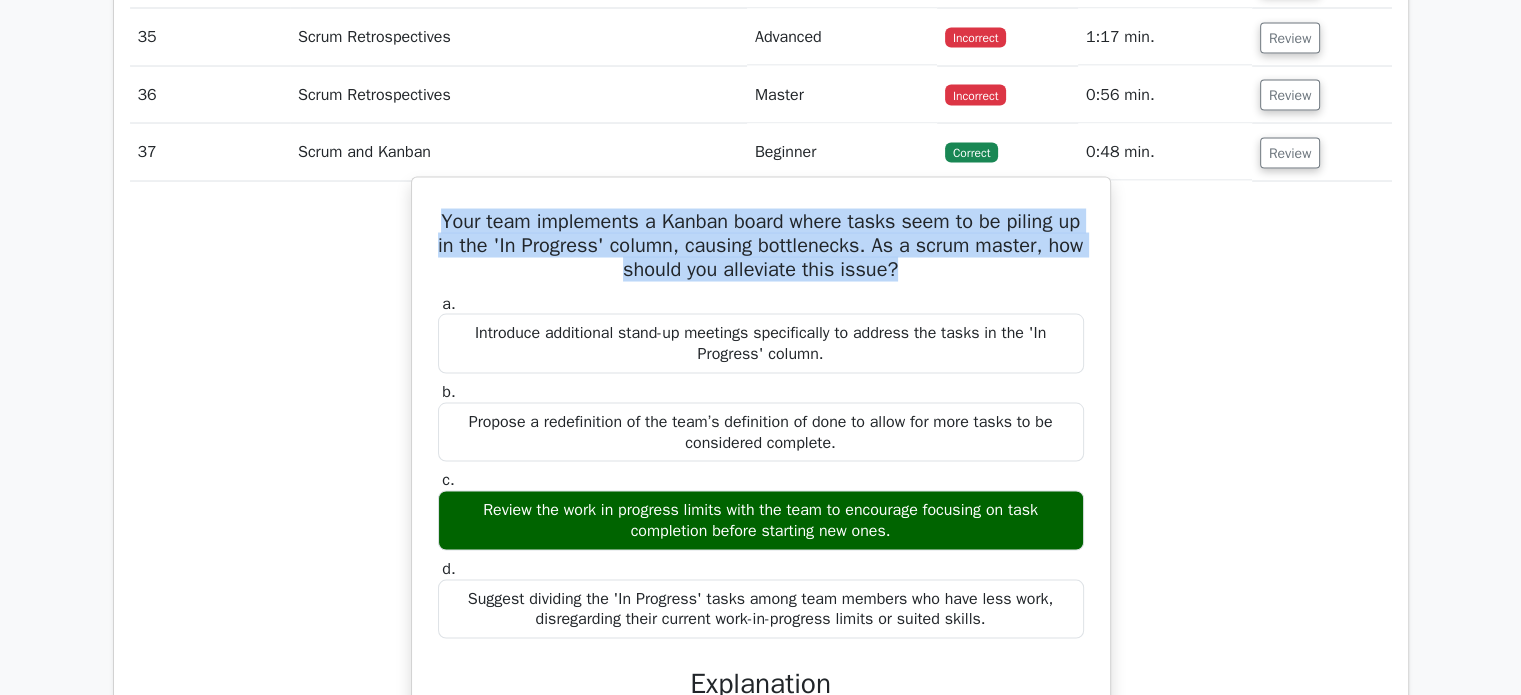 scroll, scrollTop: 3788, scrollLeft: 0, axis: vertical 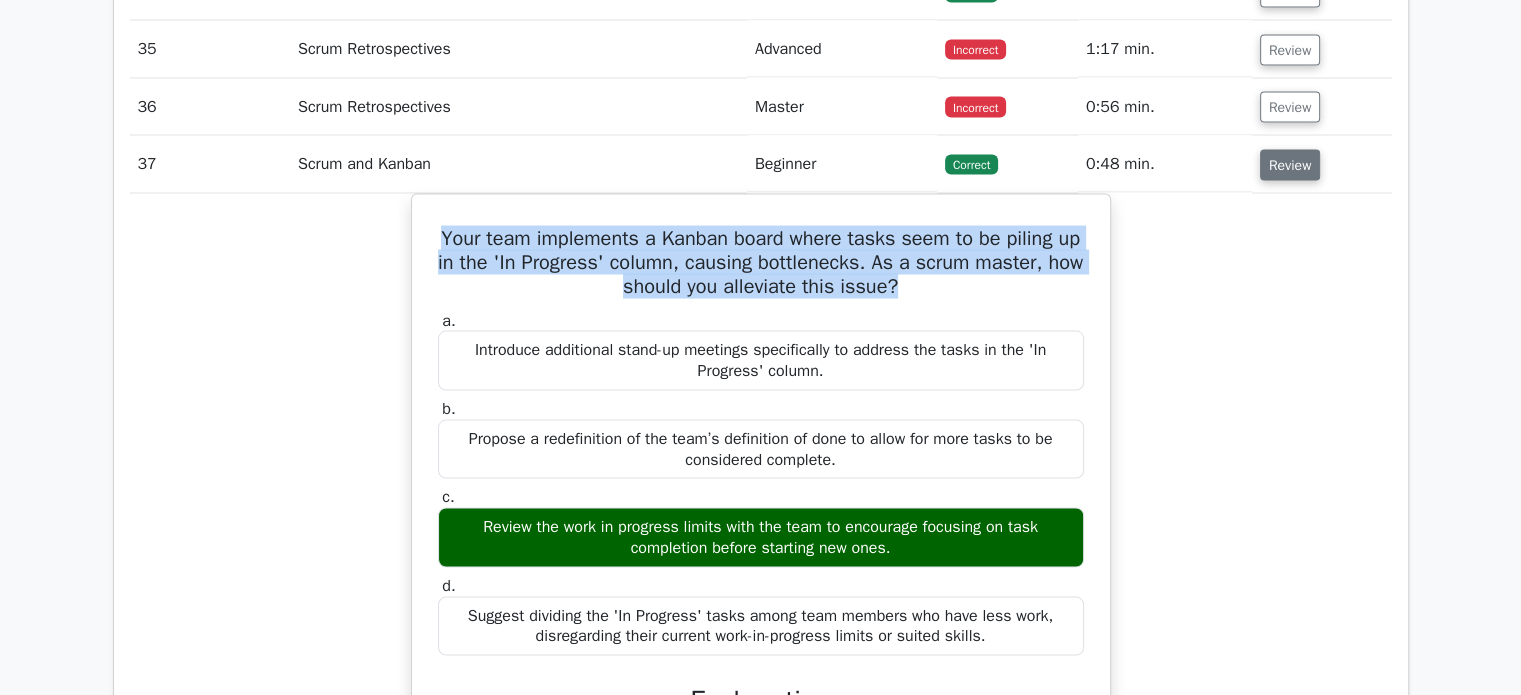 click on "Review" at bounding box center [1290, 164] 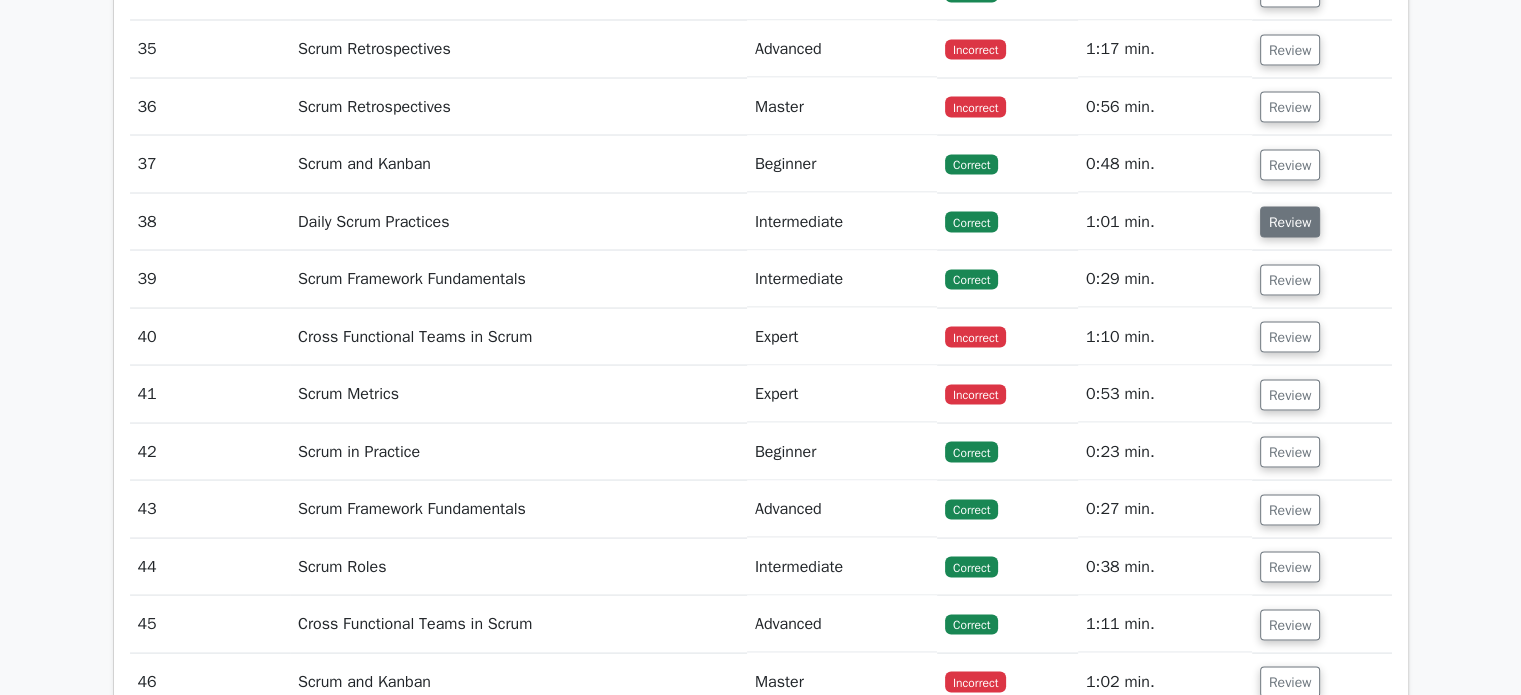 click on "Review" at bounding box center [1290, 221] 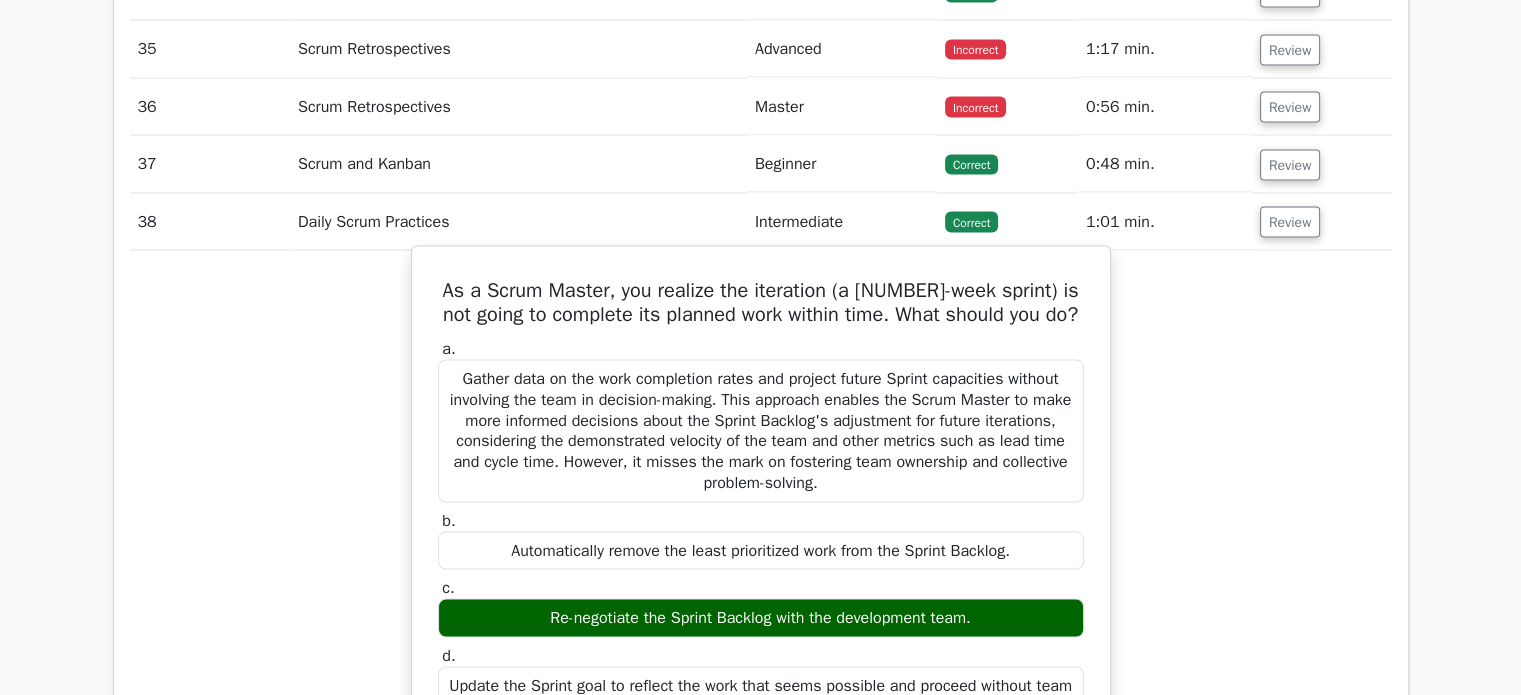 click on "As a Scrum Master, you realize the iteration (a [NUMBER]-week sprint) is not going to complete its planned work within time. What should you do?" at bounding box center [761, 302] 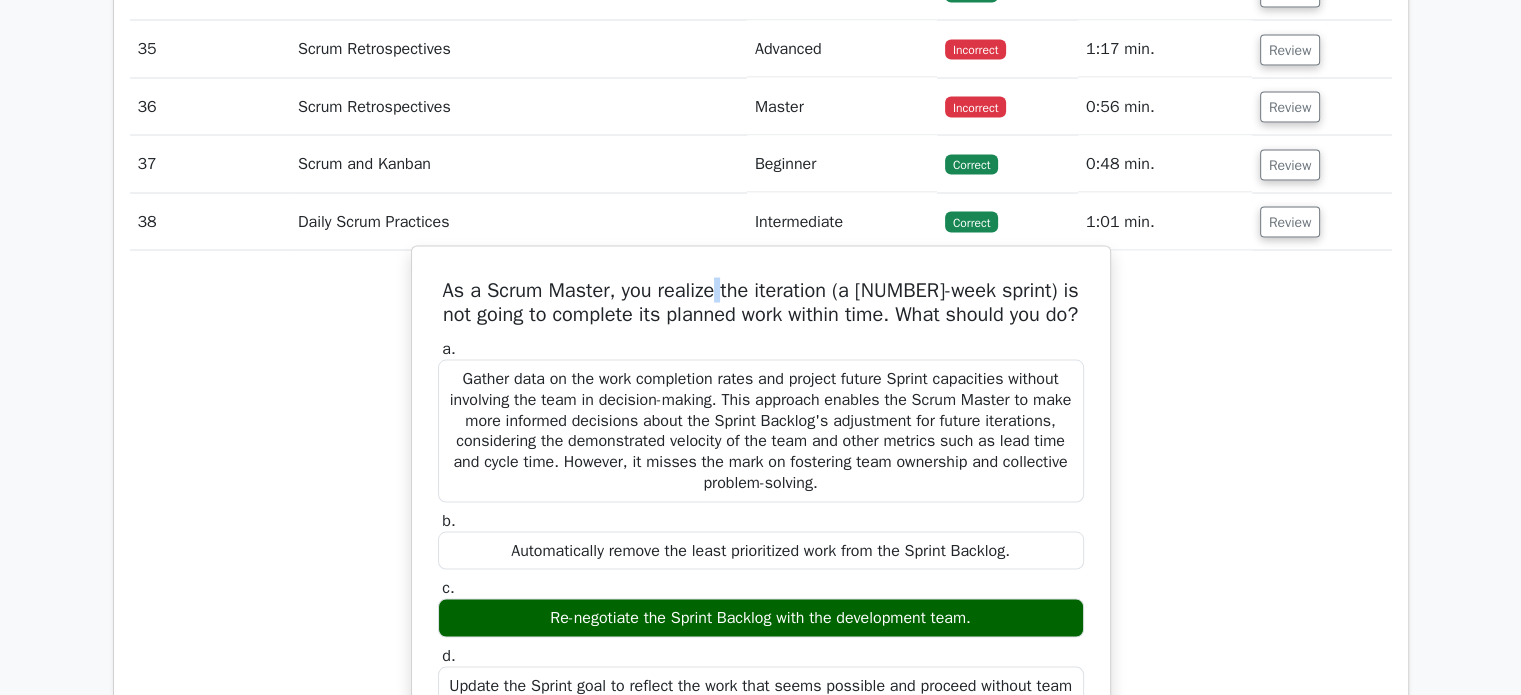 click on "As a Scrum Master, you realize the iteration (a [NUMBER]-week sprint) is not going to complete its planned work within time. What should you do?" at bounding box center (761, 302) 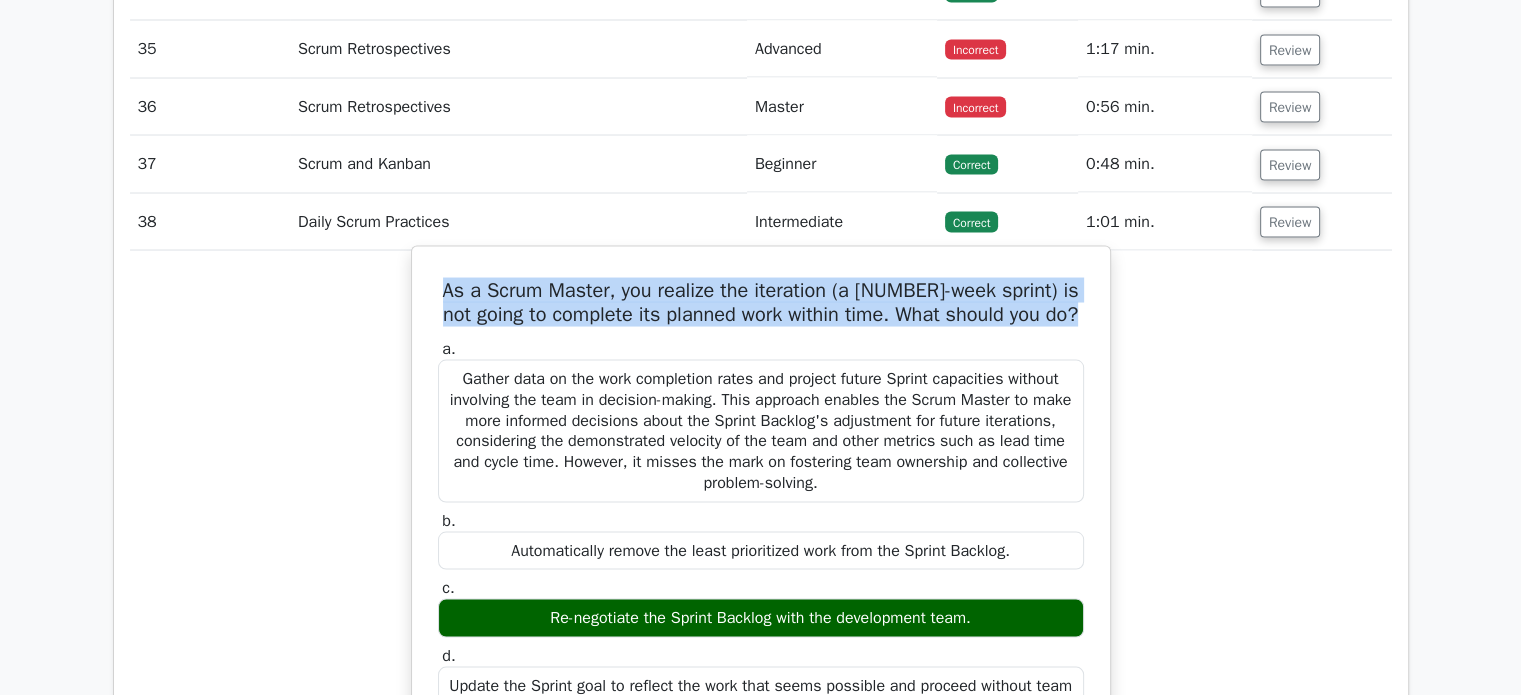 click on "As a Scrum Master, you realize the iteration (a [NUMBER]-week sprint) is not going to complete its planned work within time. What should you do?" at bounding box center (761, 302) 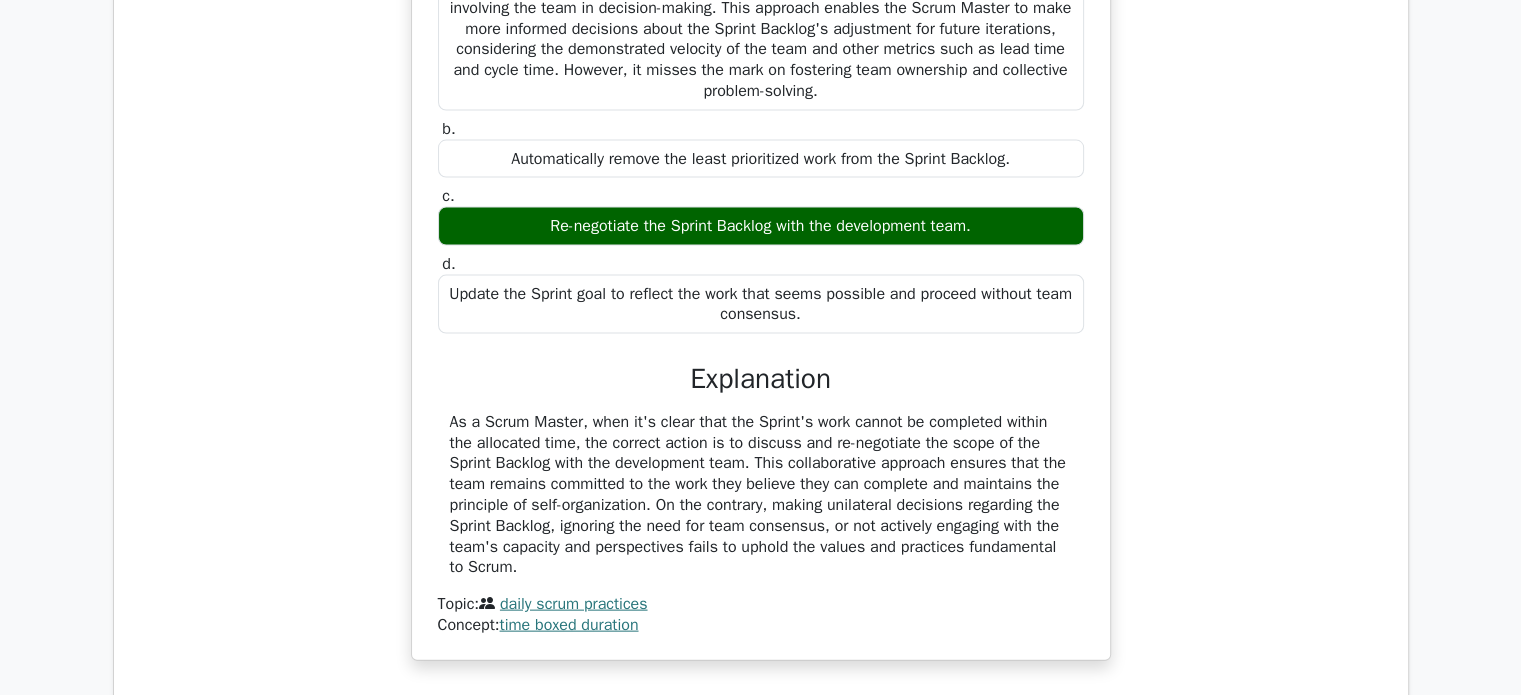 scroll, scrollTop: 4180, scrollLeft: 0, axis: vertical 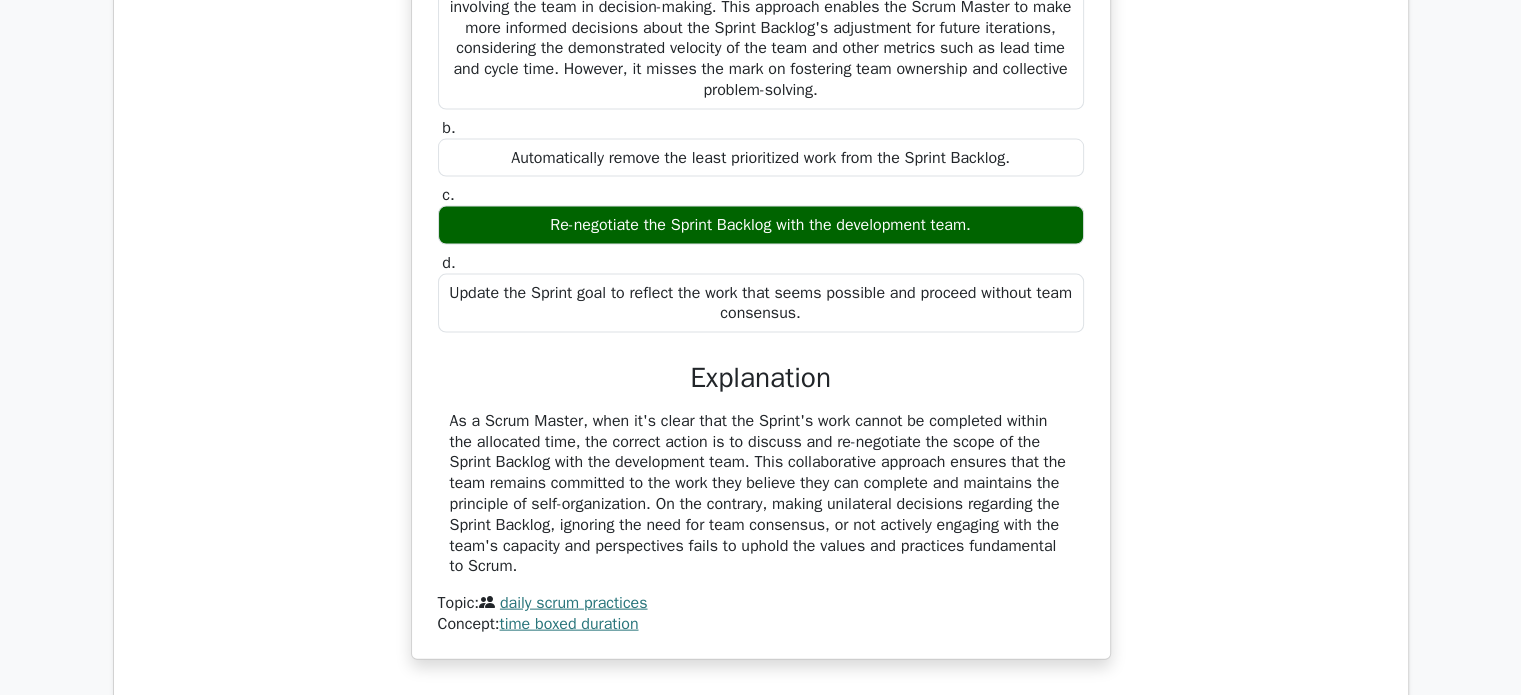 click on "As a Scrum Master, when it's clear that the Sprint's work cannot be completed within the allocated time, the correct action is to discuss and re-negotiate the scope of the Sprint Backlog with the development team. This collaborative approach ensures that the team remains committed to the work they believe they can complete and maintains the principle of self-organization. On the contrary, making unilateral decisions regarding the Sprint Backlog, ignoring the need for team consensus, or not actively engaging with the team's capacity and perspectives fails to uphold the values and practices fundamental to Scrum." at bounding box center (761, 494) 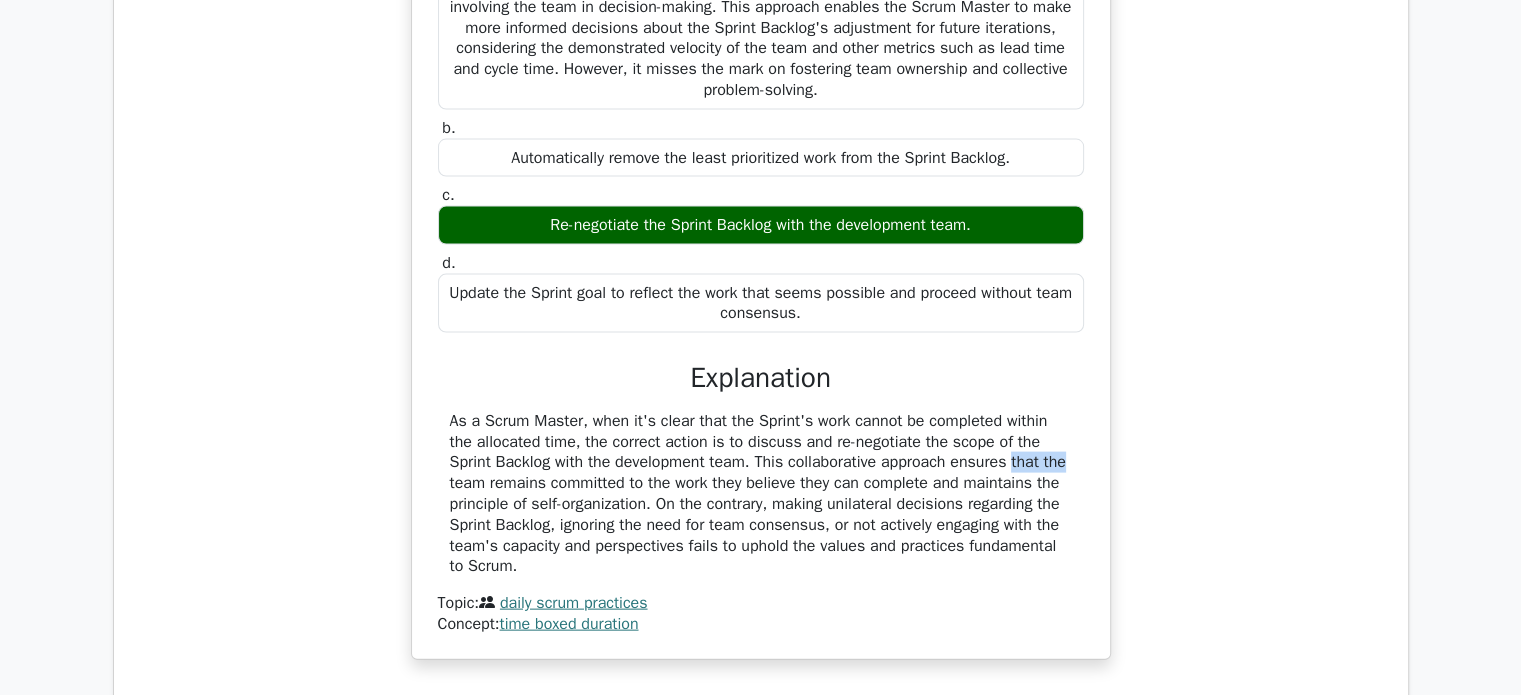 click on "As a Scrum Master, when it's clear that the Sprint's work cannot be completed within the allocated time, the correct action is to discuss and re-negotiate the scope of the Sprint Backlog with the development team. This collaborative approach ensures that the team remains committed to the work they believe they can complete and maintains the principle of self-organization. On the contrary, making unilateral decisions regarding the Sprint Backlog, ignoring the need for team consensus, or not actively engaging with the team's capacity and perspectives fails to uphold the values and practices fundamental to Scrum." at bounding box center [761, 494] 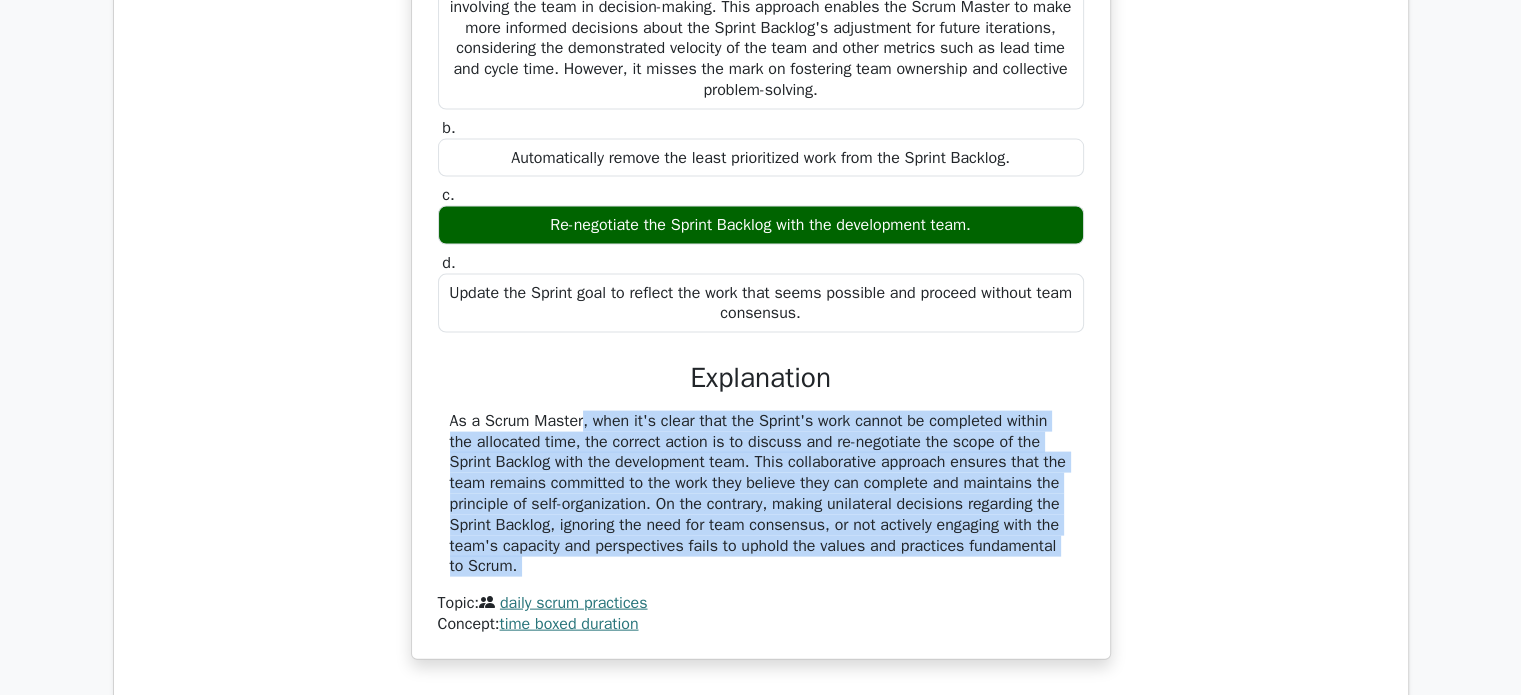 click on "As a Scrum Master, when it's clear that the Sprint's work cannot be completed within the allocated time, the correct action is to discuss and re-negotiate the scope of the Sprint Backlog with the development team. This collaborative approach ensures that the team remains committed to the work they believe they can complete and maintains the principle of self-organization. On the contrary, making unilateral decisions regarding the Sprint Backlog, ignoring the need for team consensus, or not actively engaging with the team's capacity and perspectives fails to uphold the values and practices fundamental to Scrum." at bounding box center [761, 494] 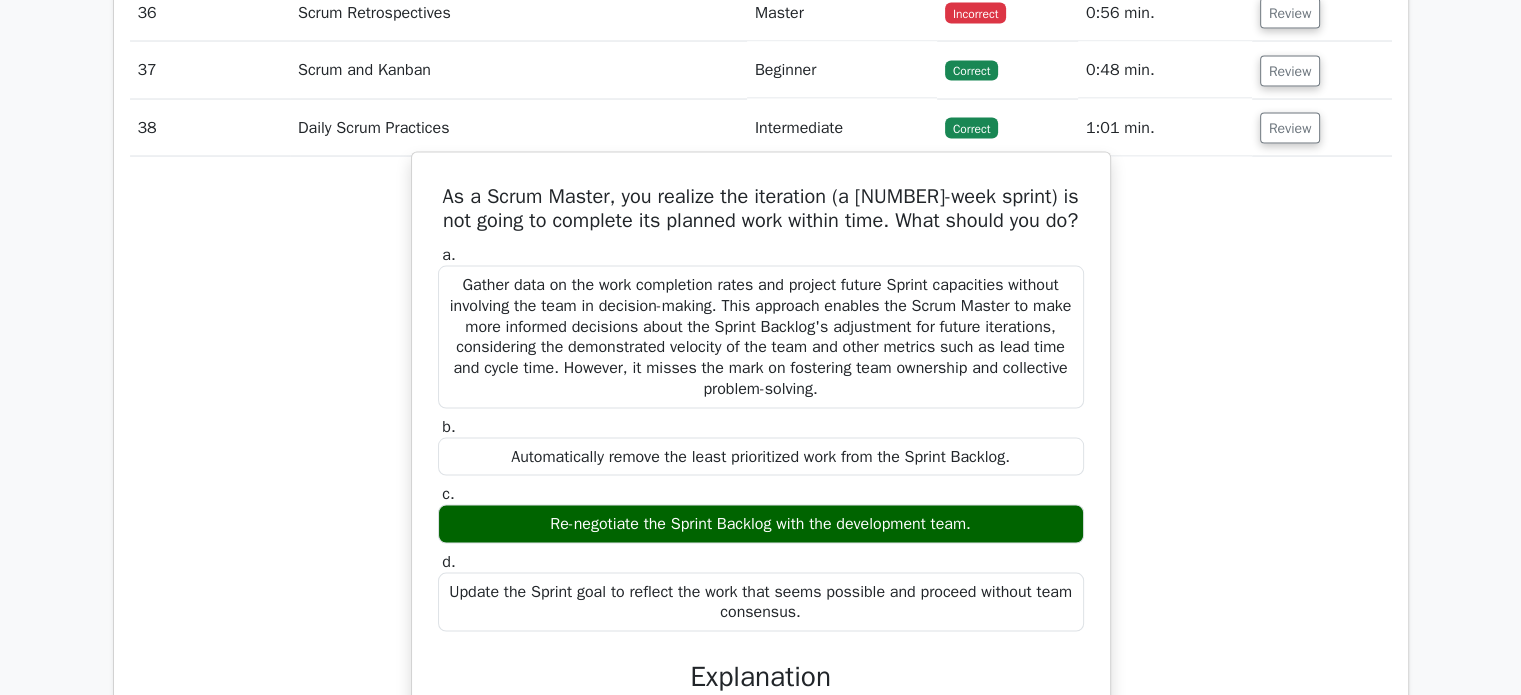 scroll, scrollTop: 3857, scrollLeft: 0, axis: vertical 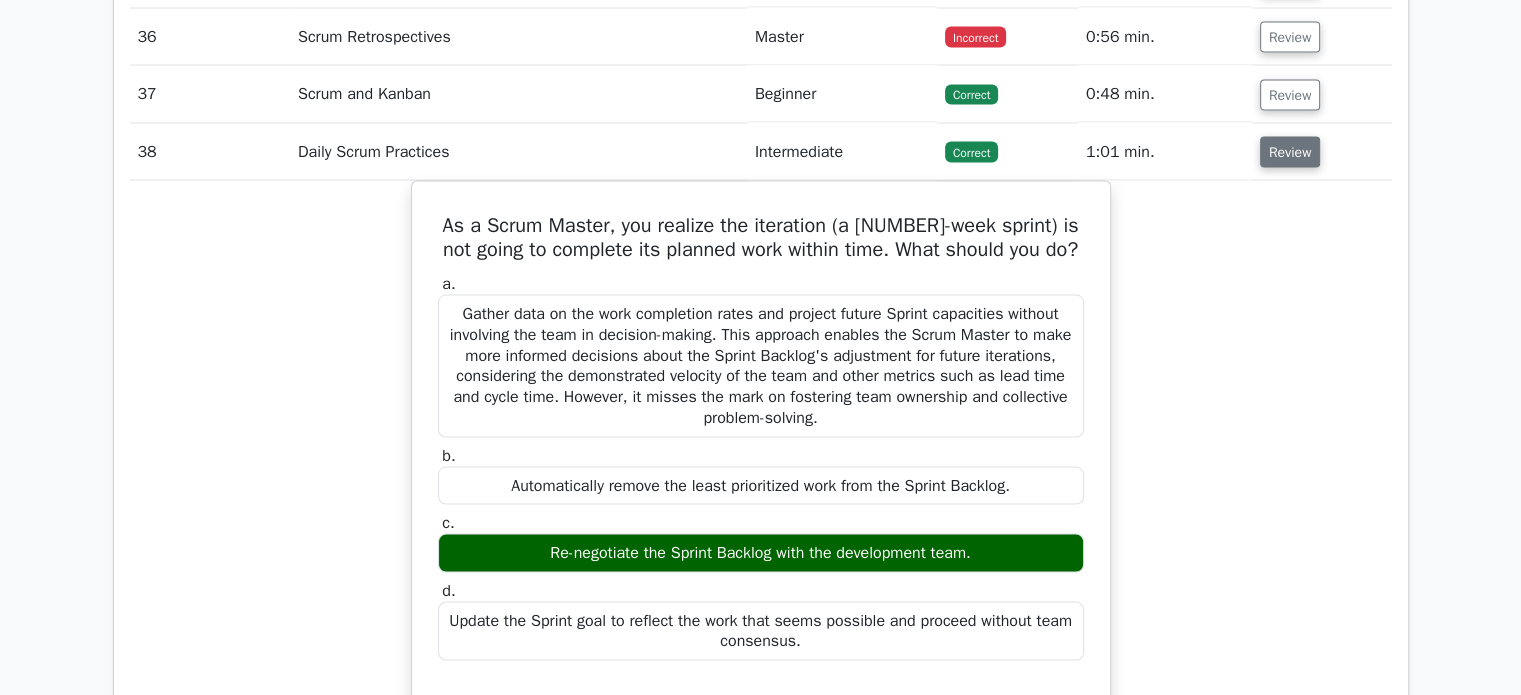 click on "Review" at bounding box center [1290, 152] 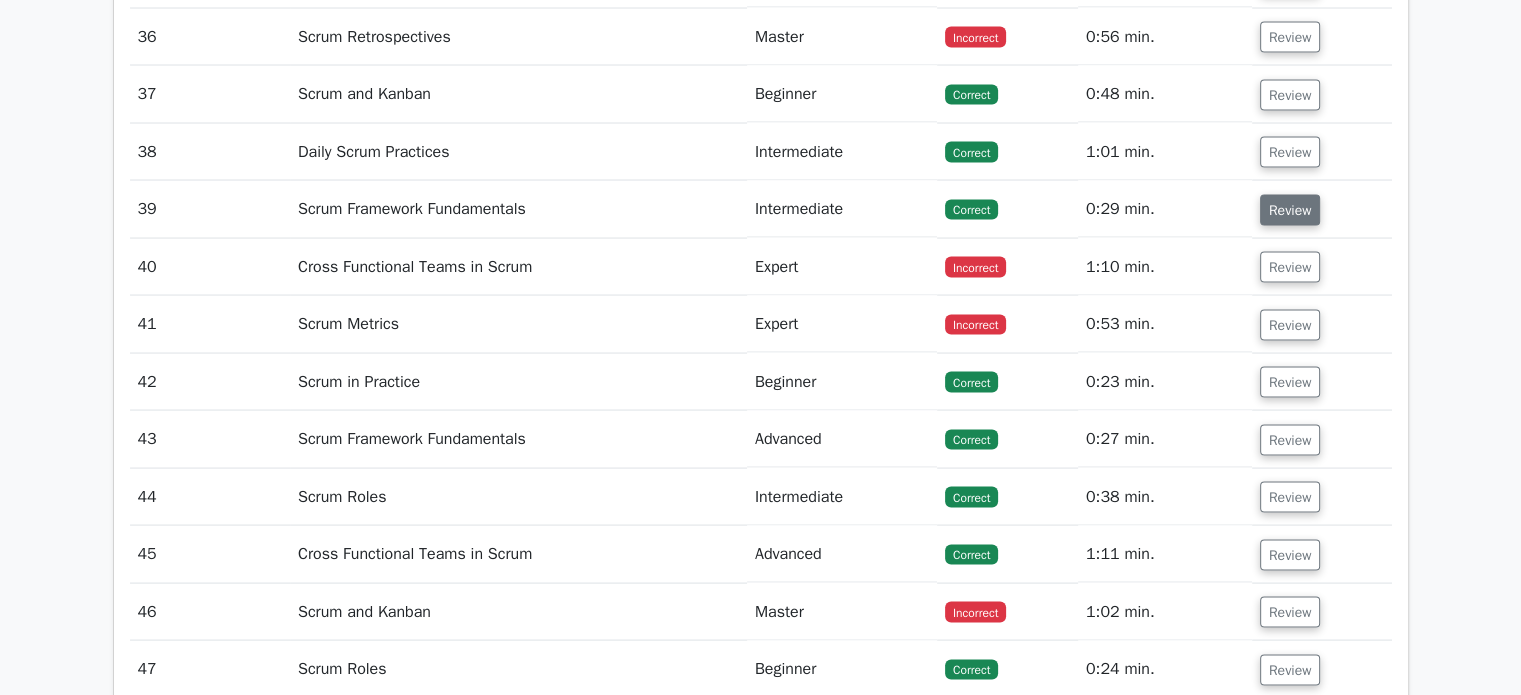 click on "Review" at bounding box center [1290, 210] 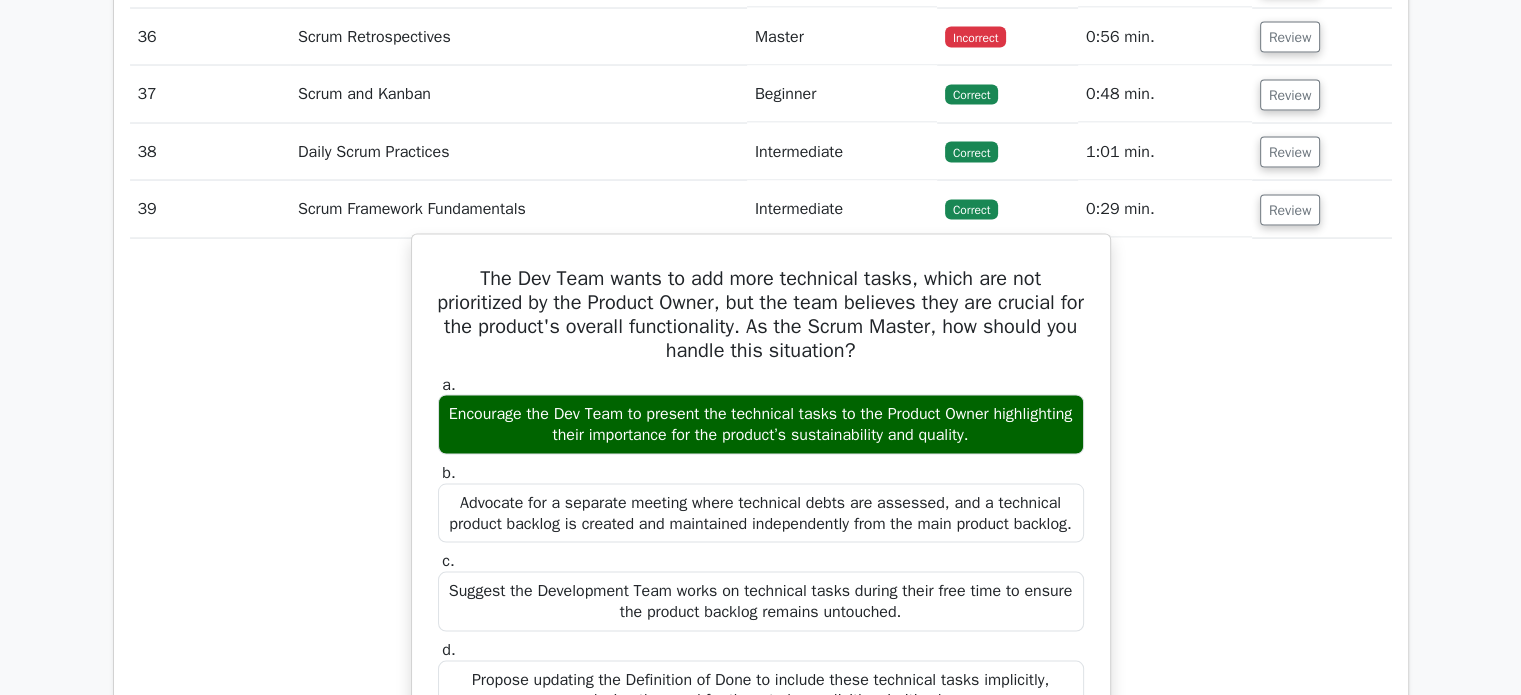 click on "The Dev Team wants to add more technical tasks, which are not prioritized by the Product Owner, but the team believes they are crucial for the product's overall functionality. As the Scrum Master, how should you handle this situation?" at bounding box center [761, 315] 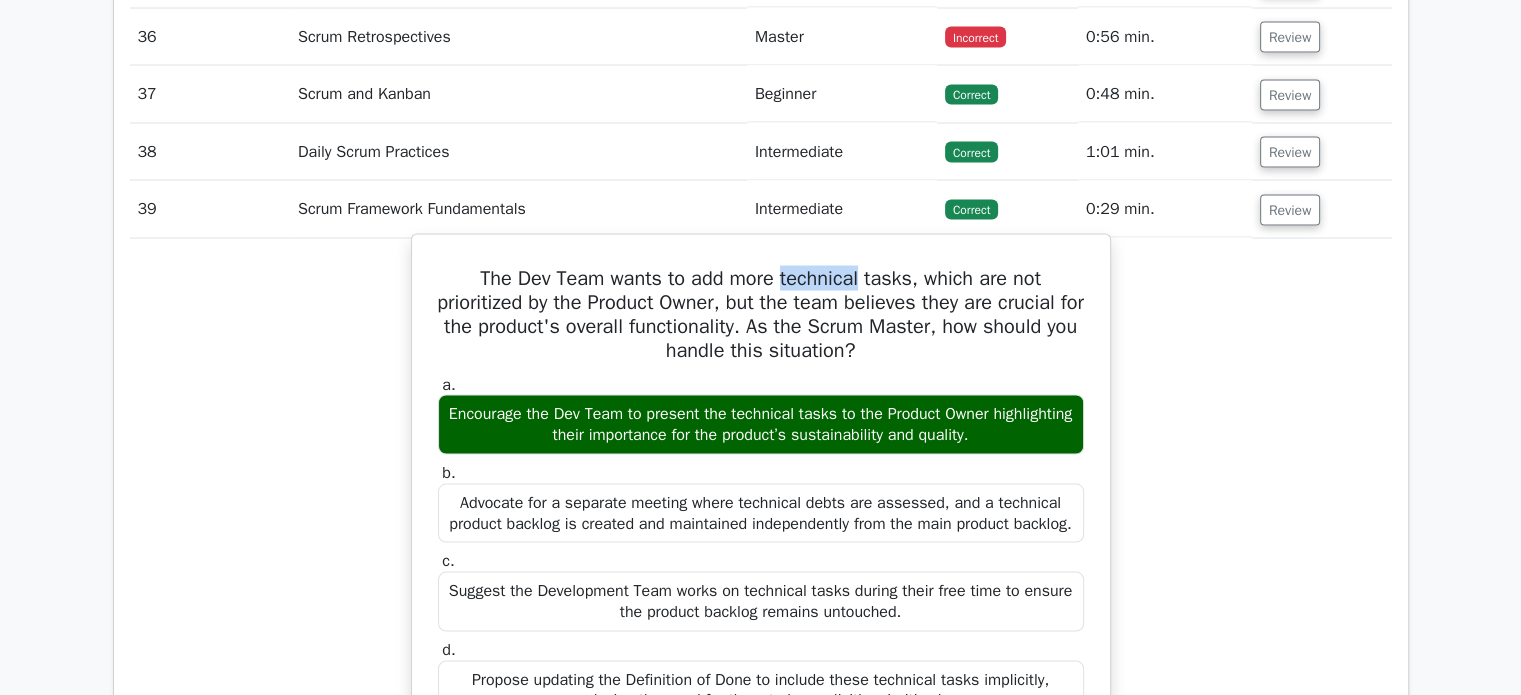 click on "The Dev Team wants to add more technical tasks, which are not prioritized by the Product Owner, but the team believes they are crucial for the product's overall functionality. As the Scrum Master, how should you handle this situation?" at bounding box center [761, 315] 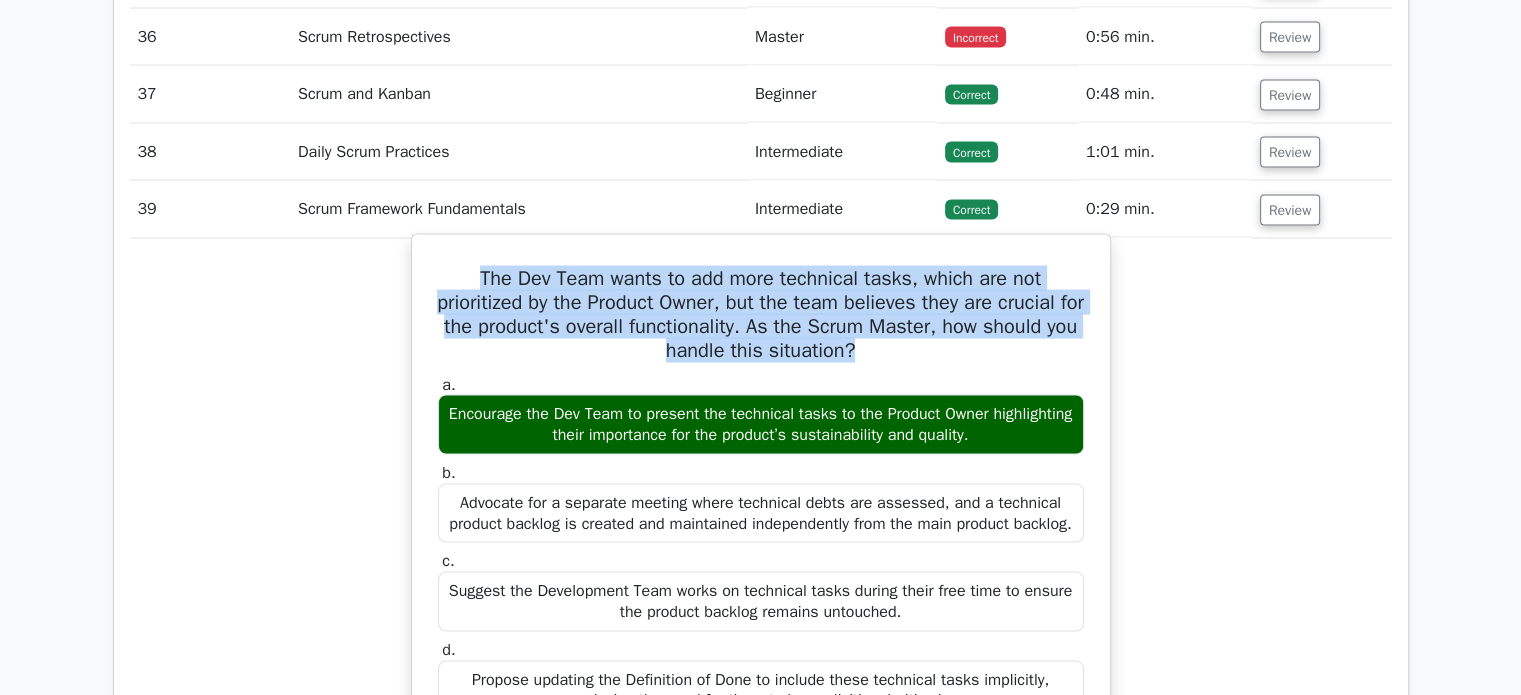 click on "The Dev Team wants to add more technical tasks, which are not prioritized by the Product Owner, but the team believes they are crucial for the product's overall functionality. As the Scrum Master, how should you handle this situation?" at bounding box center [761, 315] 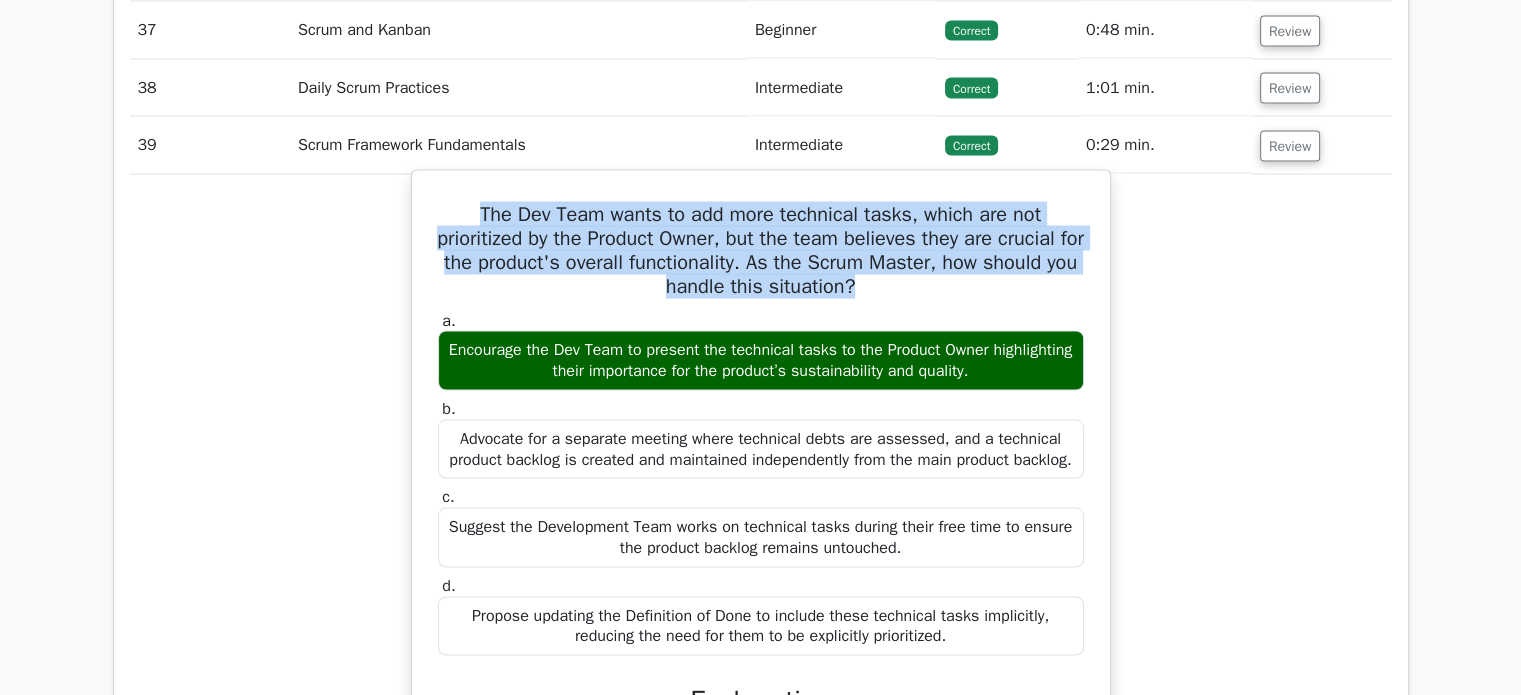 scroll, scrollTop: 3920, scrollLeft: 0, axis: vertical 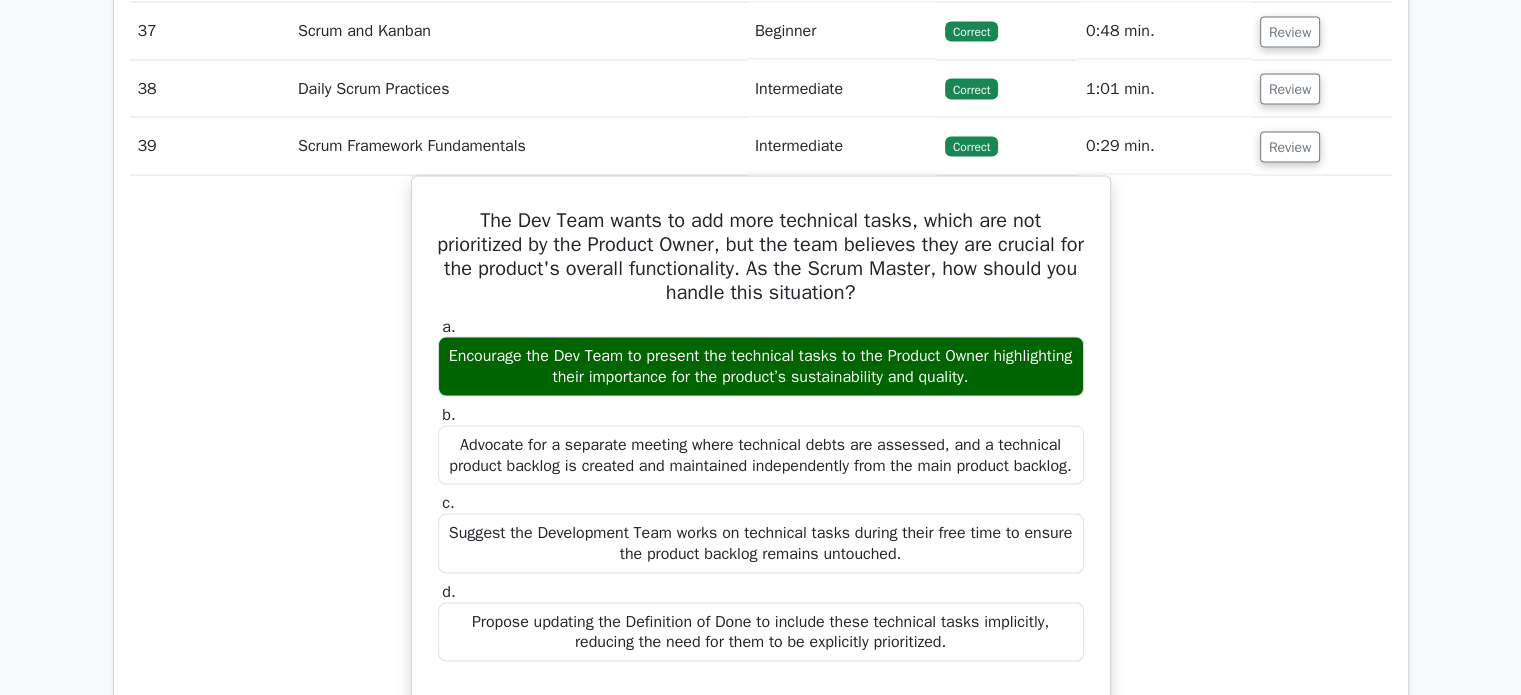 click on "Review" at bounding box center (1322, 146) 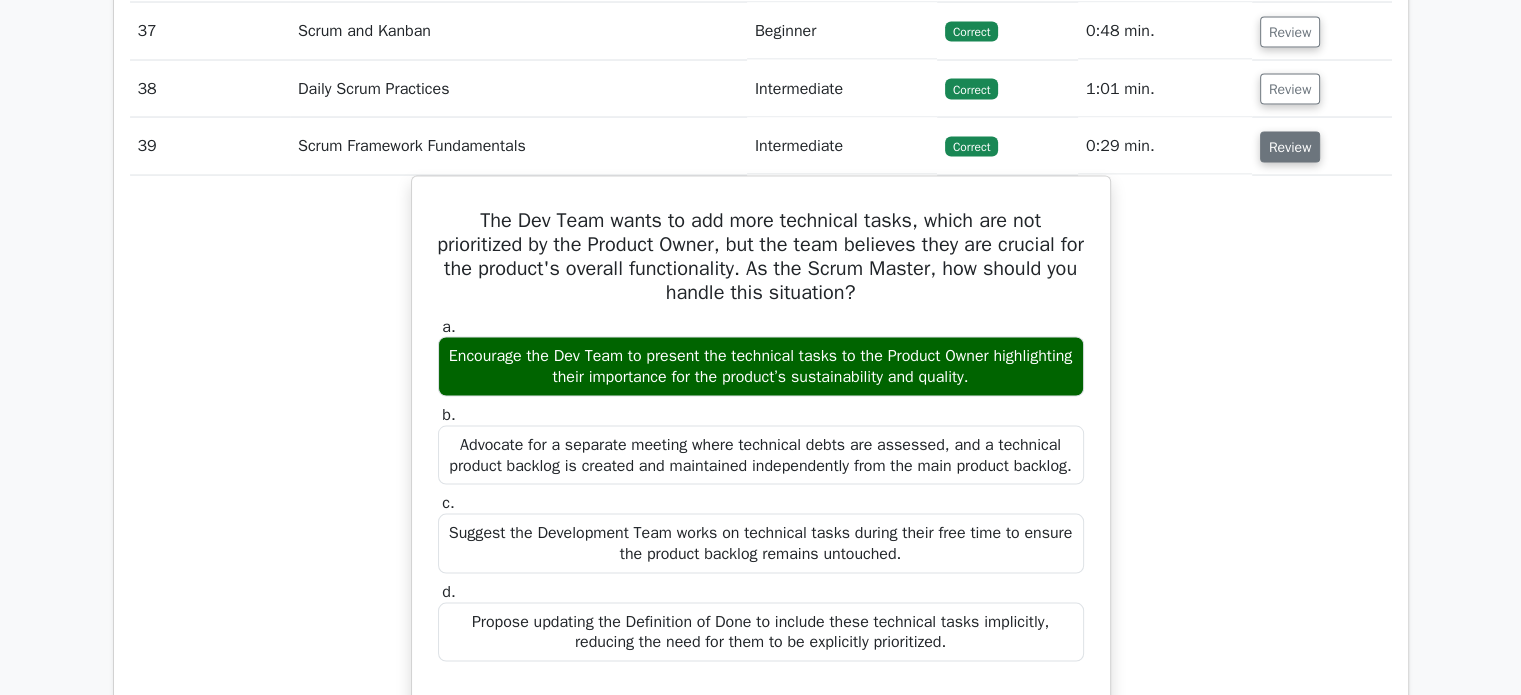 click on "Review" at bounding box center [1290, 147] 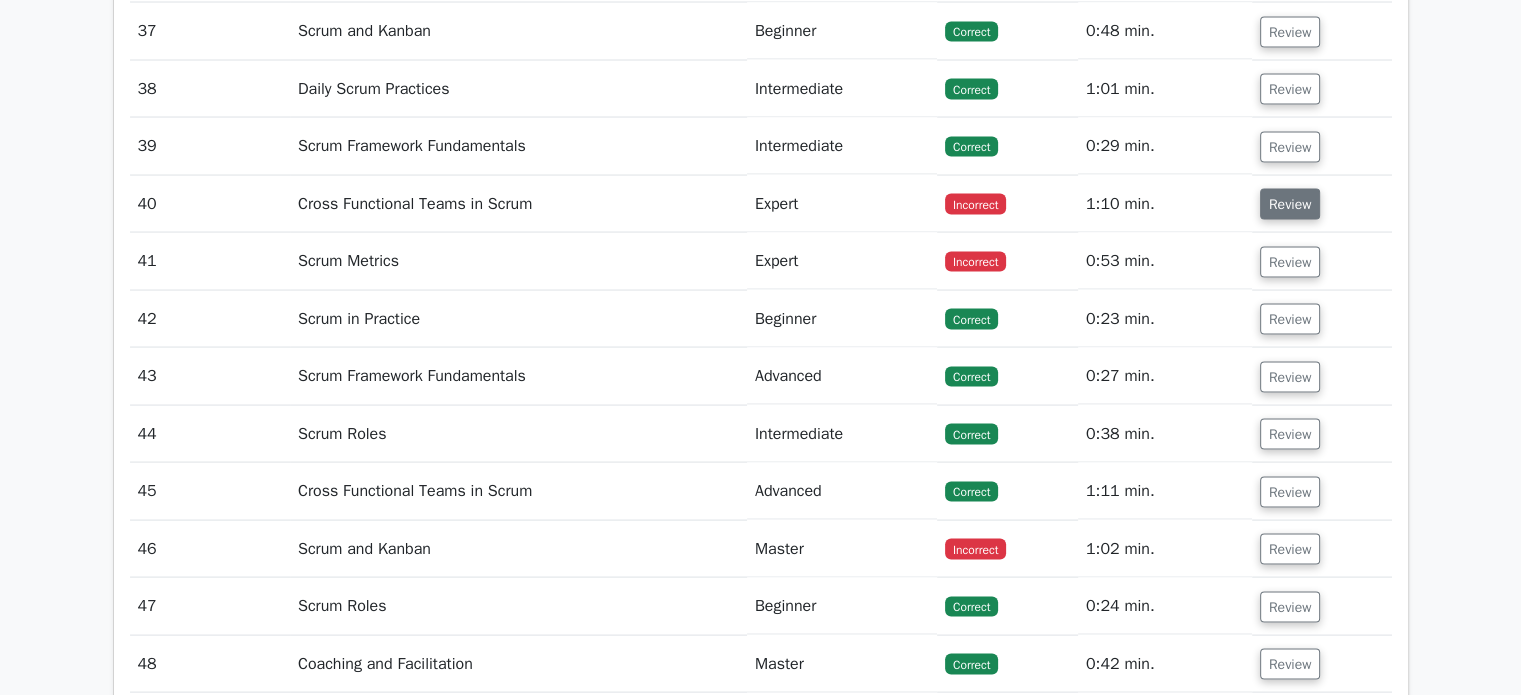 click on "Review" at bounding box center (1290, 204) 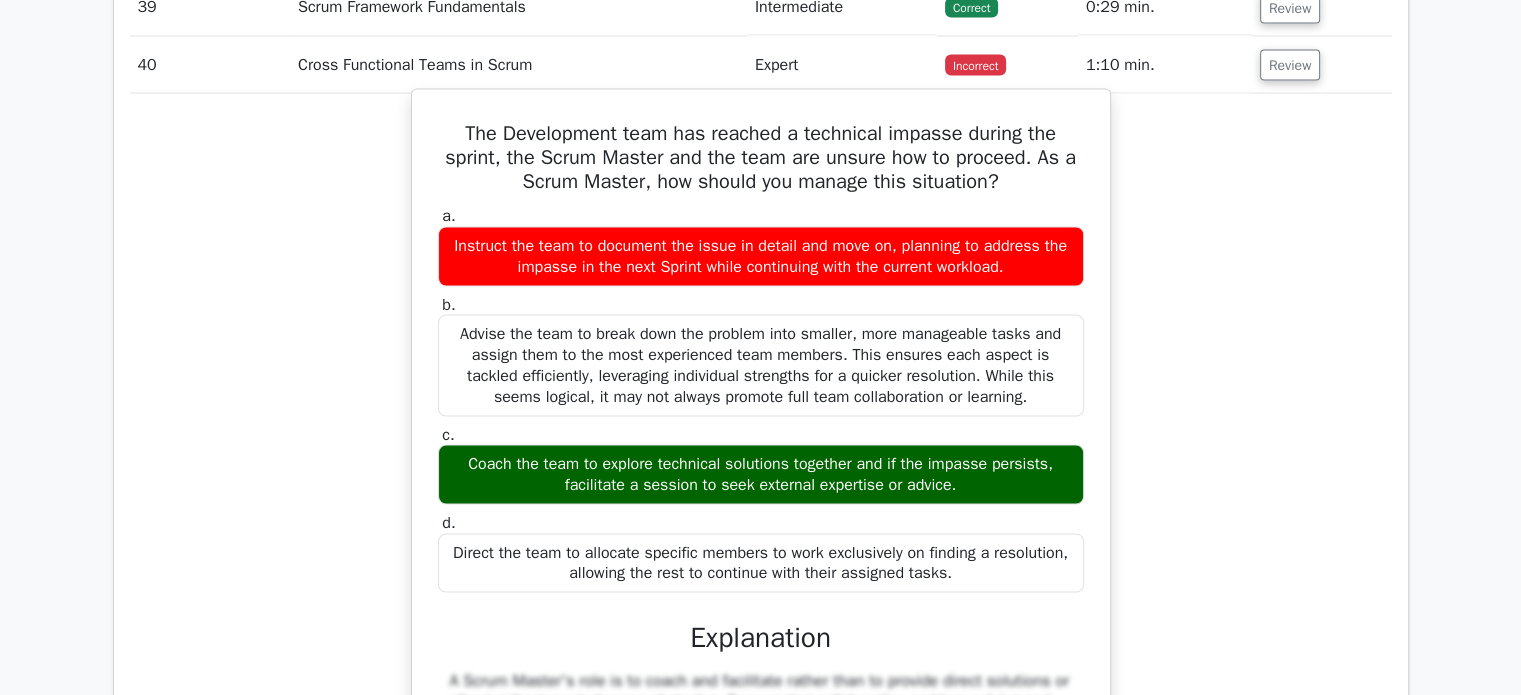 scroll, scrollTop: 4051, scrollLeft: 0, axis: vertical 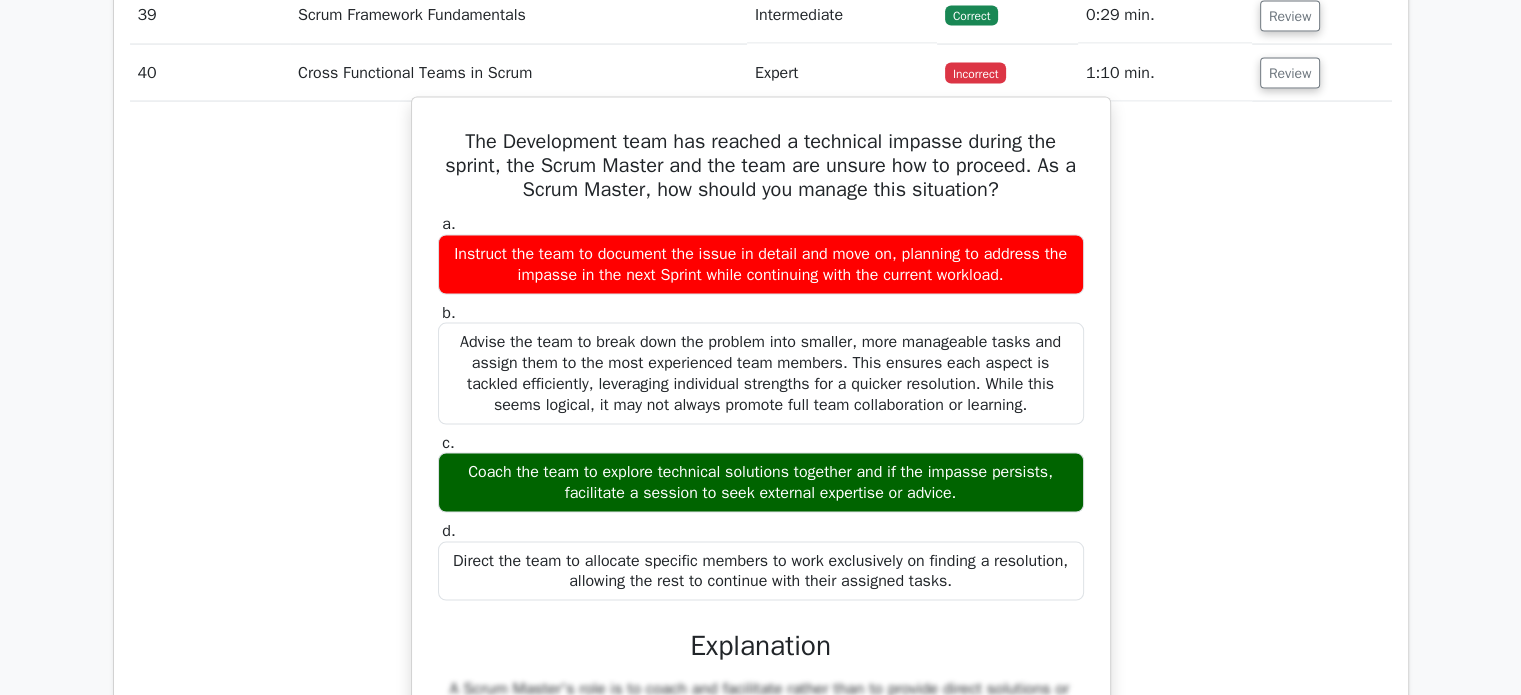 click on "The Development team has reached a technical impasse during the sprint, the Scrum Master and the team are unsure how to proceed. As a Scrum Master, how should you manage this situation?" at bounding box center [761, 166] 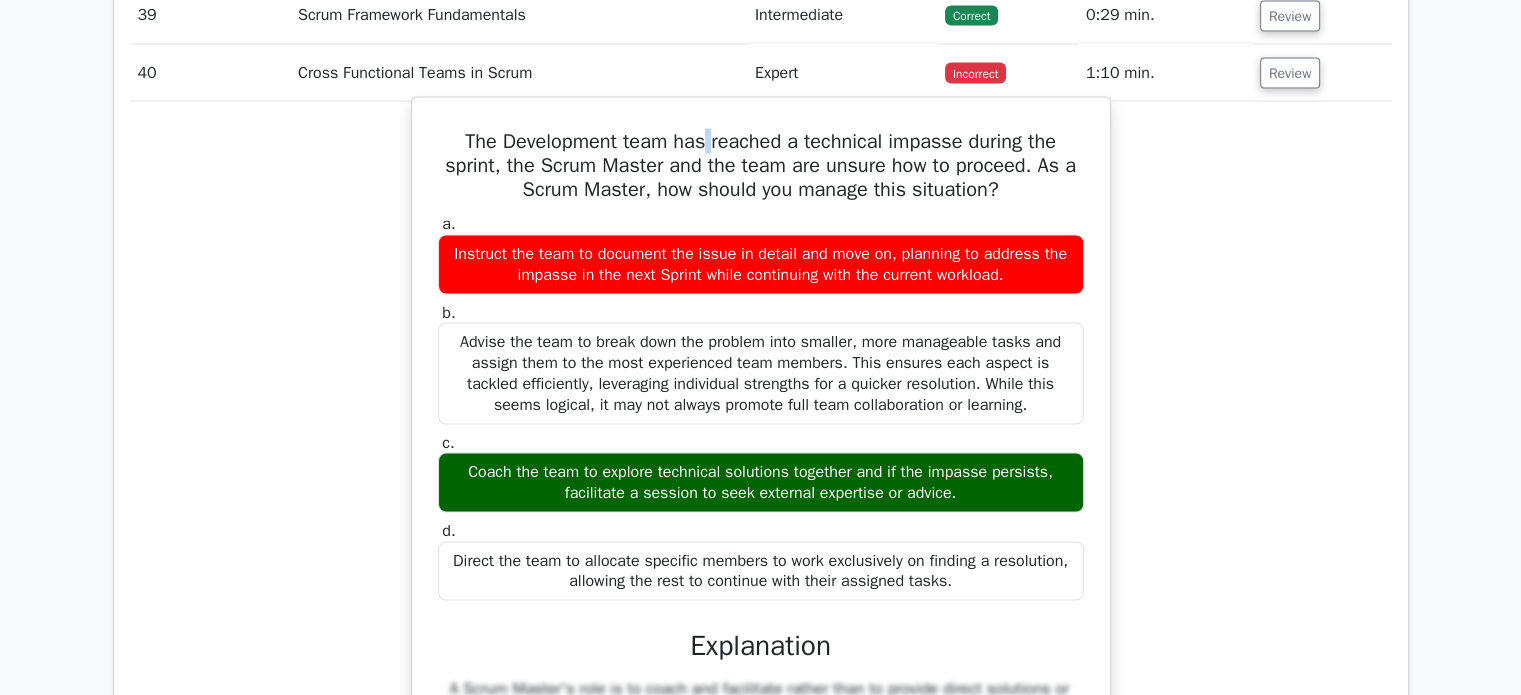 click on "The Development team has reached a technical impasse during the sprint, the Scrum Master and the team are unsure how to proceed. As a Scrum Master, how should you manage this situation?" at bounding box center [761, 166] 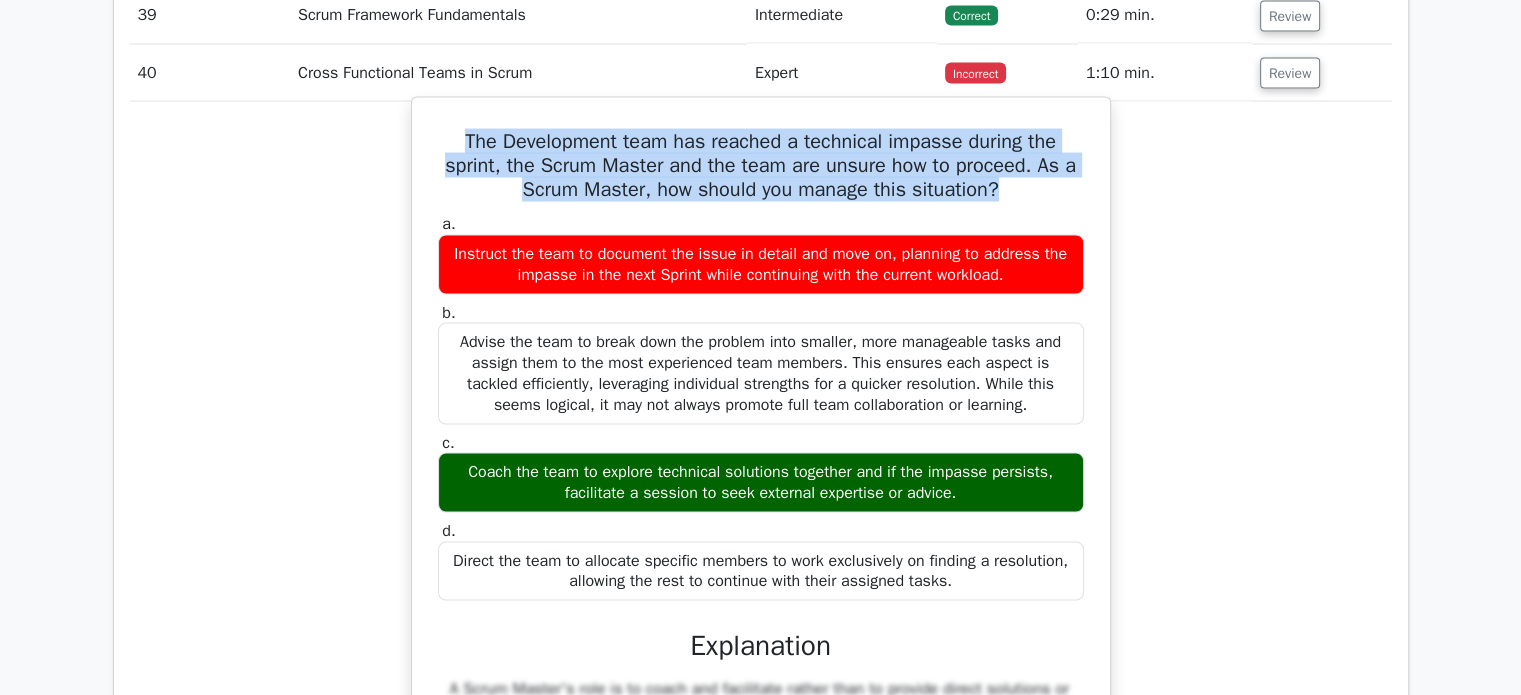 click on "The Development team has reached a technical impasse during the sprint, the Scrum Master and the team are unsure how to proceed. As a Scrum Master, how should you manage this situation?" at bounding box center [761, 166] 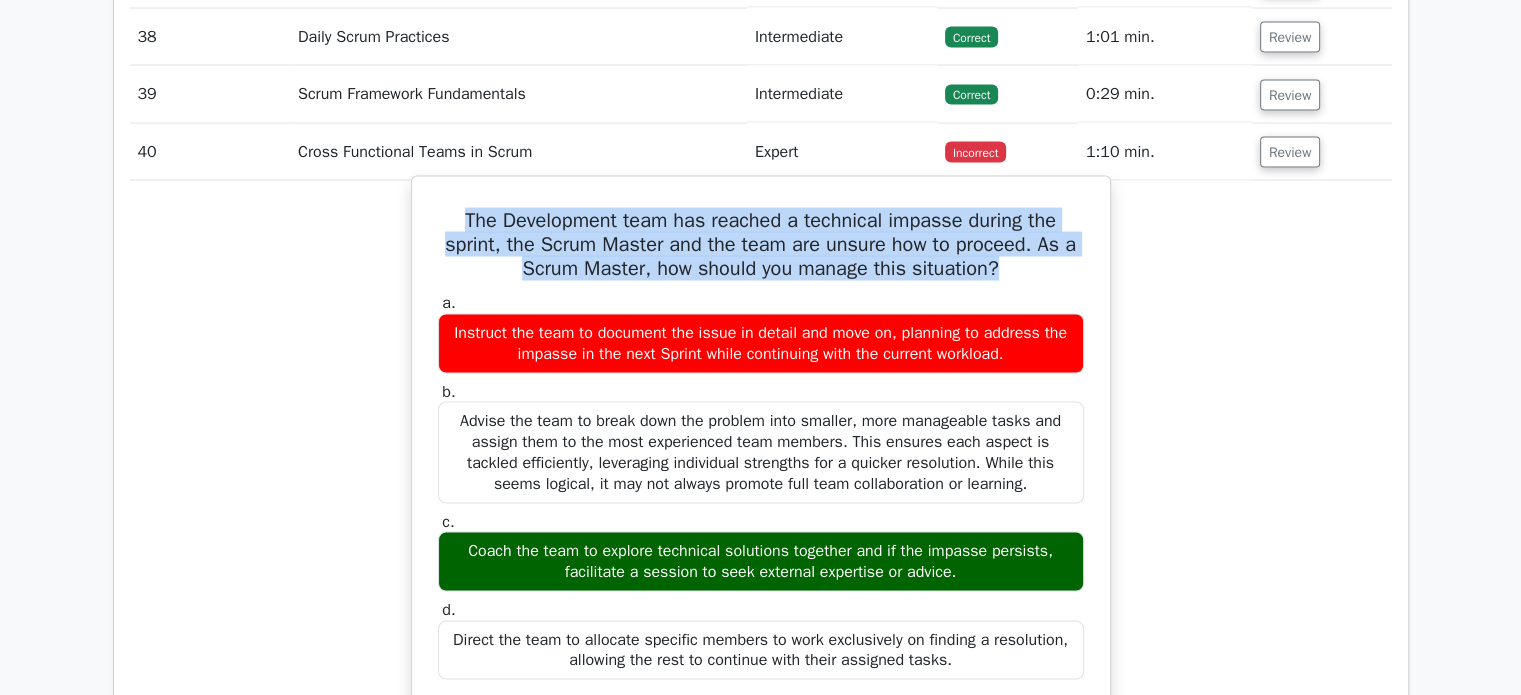scroll, scrollTop: 3971, scrollLeft: 0, axis: vertical 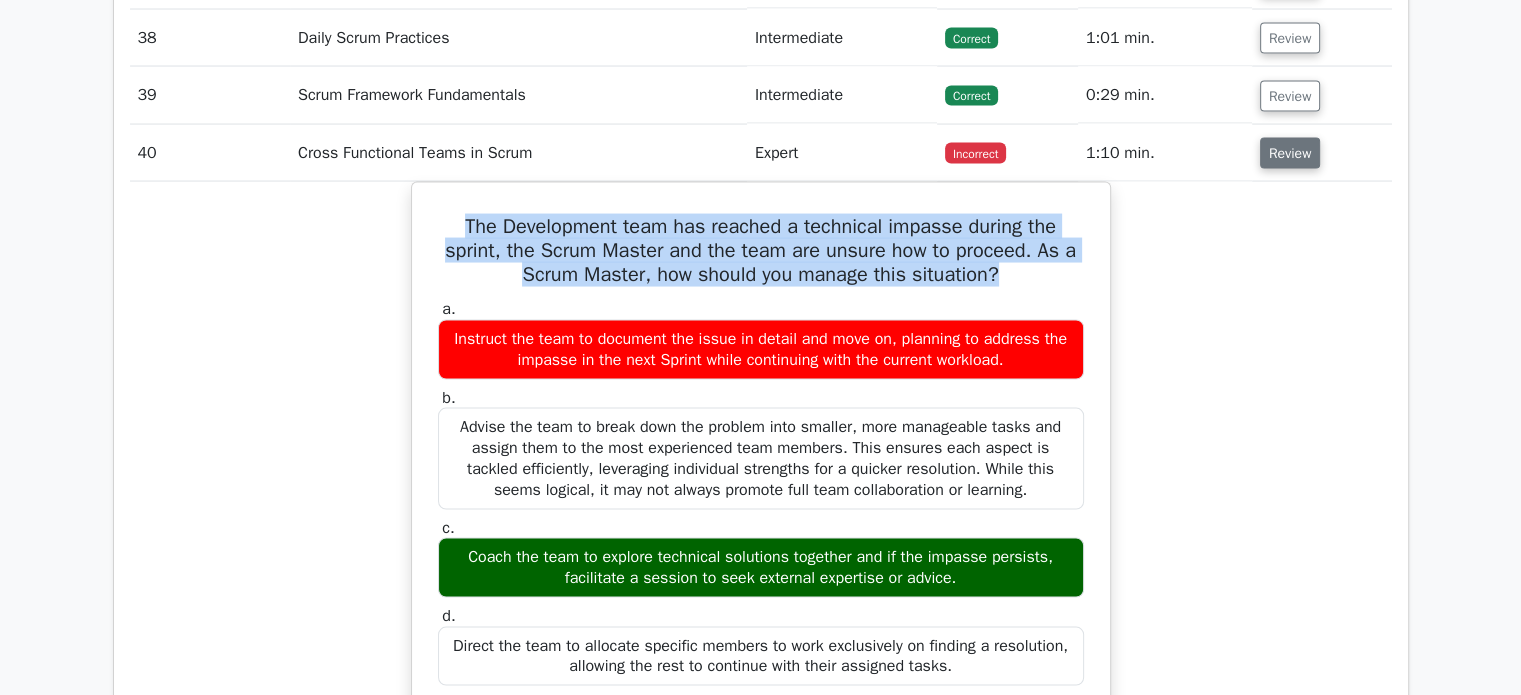 click on "Review" at bounding box center (1290, 153) 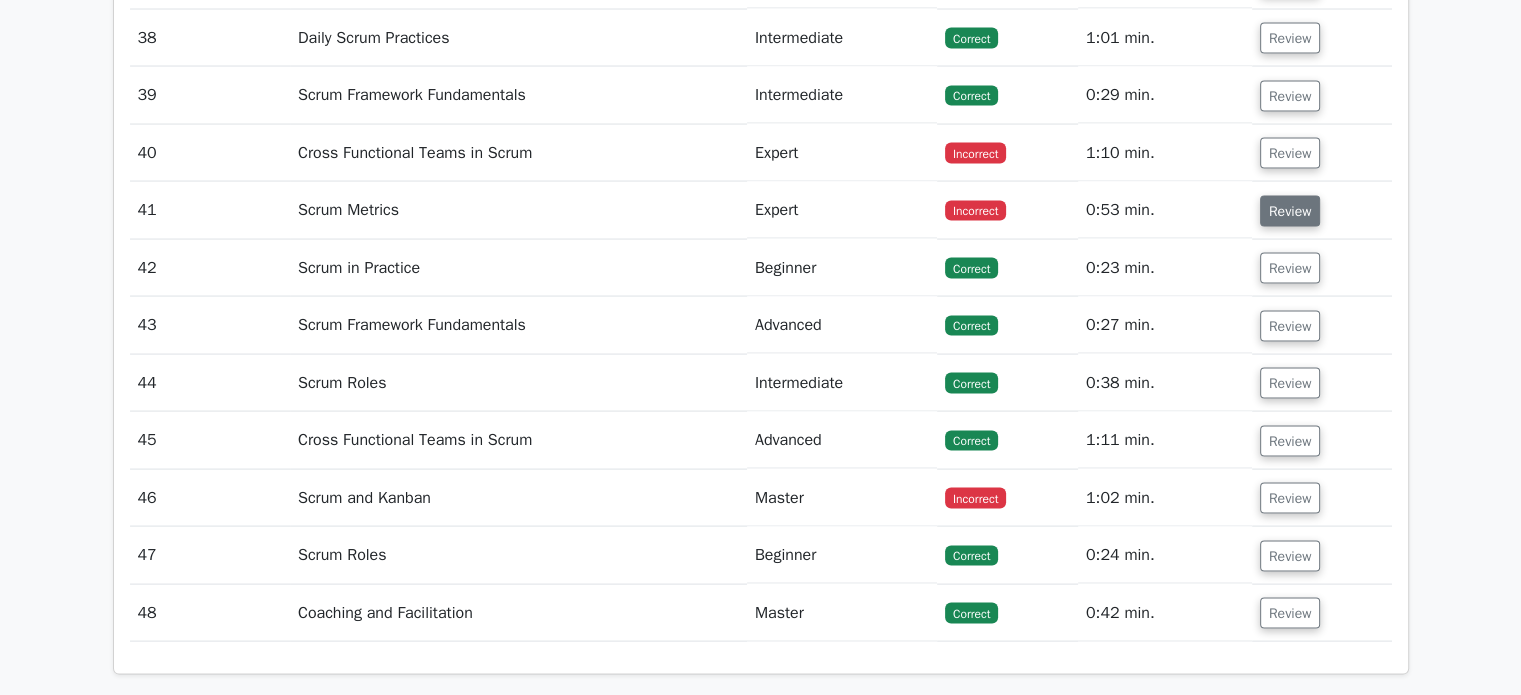 click on "Review" at bounding box center [1290, 211] 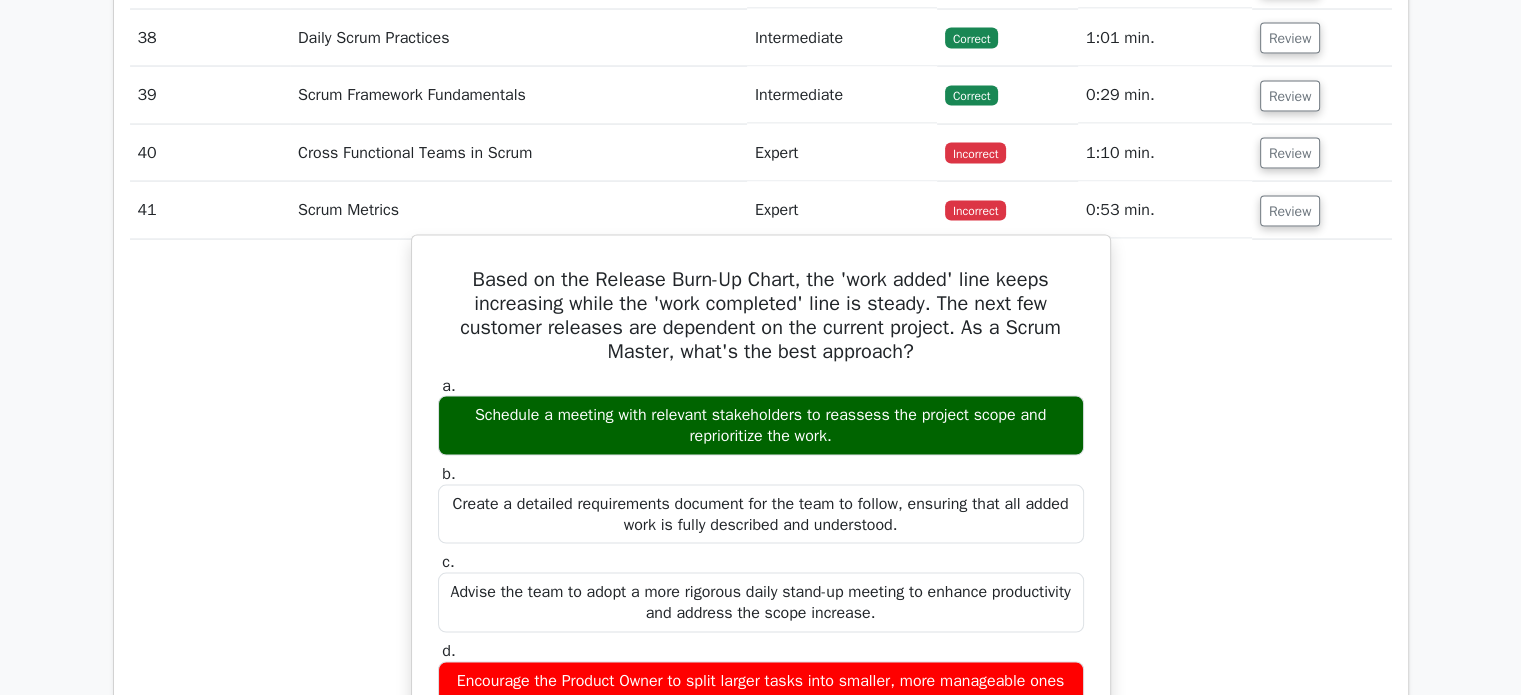 click on "Based on the Release Burn-Up Chart, the 'work added' line keeps increasing while the 'work completed' line is steady. The next few customer releases are dependent on the current project. As a Scrum Master, what's the best approach?" at bounding box center (761, 316) 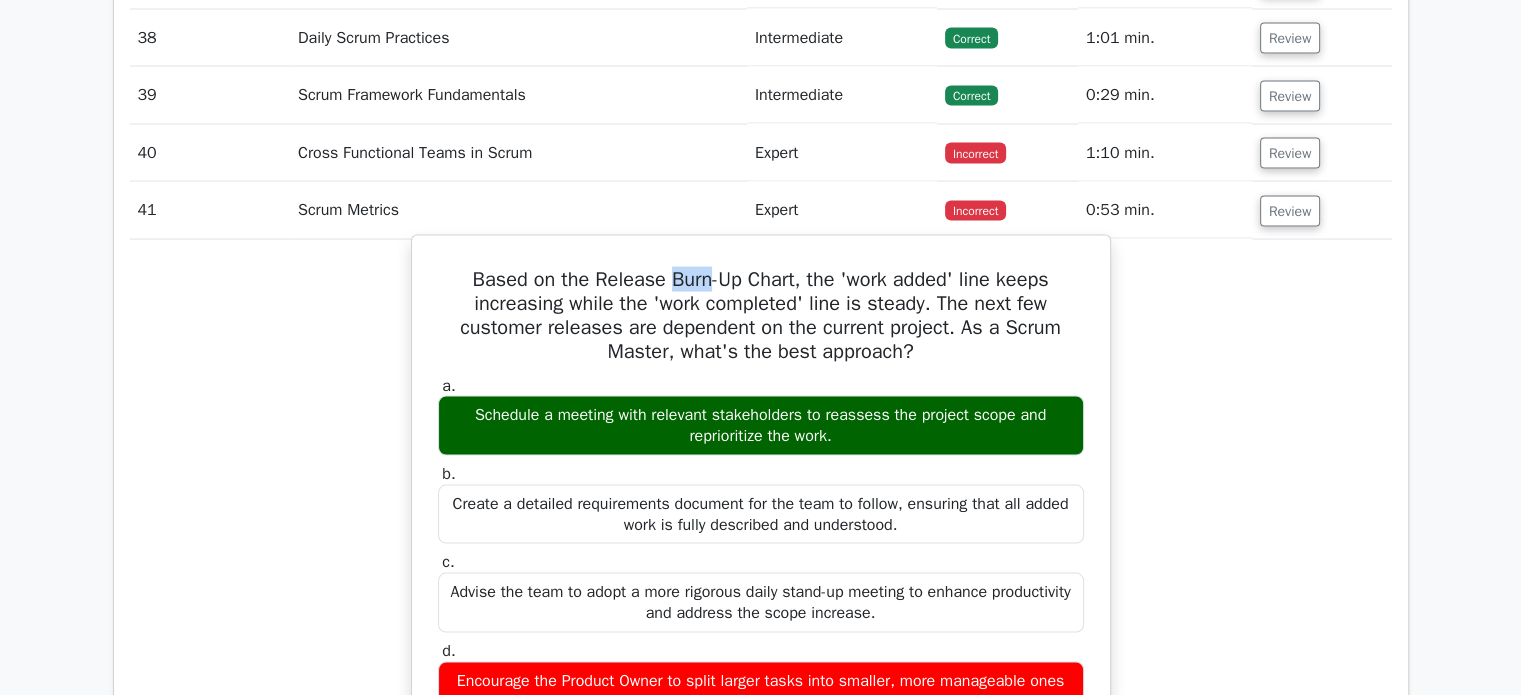 click on "Based on the Release Burn-Up Chart, the 'work added' line keeps increasing while the 'work completed' line is steady. The next few customer releases are dependent on the current project. As a Scrum Master, what's the best approach?" at bounding box center [761, 316] 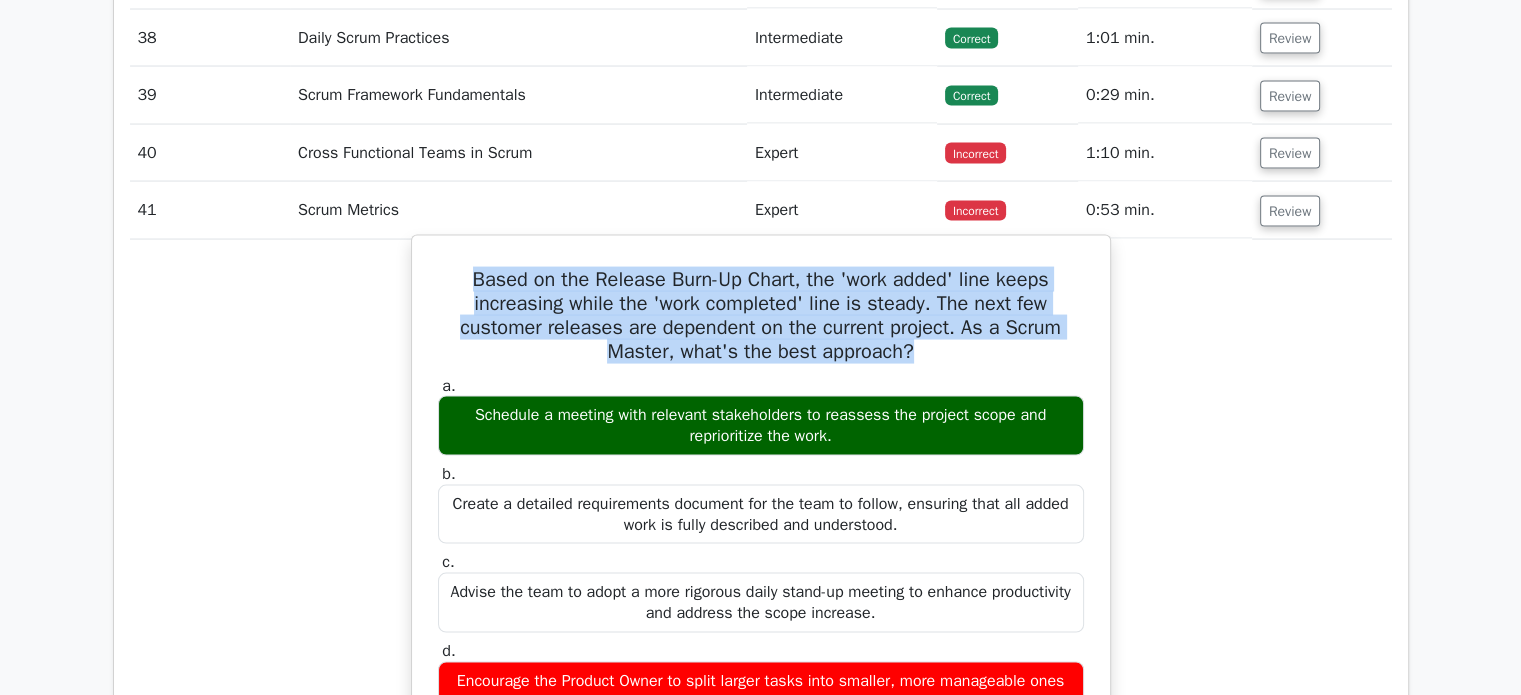 click on "Based on the Release Burn-Up Chart, the 'work added' line keeps increasing while the 'work completed' line is steady. The next few customer releases are dependent on the current project. As a Scrum Master, what's the best approach?" at bounding box center (761, 316) 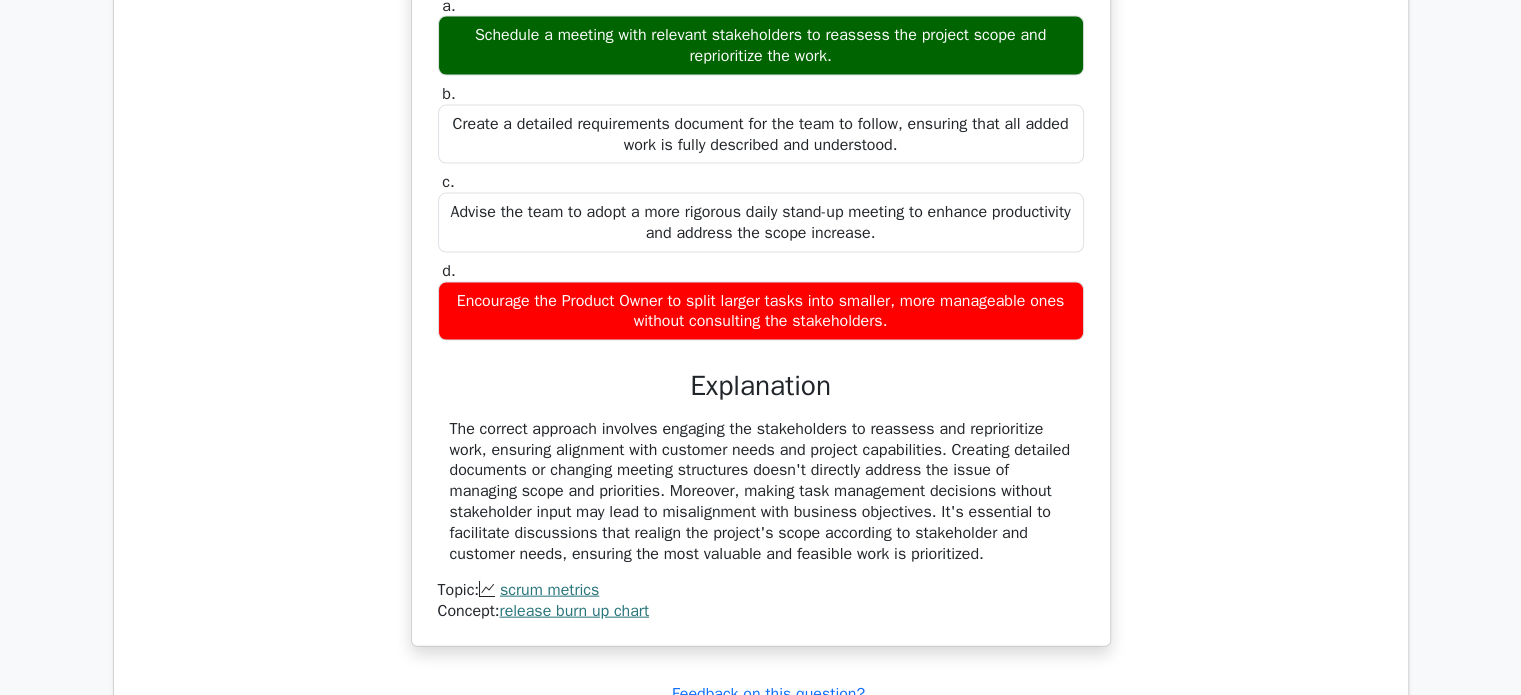 scroll, scrollTop: 4355, scrollLeft: 0, axis: vertical 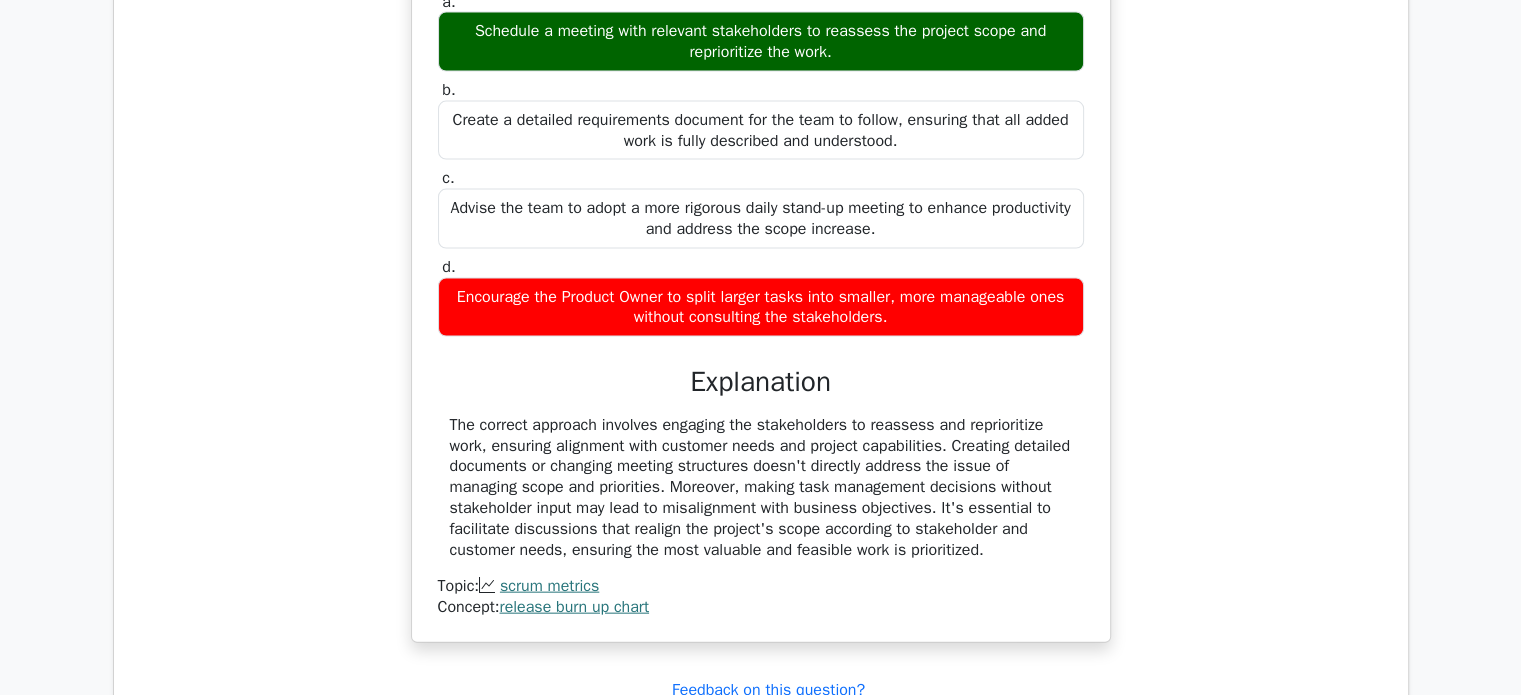 click on "The correct approach involves engaging the stakeholders to reassess and reprioritize work, ensuring alignment with customer needs and project capabilities. Creating detailed documents or changing meeting structures doesn't directly address the issue of managing scope and priorities. Moreover, making task management decisions without stakeholder input may lead to misalignment with business objectives. It's essential to facilitate discussions that realign the project's scope according to stakeholder and customer needs, ensuring the most valuable and feasible work is prioritized." at bounding box center (761, 488) 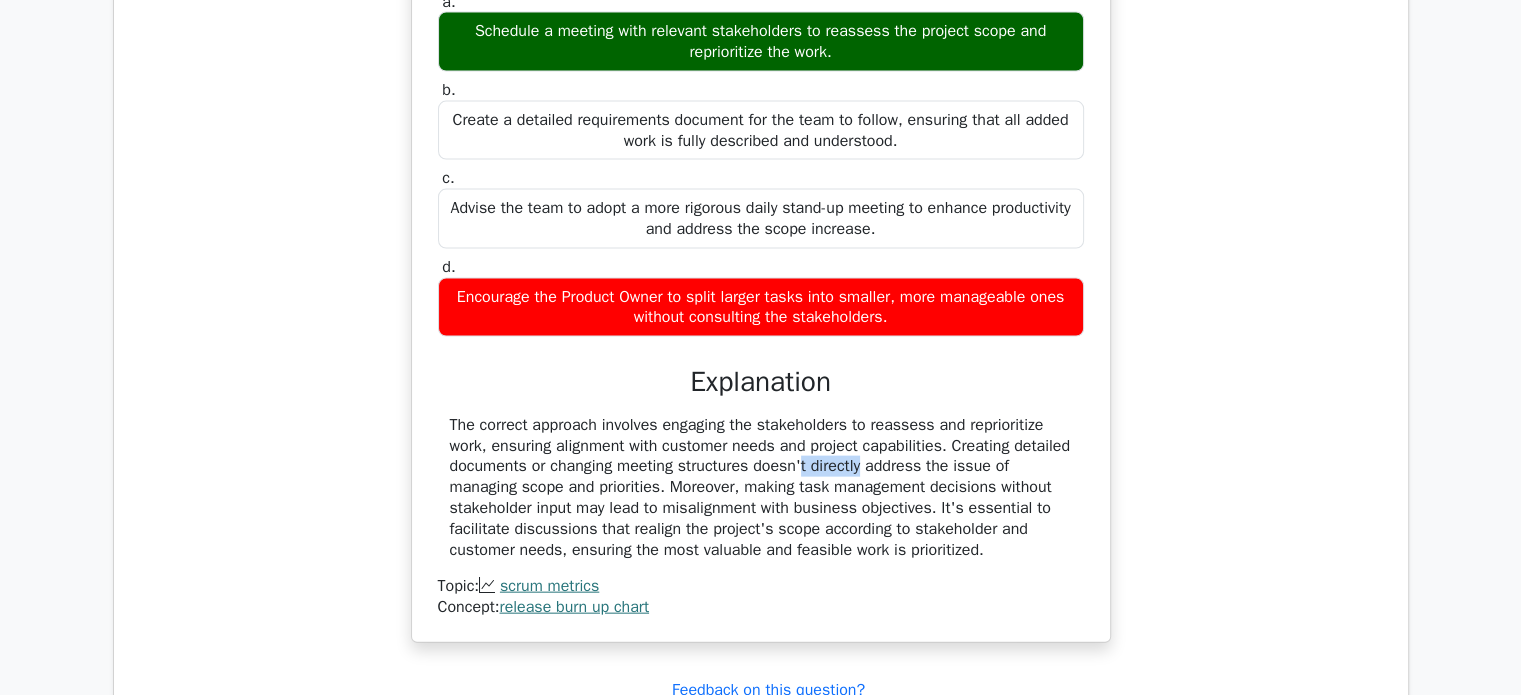click on "The correct approach involves engaging the stakeholders to reassess and reprioritize work, ensuring alignment with customer needs and project capabilities. Creating detailed documents or changing meeting structures doesn't directly address the issue of managing scope and priorities. Moreover, making task management decisions without stakeholder input may lead to misalignment with business objectives. It's essential to facilitate discussions that realign the project's scope according to stakeholder and customer needs, ensuring the most valuable and feasible work is prioritized." at bounding box center [761, 488] 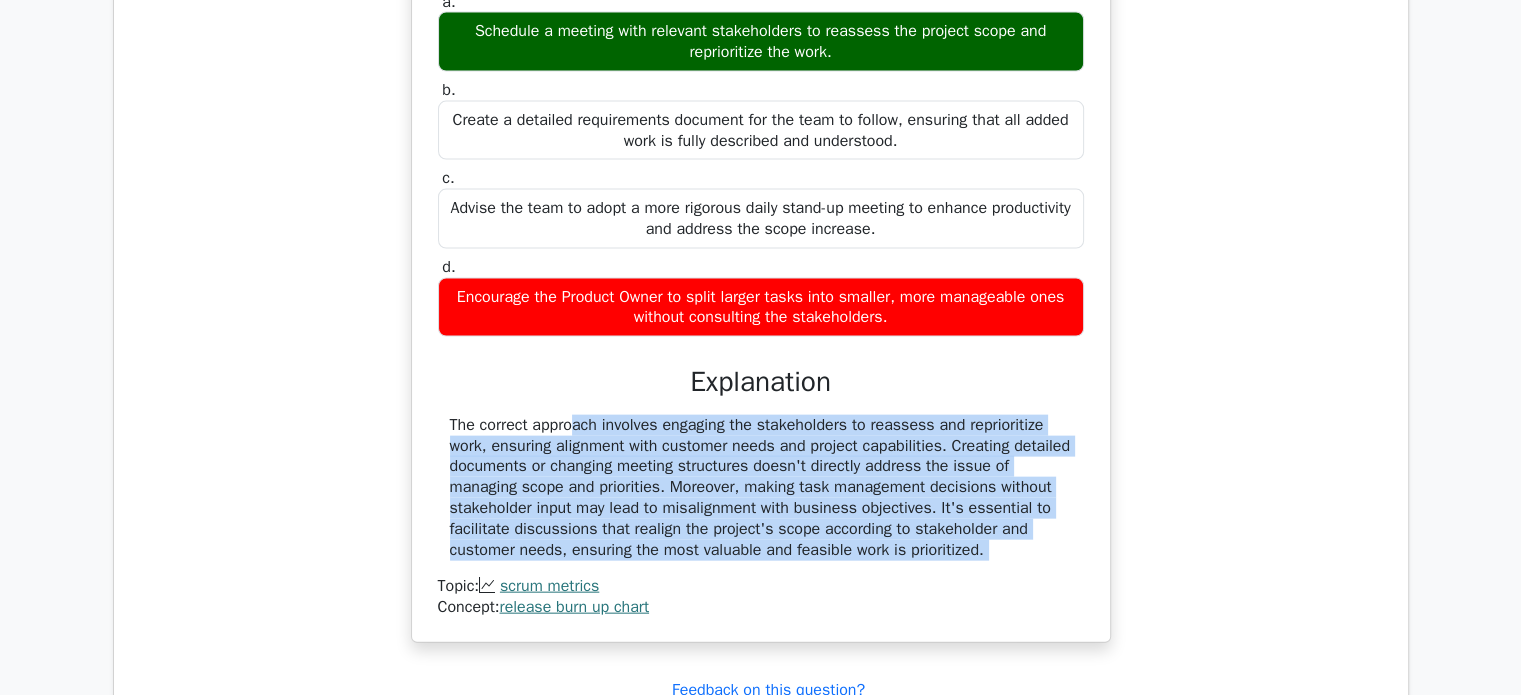 click on "The correct approach involves engaging the stakeholders to reassess and reprioritize work, ensuring alignment with customer needs and project capabilities. Creating detailed documents or changing meeting structures doesn't directly address the issue of managing scope and priorities. Moreover, making task management decisions without stakeholder input may lead to misalignment with business objectives. It's essential to facilitate discussions that realign the project's scope according to stakeholder and customer needs, ensuring the most valuable and feasible work is prioritized." at bounding box center [761, 488] 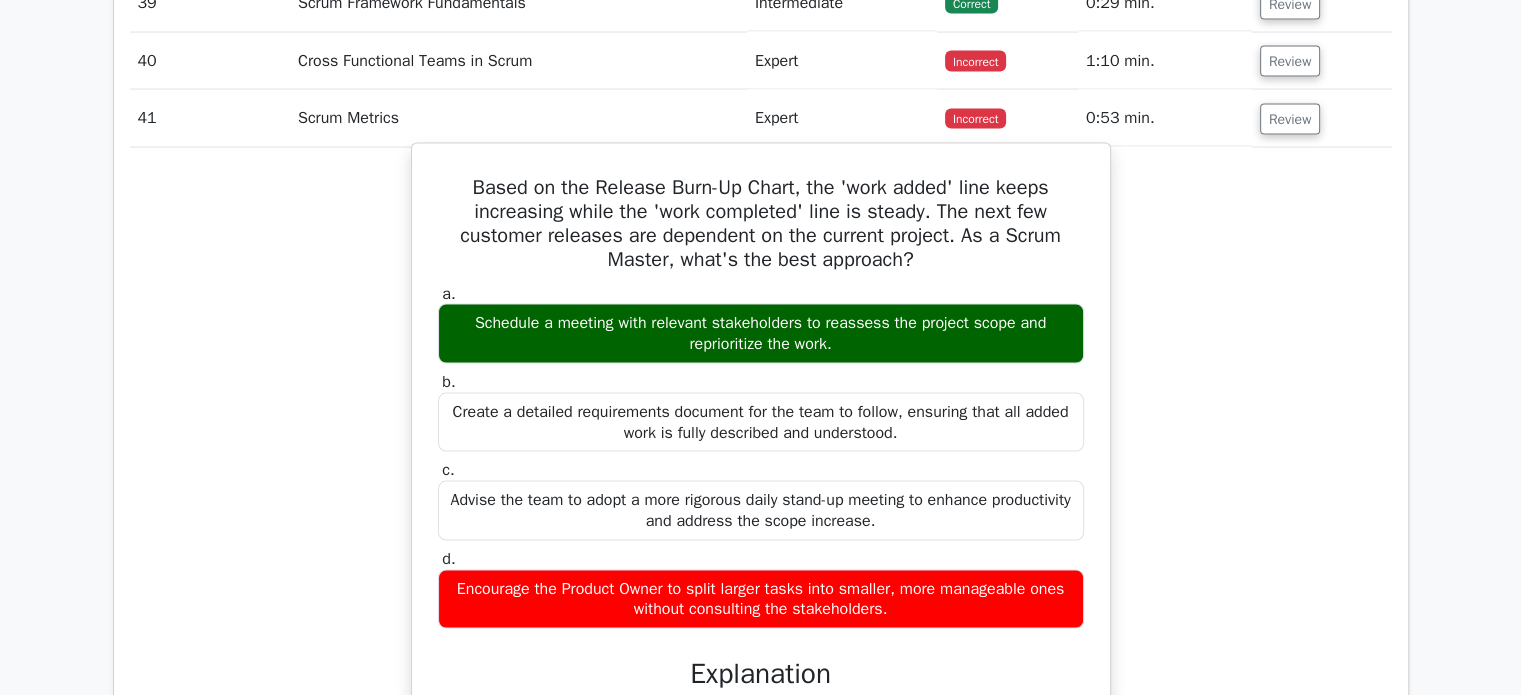 scroll, scrollTop: 4057, scrollLeft: 0, axis: vertical 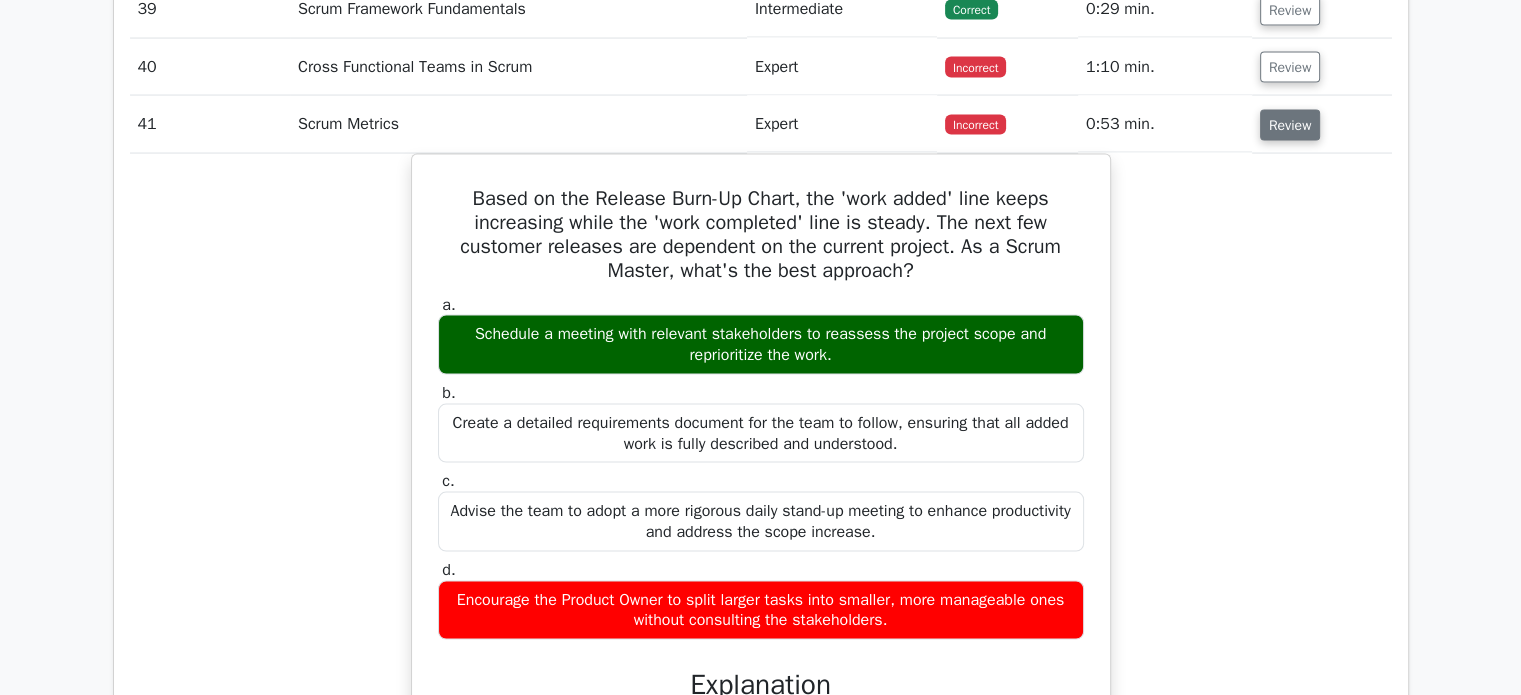 click on "Review" at bounding box center (1290, 125) 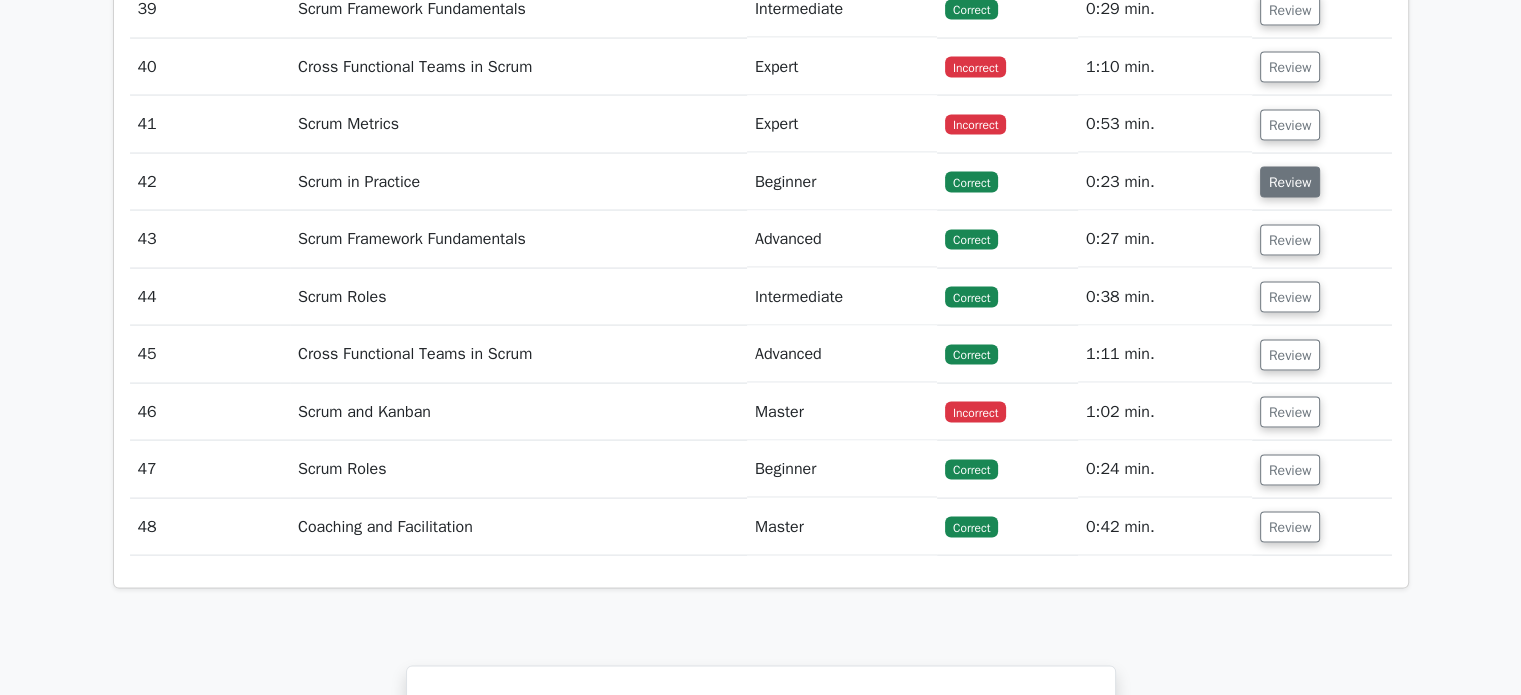 click on "Review" at bounding box center (1290, 182) 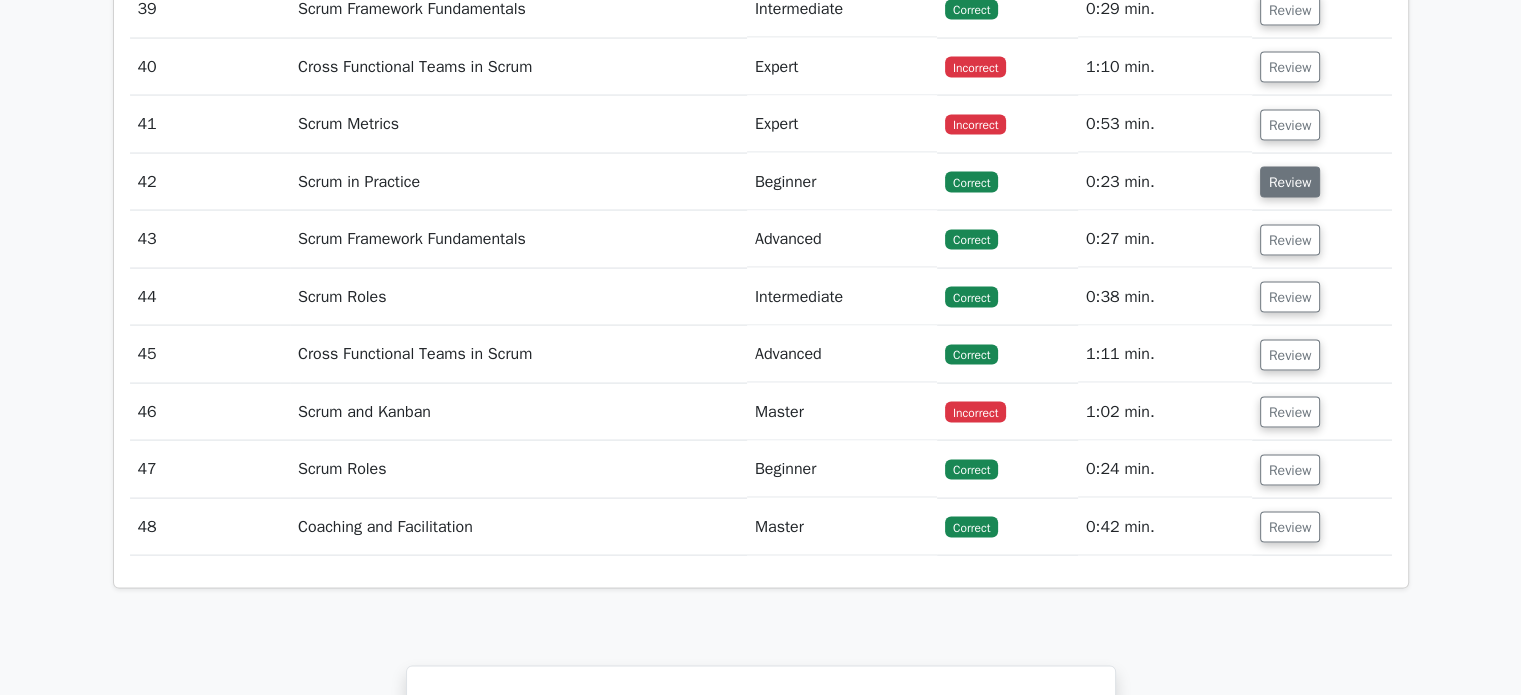 click on "Review" at bounding box center [1290, 182] 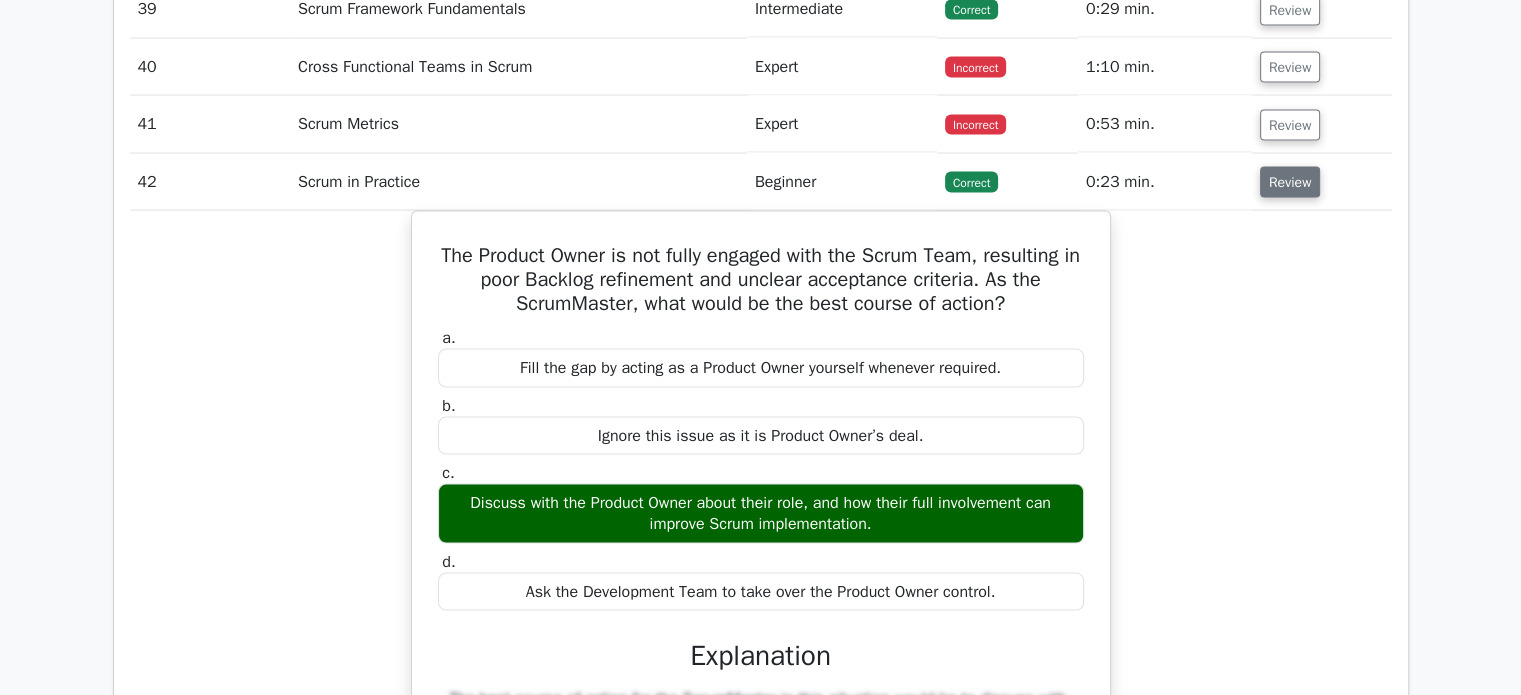 click on "Review" at bounding box center (1290, 182) 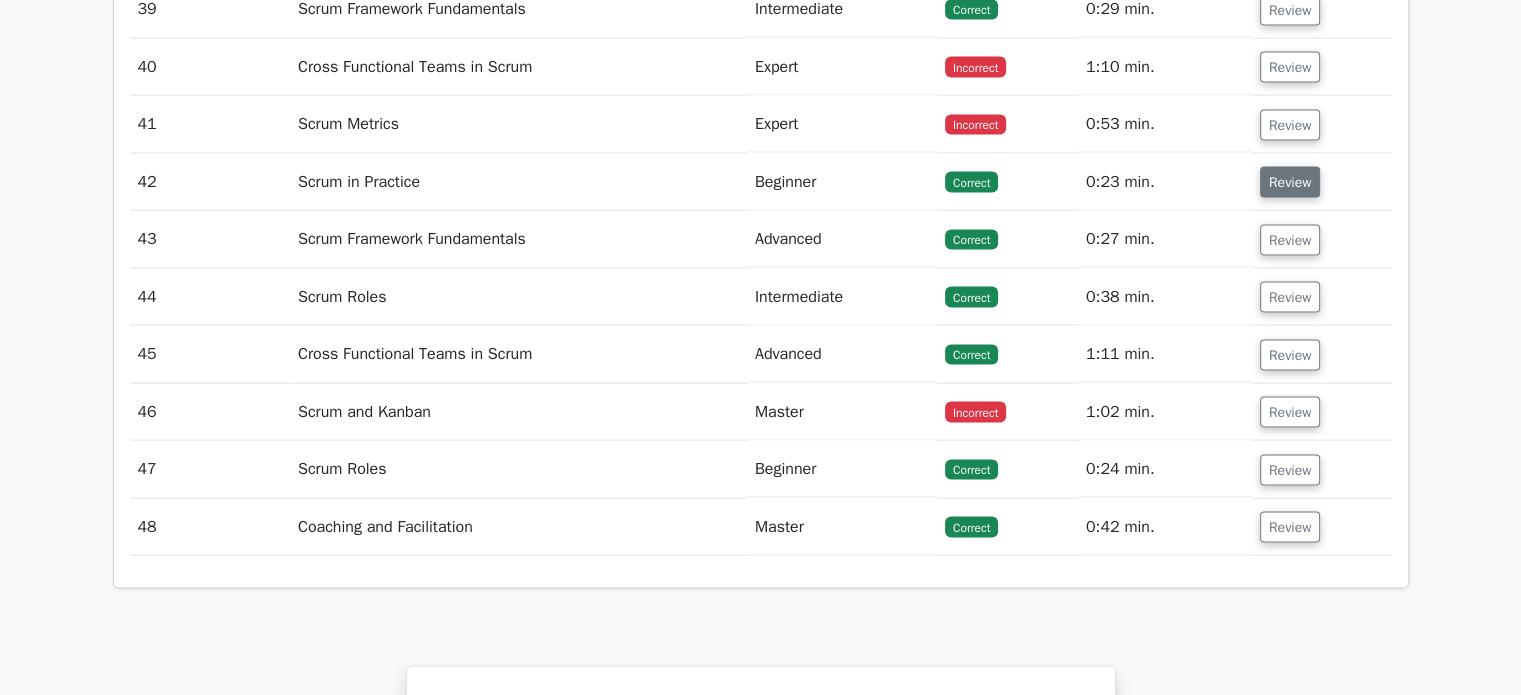 click on "Review" at bounding box center (1290, 182) 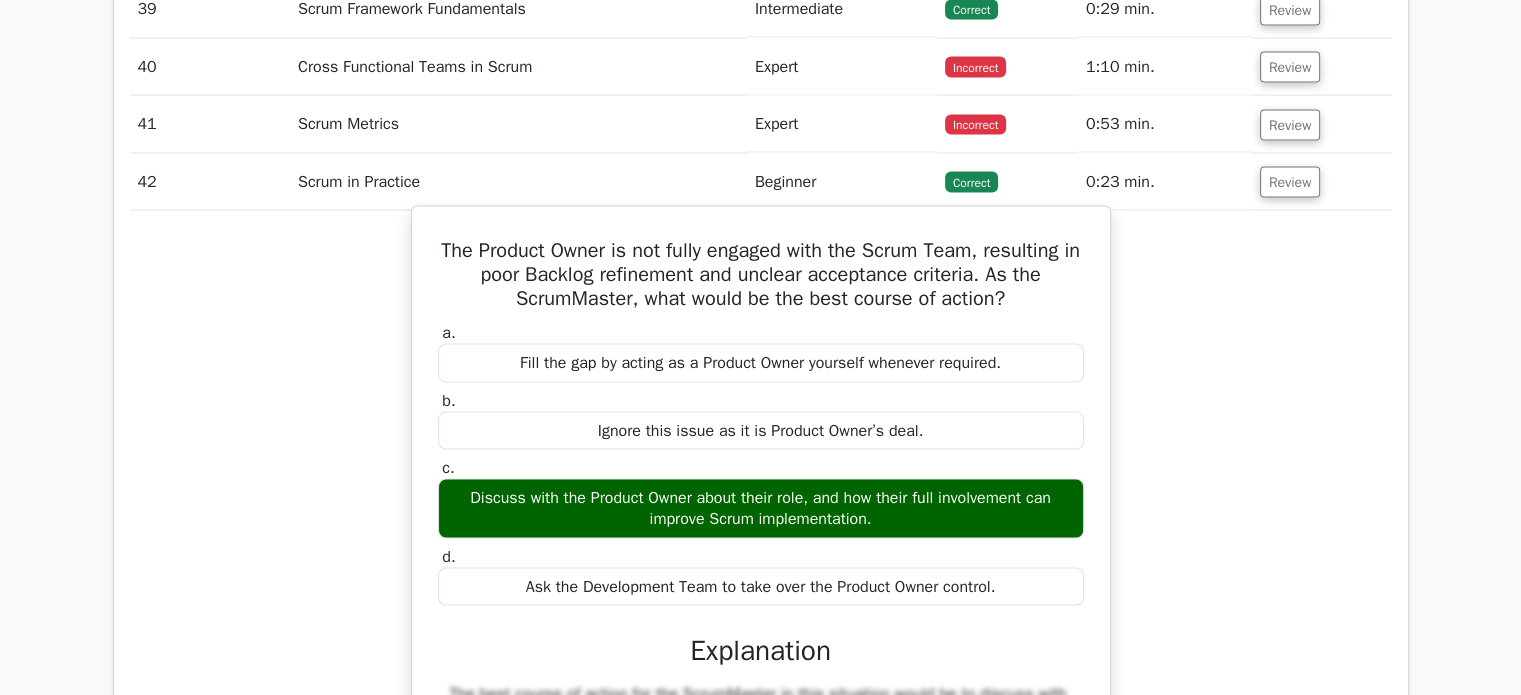 click on "The Product Owner is not fully engaged with the Scrum Team, resulting in poor Backlog refinement and unclear acceptance criteria. As the ScrumMaster, what would be the best course of action?" at bounding box center [761, 275] 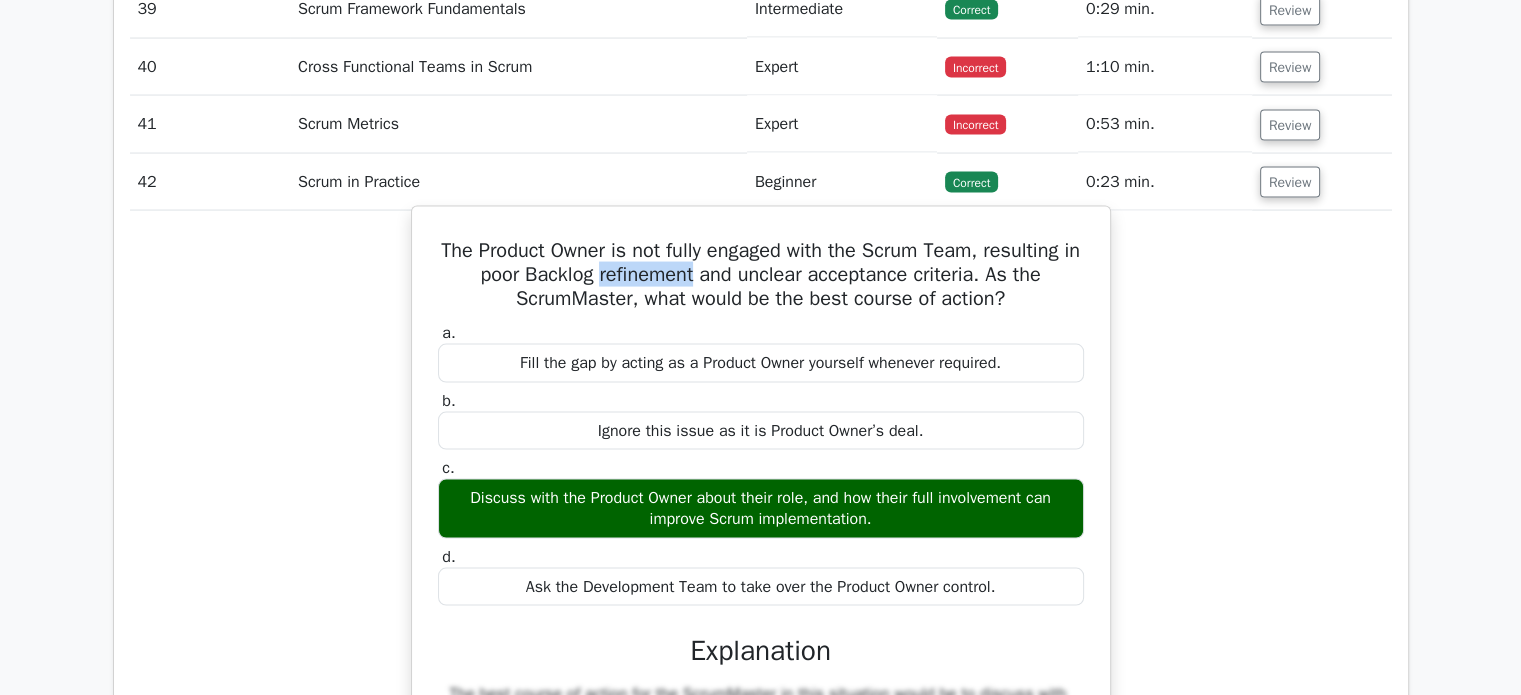 click on "The Product Owner is not fully engaged with the Scrum Team, resulting in poor Backlog refinement and unclear acceptance criteria. As the ScrumMaster, what would be the best course of action?" at bounding box center [761, 275] 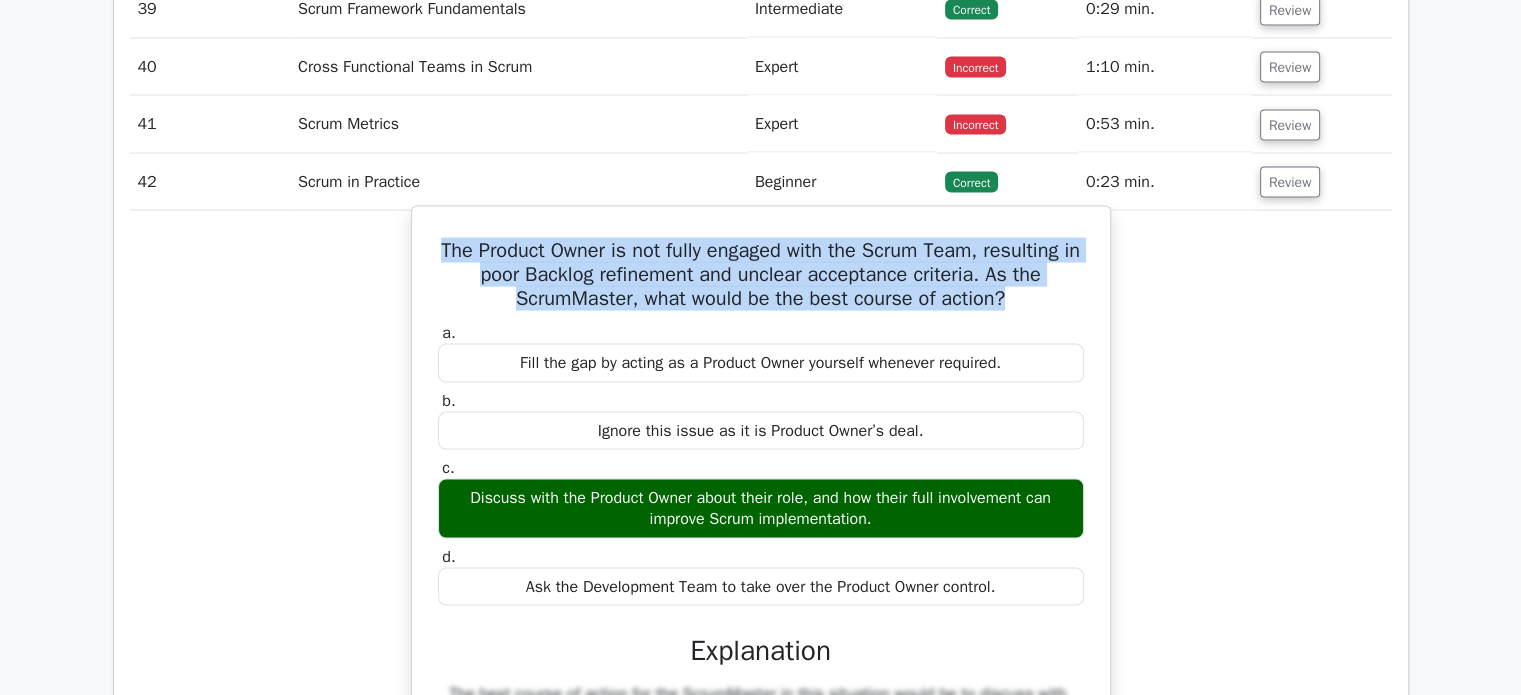 click on "The Product Owner is not fully engaged with the Scrum Team, resulting in poor Backlog refinement and unclear acceptance criteria. As the ScrumMaster, what would be the best course of action?" at bounding box center [761, 275] 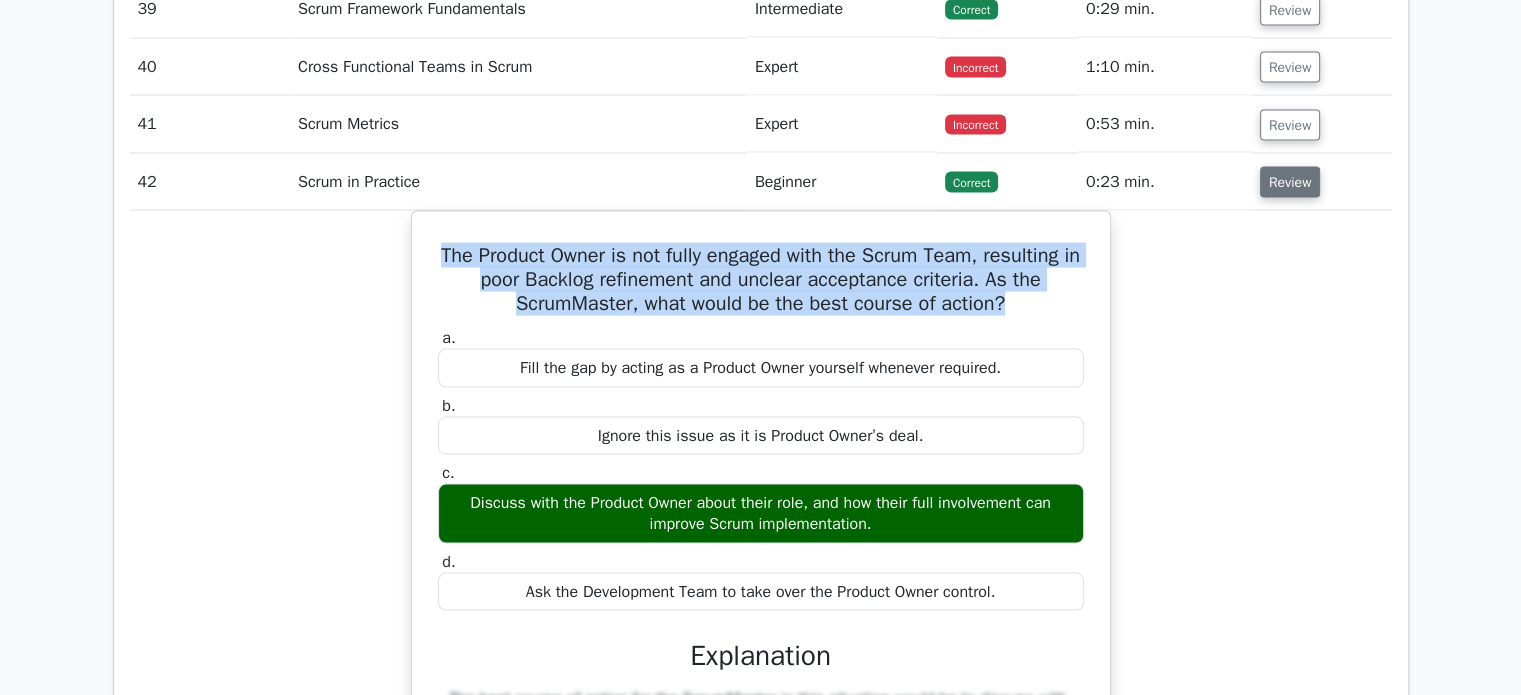 click on "Review" at bounding box center [1290, 182] 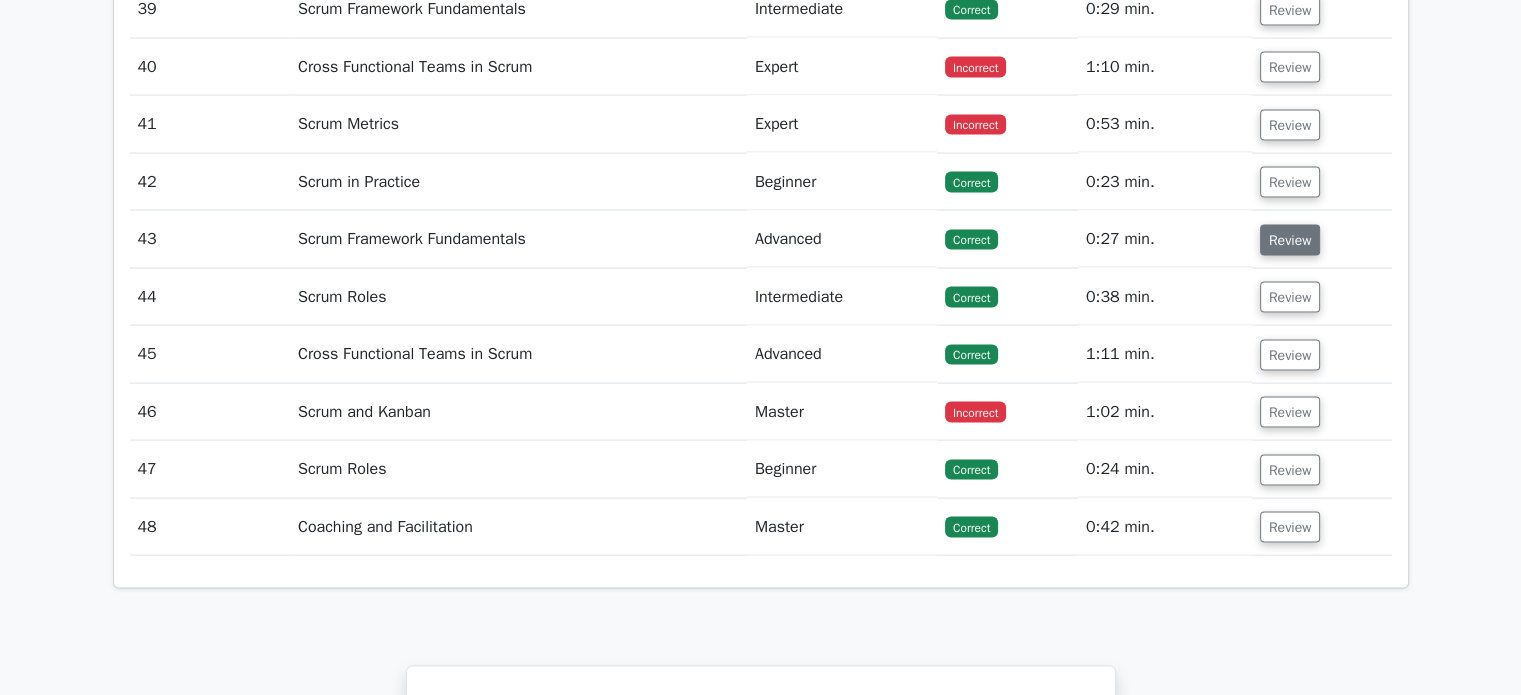 click on "Review" at bounding box center (1290, 240) 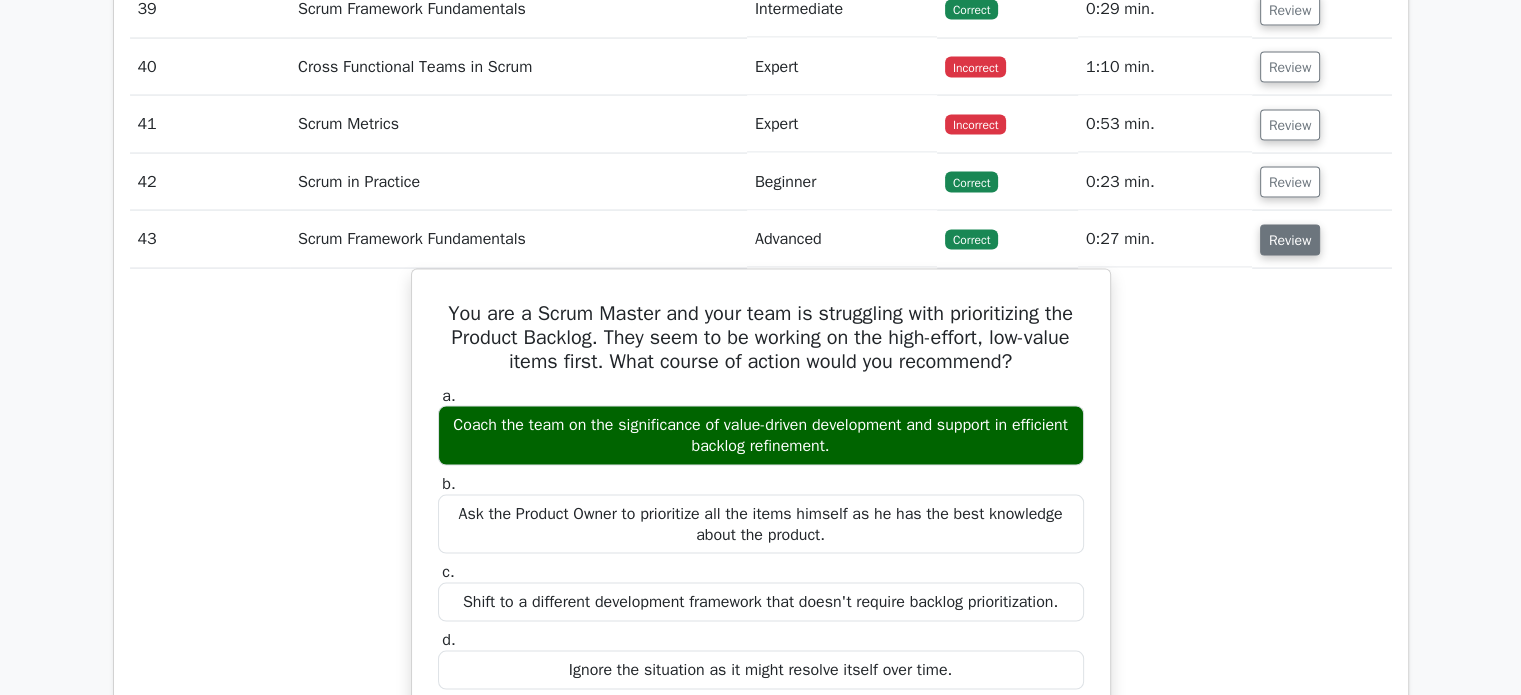 click on "Review" at bounding box center (1290, 240) 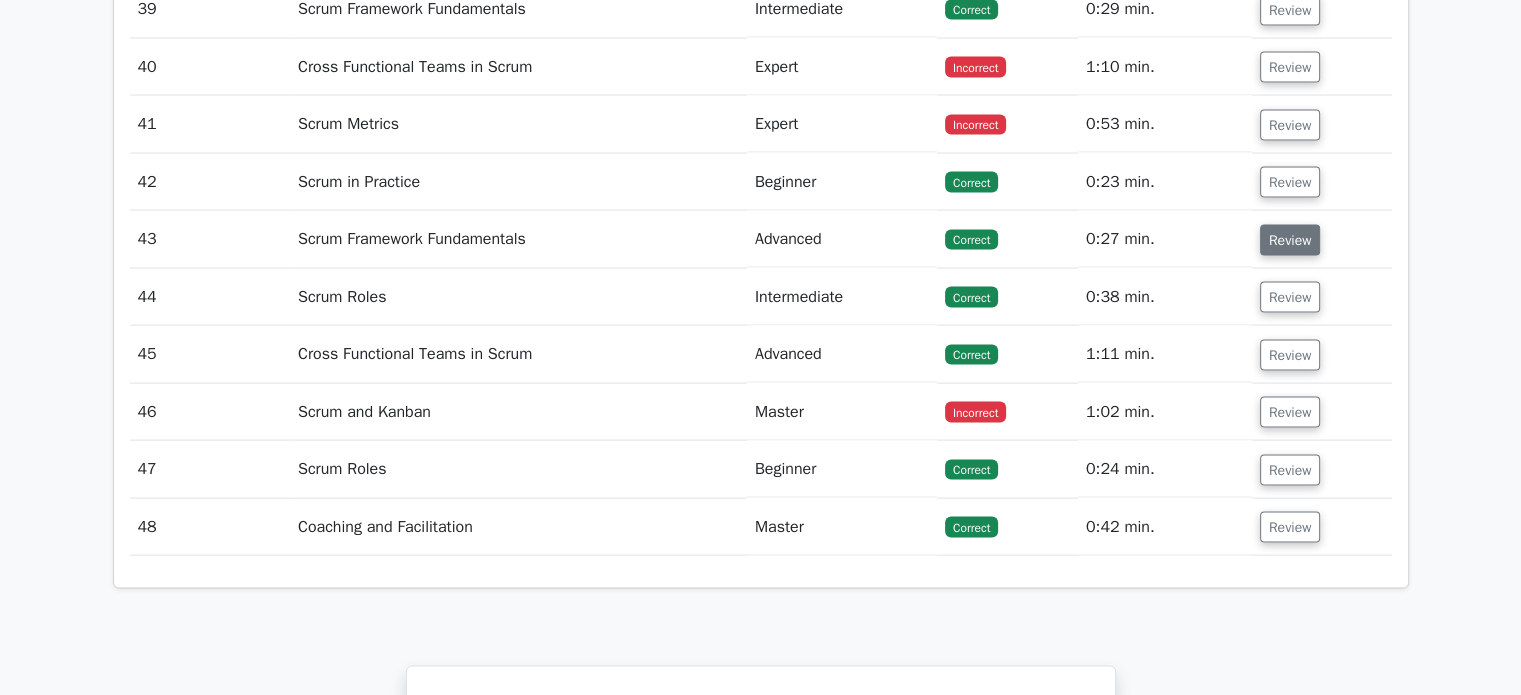 click on "Review" at bounding box center (1290, 240) 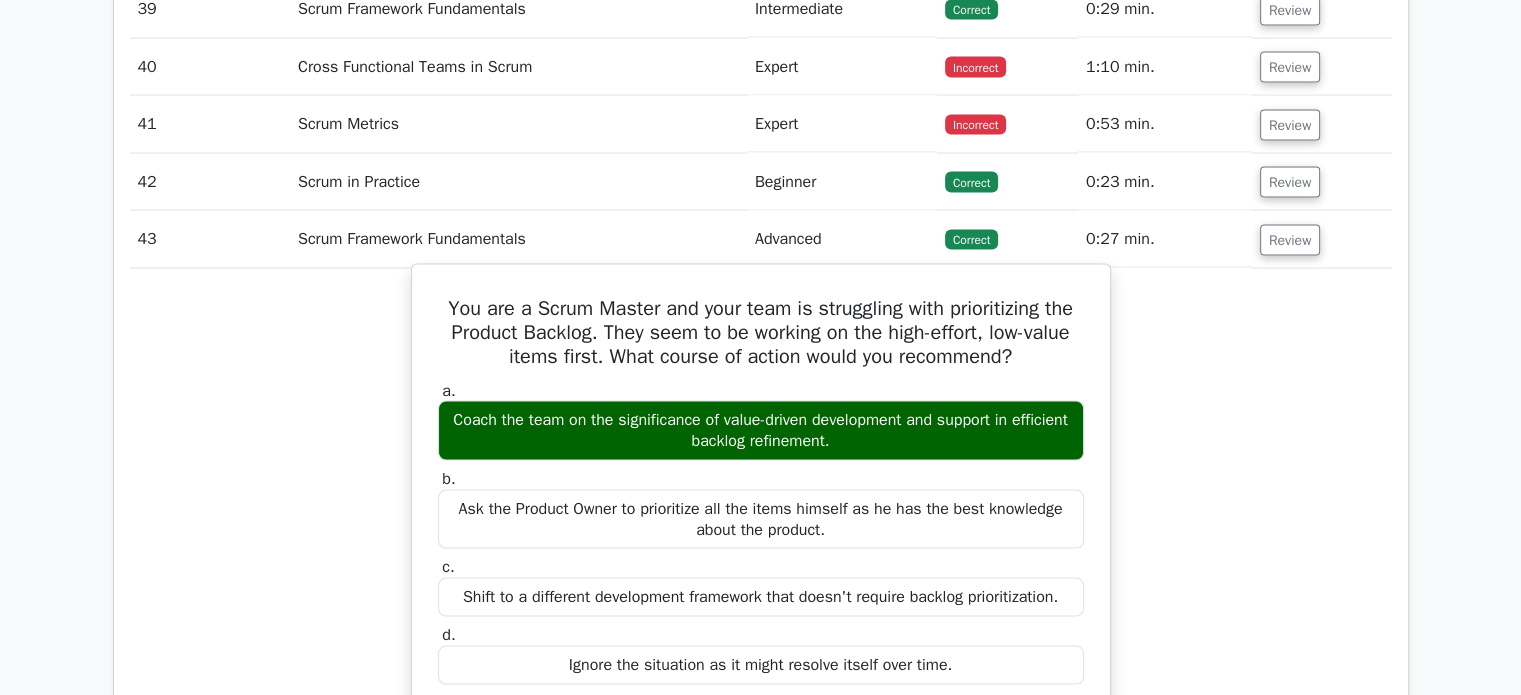 click on "You are a Scrum Master and your team is struggling with prioritizing the Product Backlog. They seem to be working on the high-effort, low-value items first. What course of action would you recommend?" at bounding box center [761, 333] 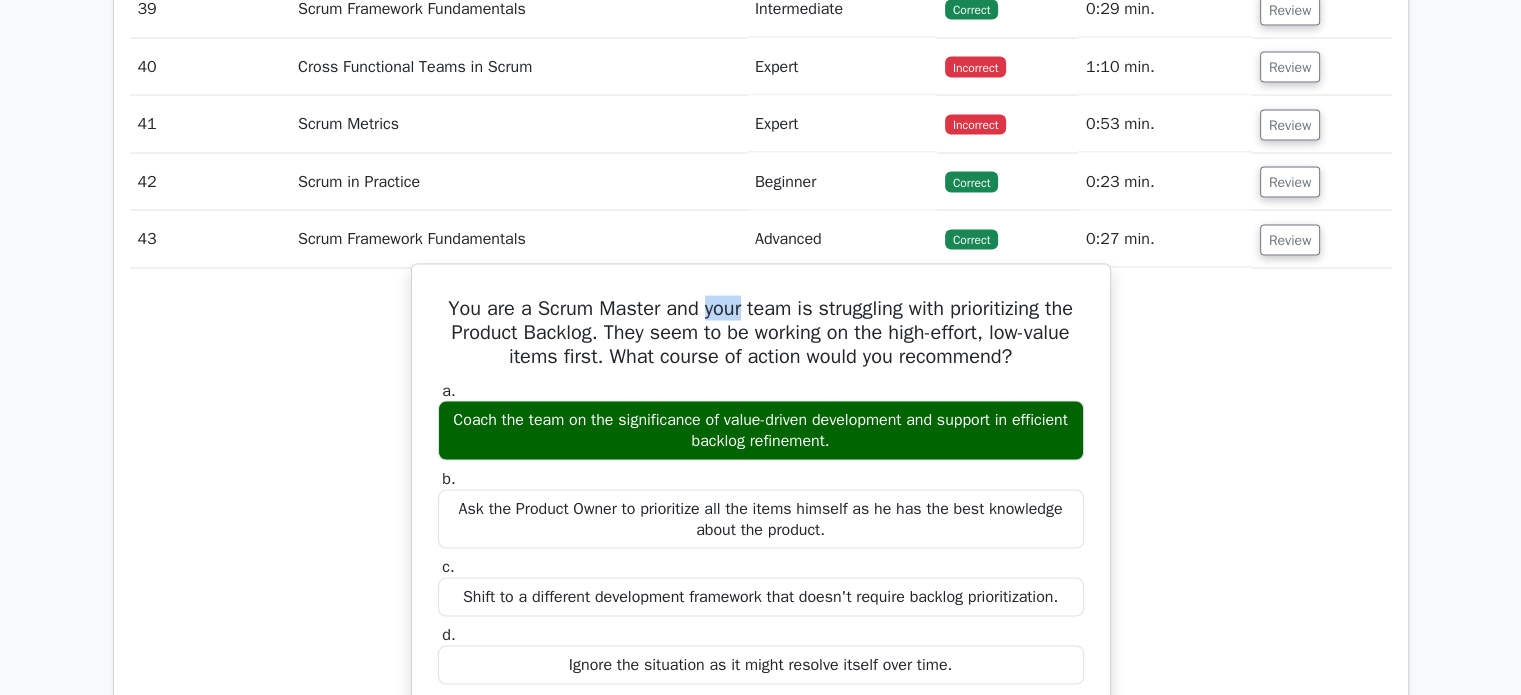 click on "You are a Scrum Master and your team is struggling with prioritizing the Product Backlog. They seem to be working on the high-effort, low-value items first. What course of action would you recommend?" at bounding box center [761, 333] 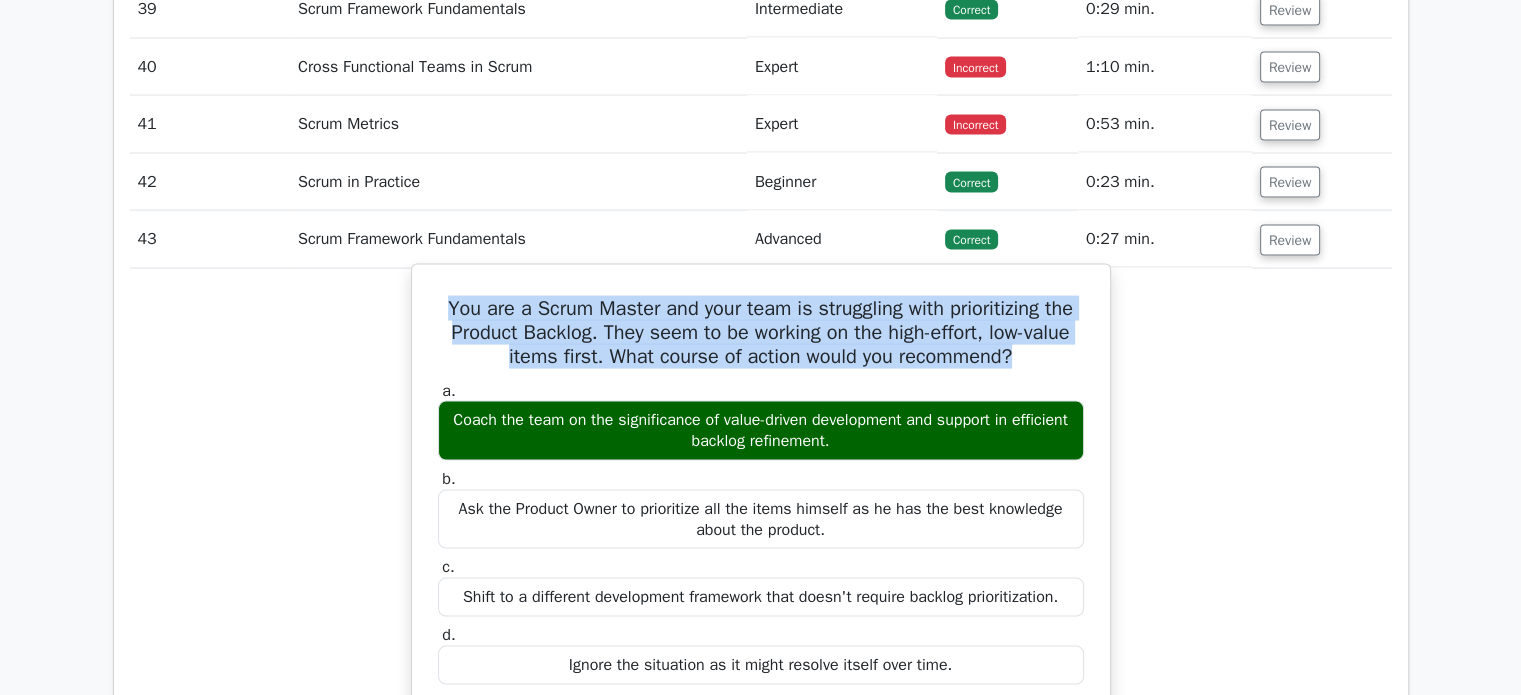 click on "You are a Scrum Master and your team is struggling with prioritizing the Product Backlog. They seem to be working on the high-effort, low-value items first. What course of action would you recommend?" at bounding box center [761, 333] 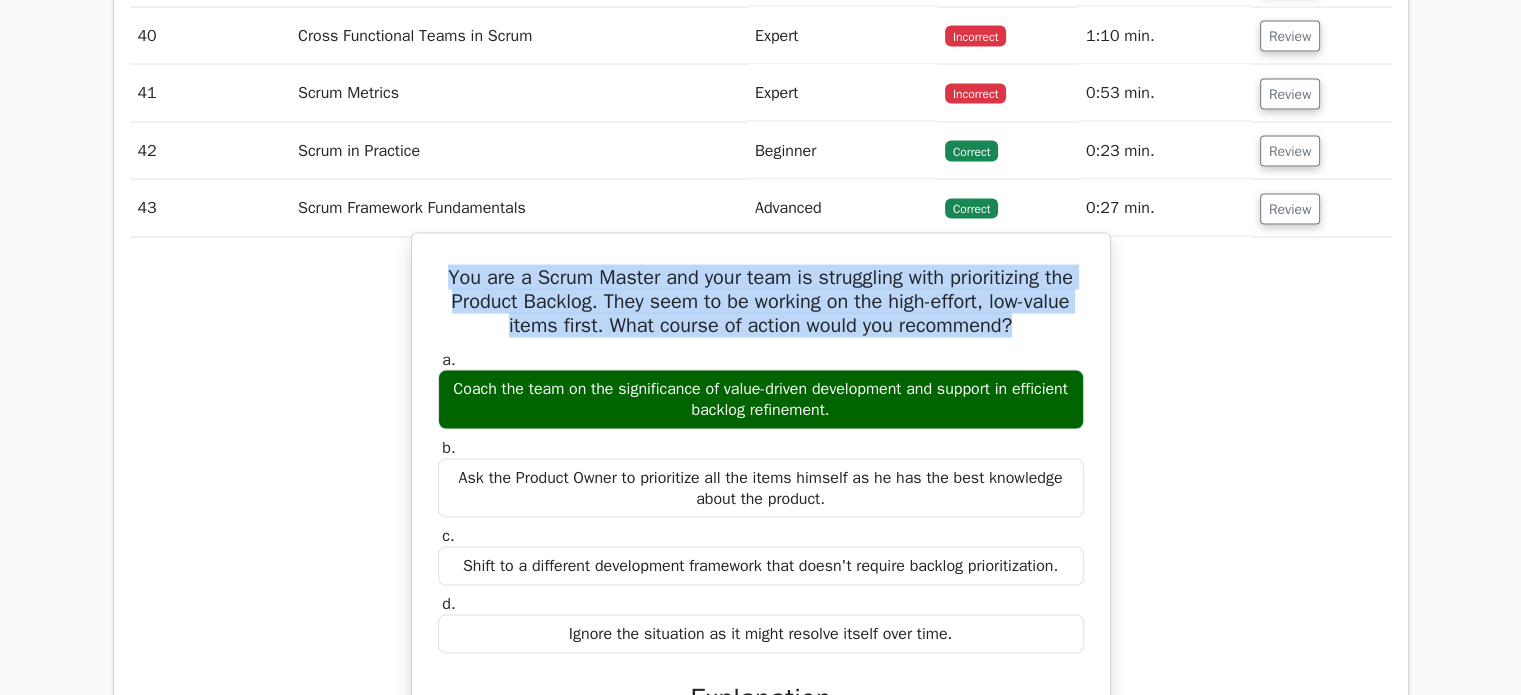 scroll, scrollTop: 4088, scrollLeft: 0, axis: vertical 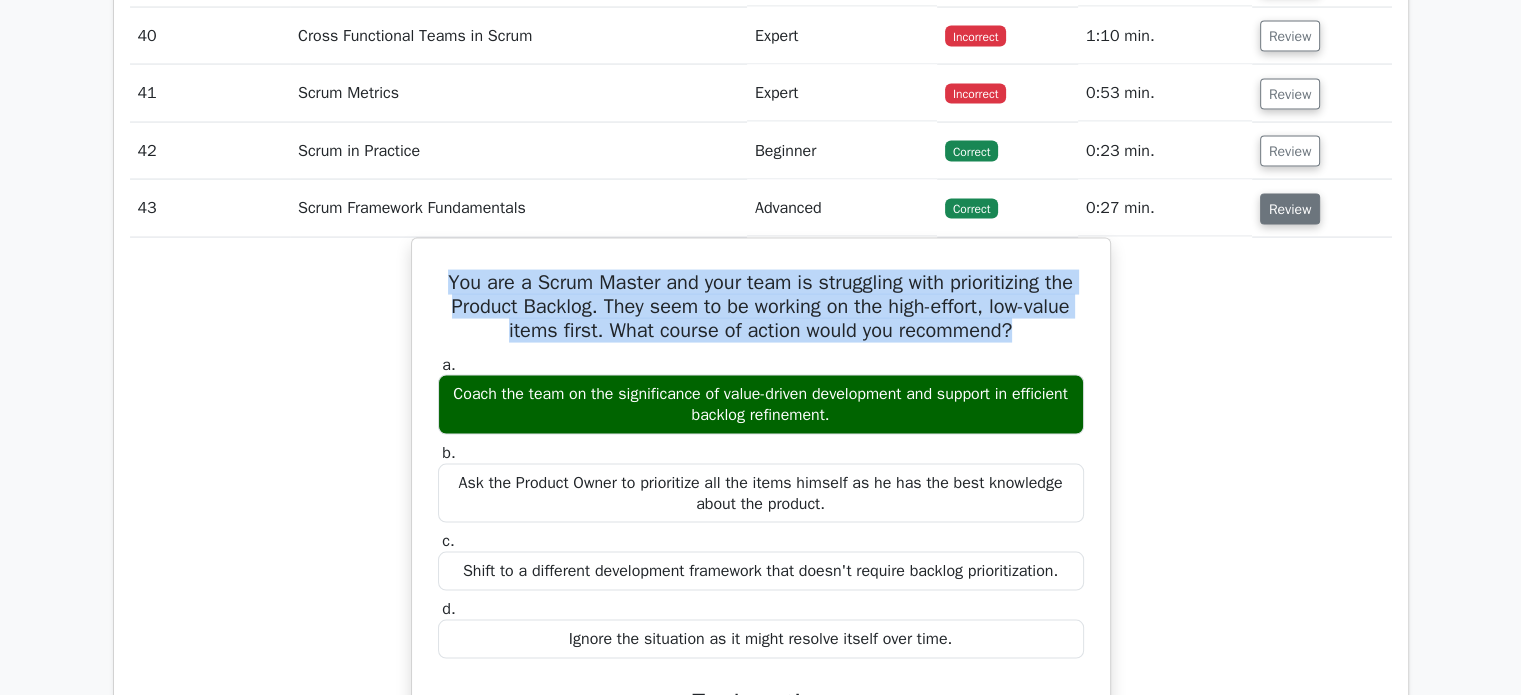 click on "Review" at bounding box center [1290, 209] 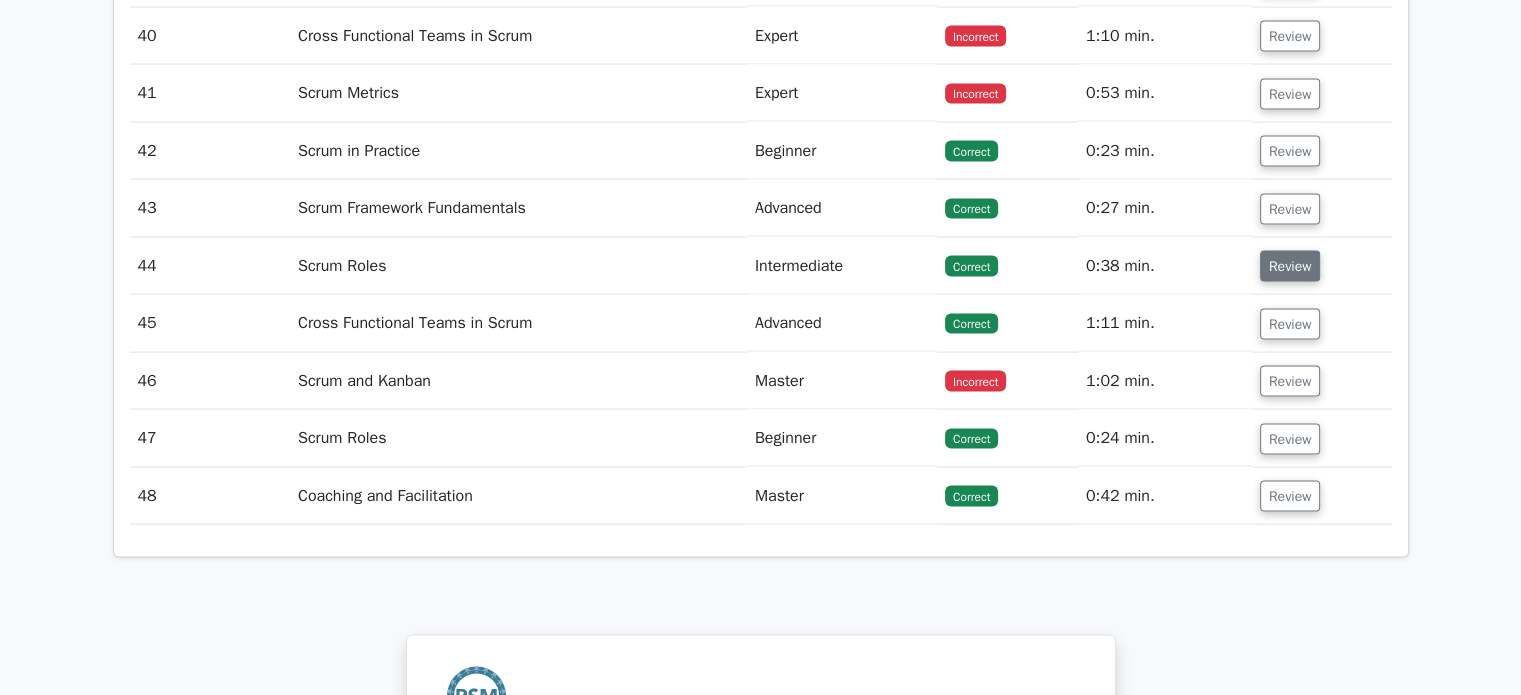 click on "Review" at bounding box center (1290, 266) 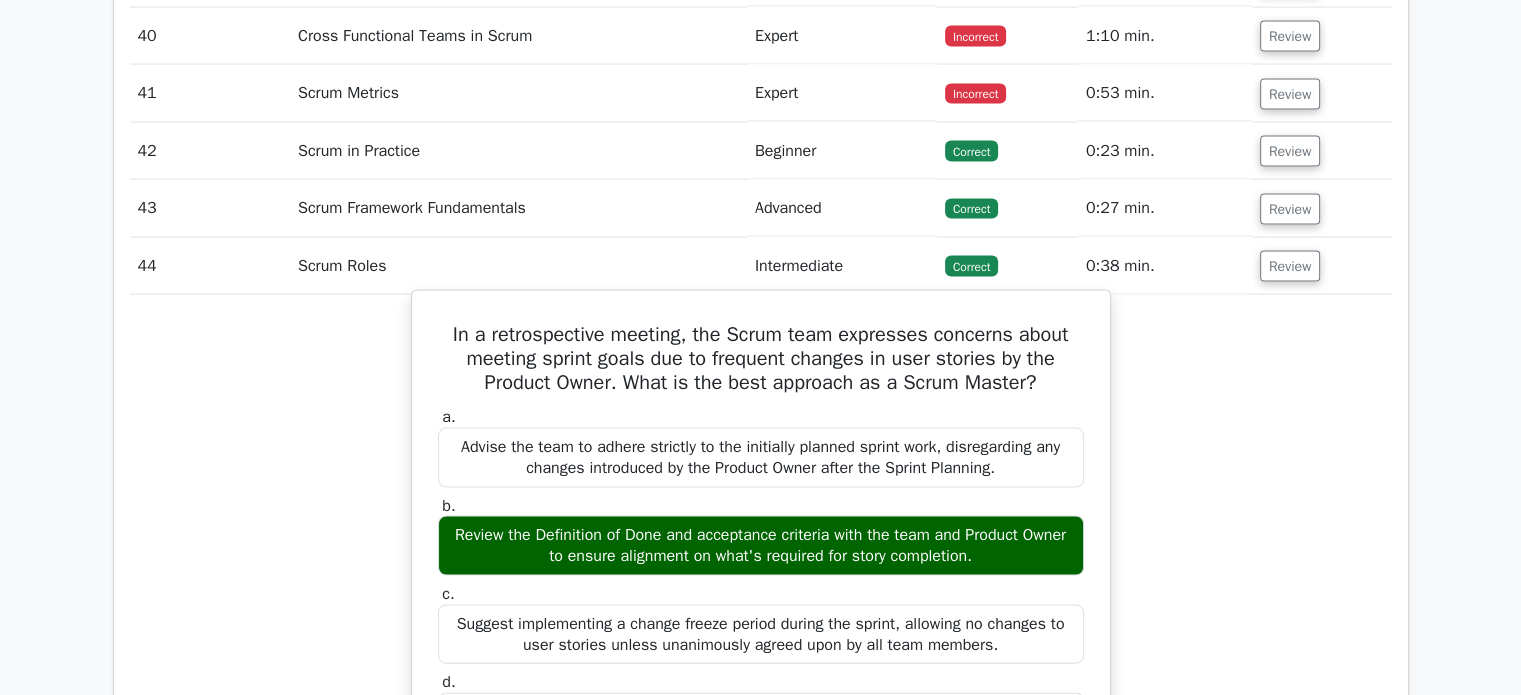 click on "In a retrospective meeting, the Scrum team expresses concerns about meeting sprint goals due to frequent changes in user stories by the Product Owner. What is the best approach as a Scrum Master?" at bounding box center (761, 359) 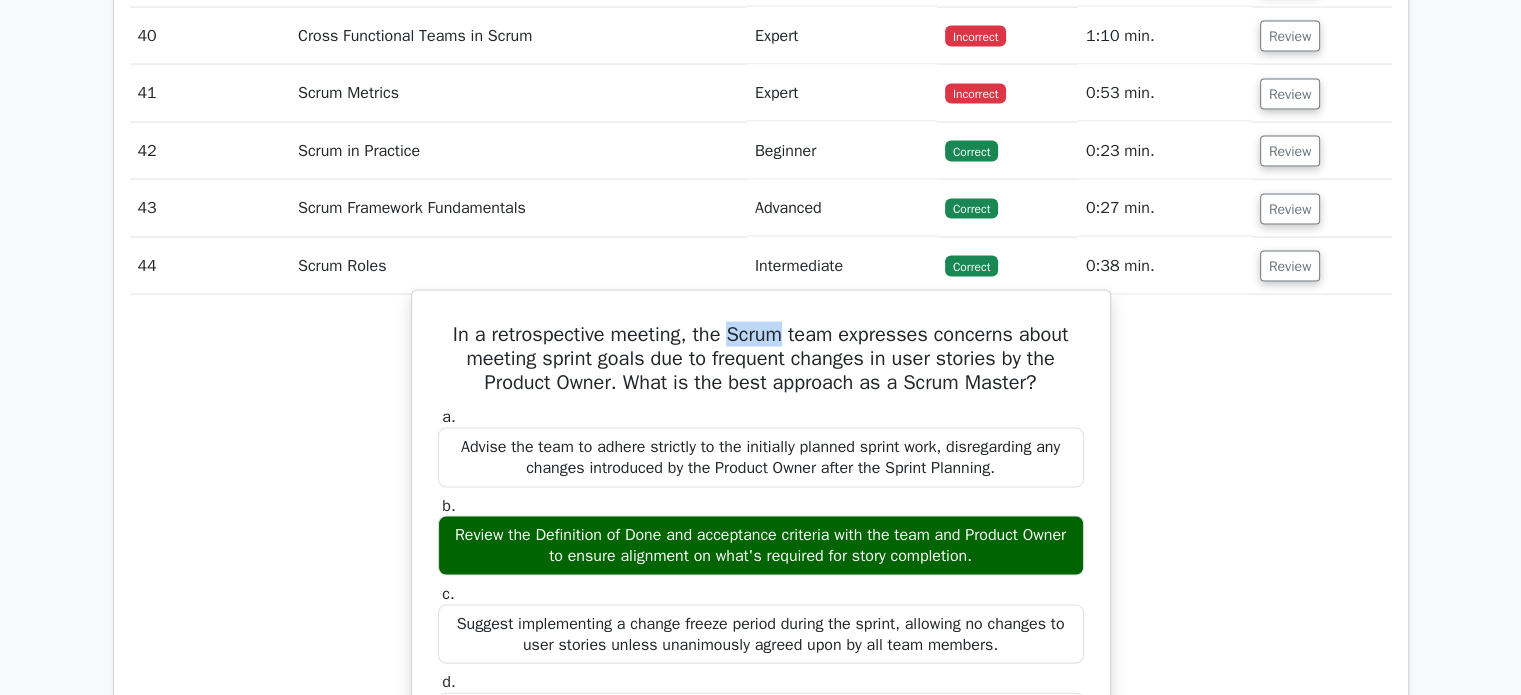 click on "In a retrospective meeting, the Scrum team expresses concerns about meeting sprint goals due to frequent changes in user stories by the Product Owner. What is the best approach as a Scrum Master?" at bounding box center [761, 359] 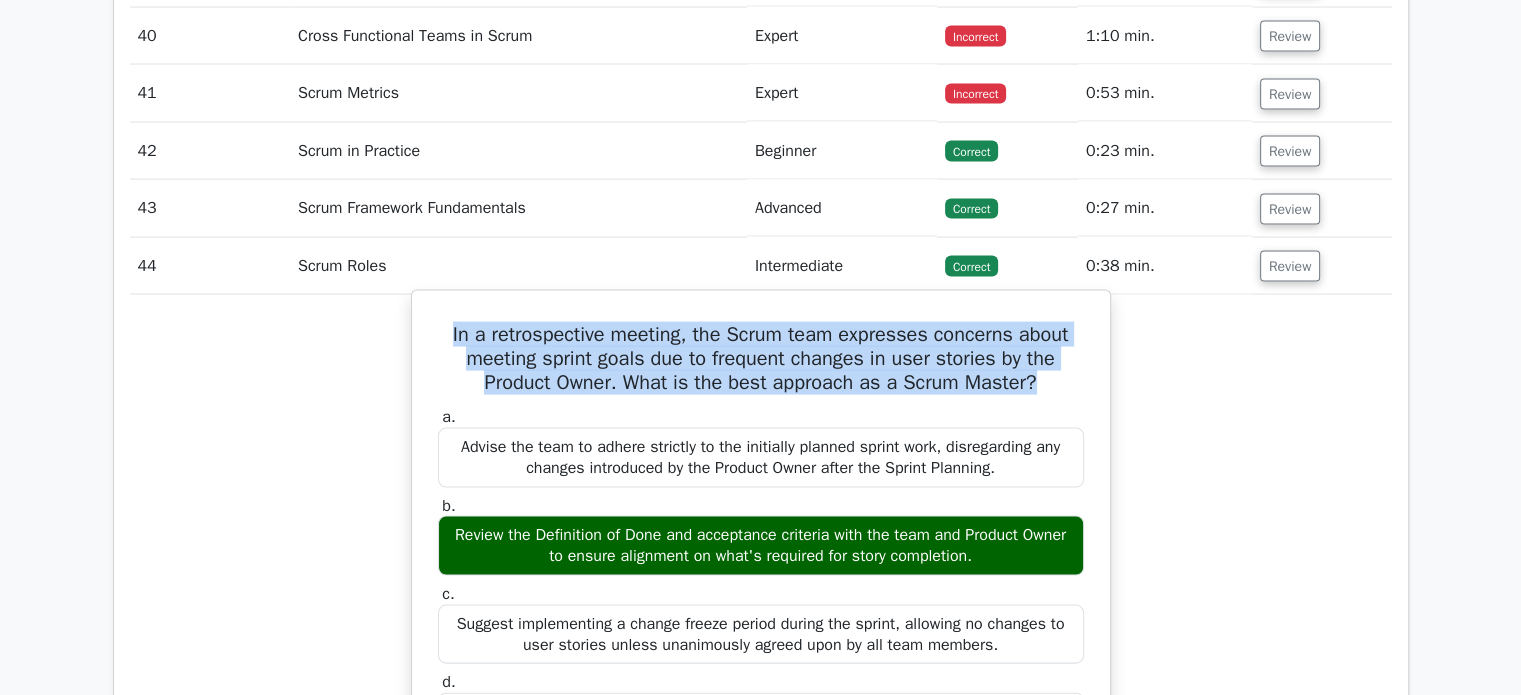 click on "In a retrospective meeting, the Scrum team expresses concerns about meeting sprint goals due to frequent changes in user stories by the Product Owner. What is the best approach as a Scrum Master?" at bounding box center (761, 359) 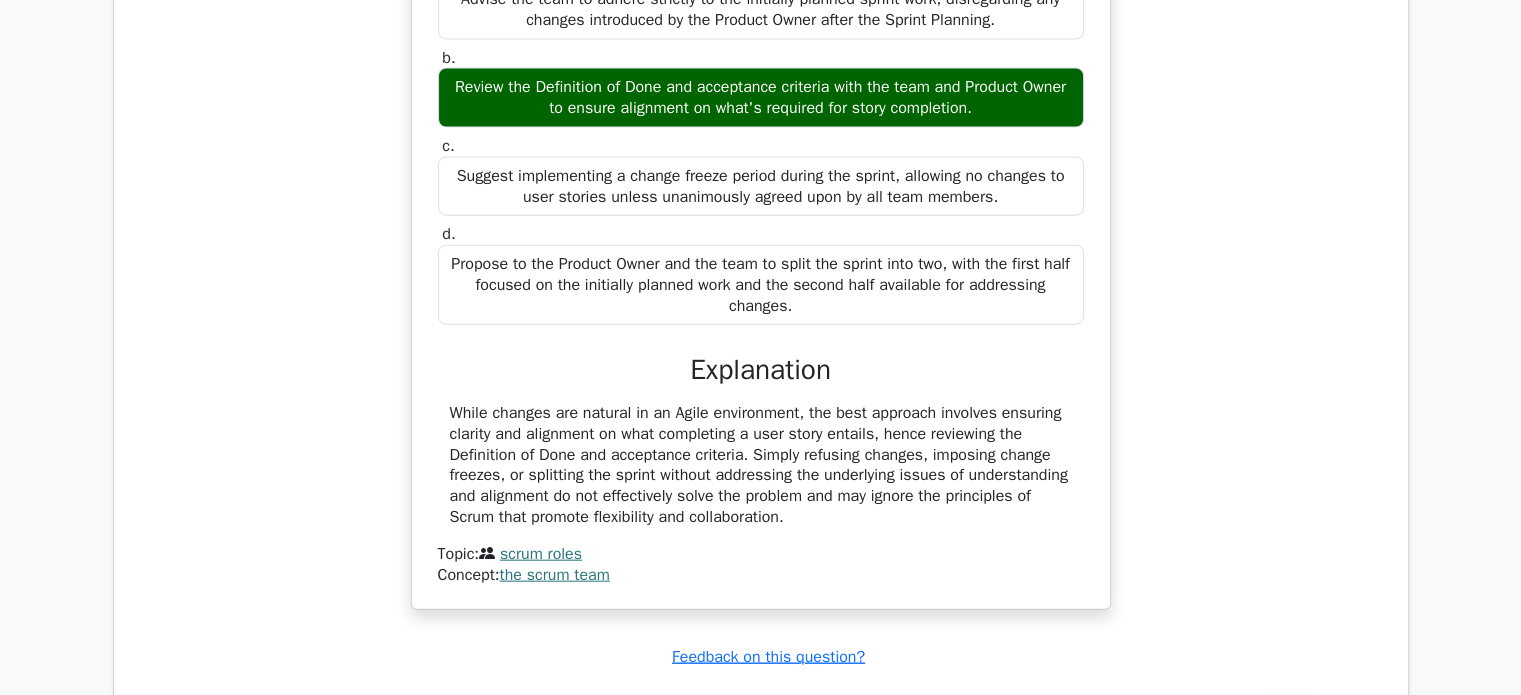 scroll, scrollTop: 4544, scrollLeft: 0, axis: vertical 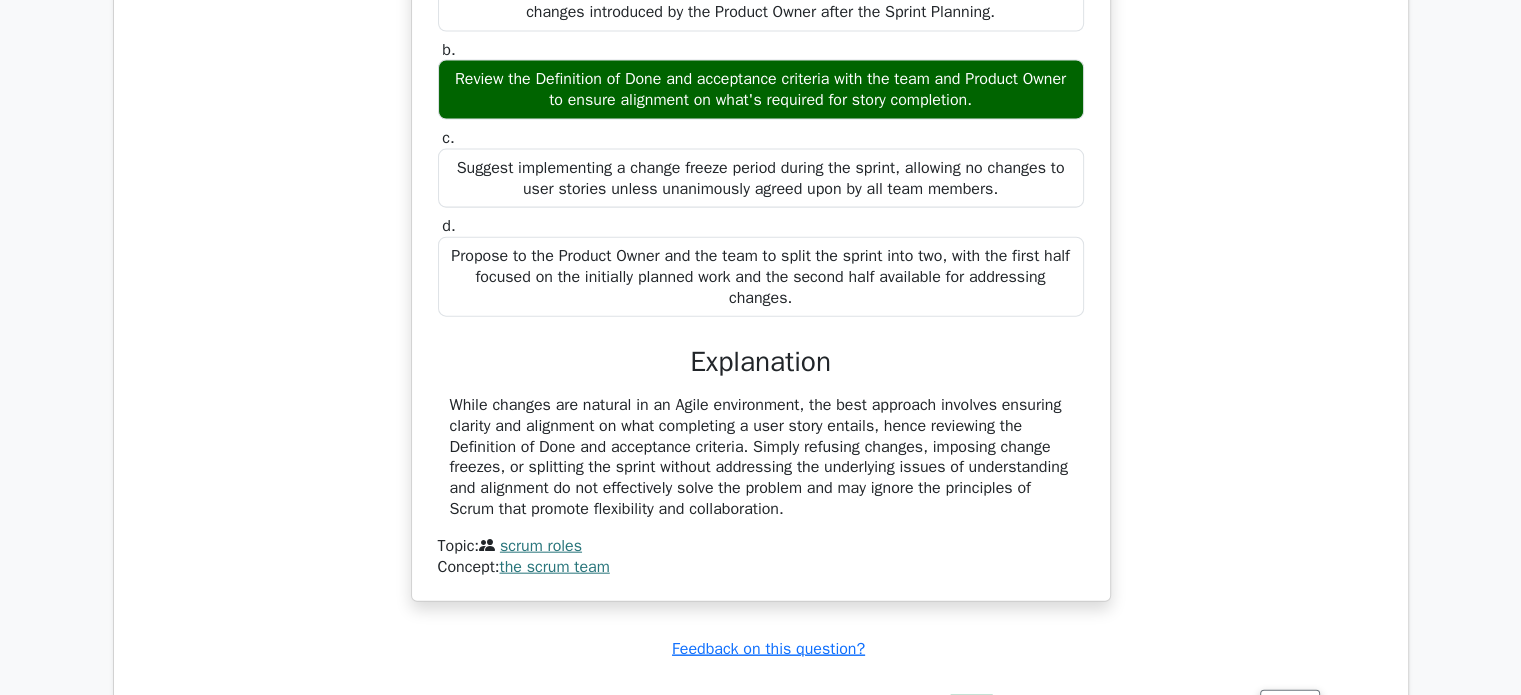 click on "While changes are natural in an Agile environment, the best approach involves ensuring clarity and alignment on what completing a user story entails, hence reviewing the Definition of Done and acceptance criteria. Simply refusing changes, imposing change freezes, or splitting the sprint without addressing the underlying issues of understanding and alignment do not effectively solve the problem and may ignore the principles of Scrum that promote flexibility and collaboration." at bounding box center (761, 457) 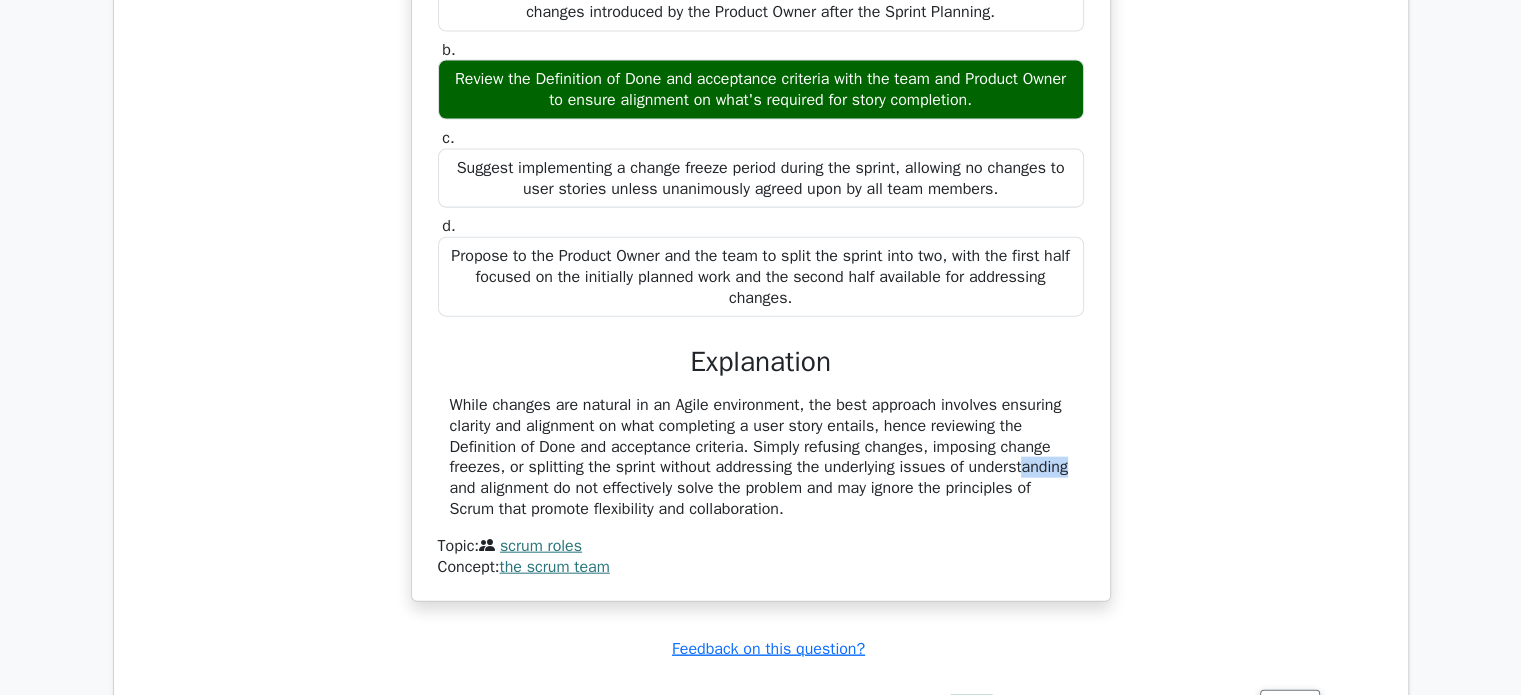 click on "While changes are natural in an Agile environment, the best approach involves ensuring clarity and alignment on what completing a user story entails, hence reviewing the Definition of Done and acceptance criteria. Simply refusing changes, imposing change freezes, or splitting the sprint without addressing the underlying issues of understanding and alignment do not effectively solve the problem and may ignore the principles of Scrum that promote flexibility and collaboration." at bounding box center [761, 457] 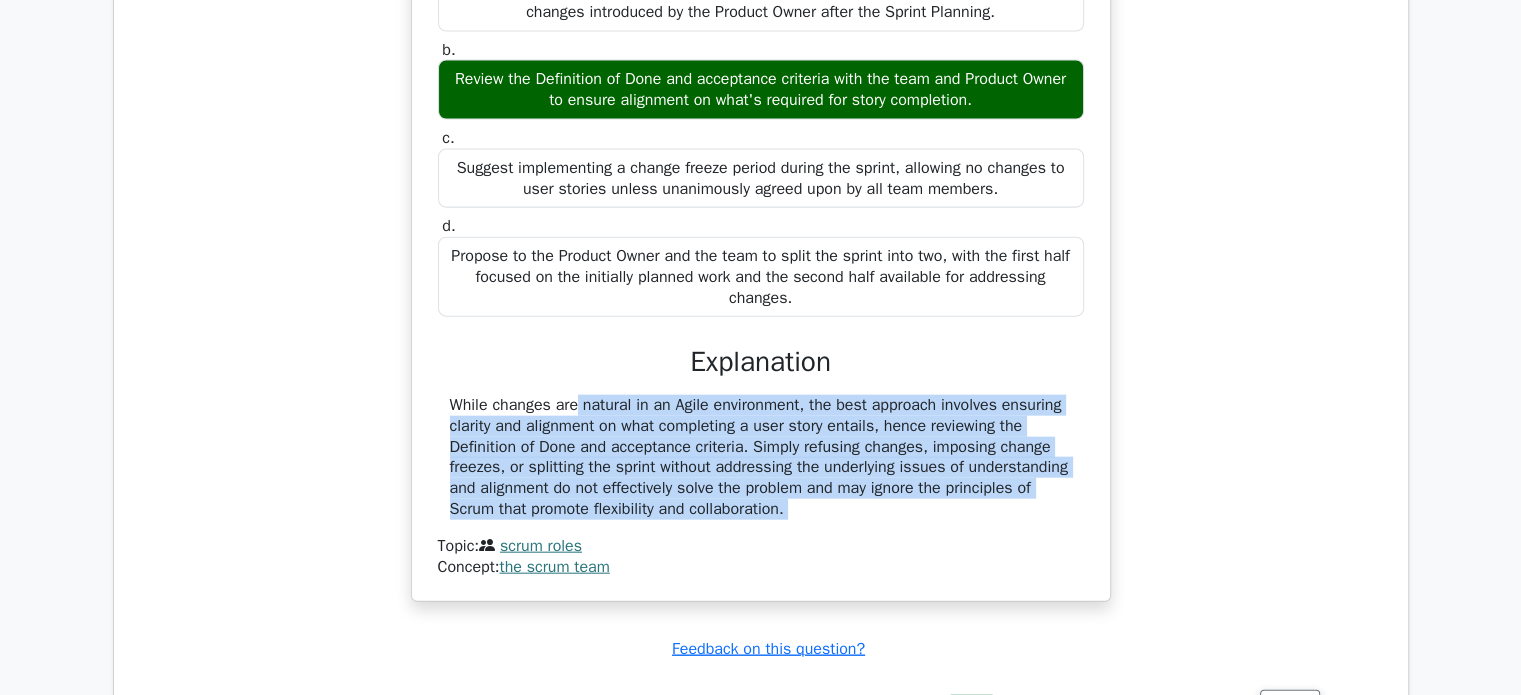 click on "While changes are natural in an Agile environment, the best approach involves ensuring clarity and alignment on what completing a user story entails, hence reviewing the Definition of Done and acceptance criteria. Simply refusing changes, imposing change freezes, or splitting the sprint without addressing the underlying issues of understanding and alignment do not effectively solve the problem and may ignore the principles of Scrum that promote flexibility and collaboration." at bounding box center (761, 457) 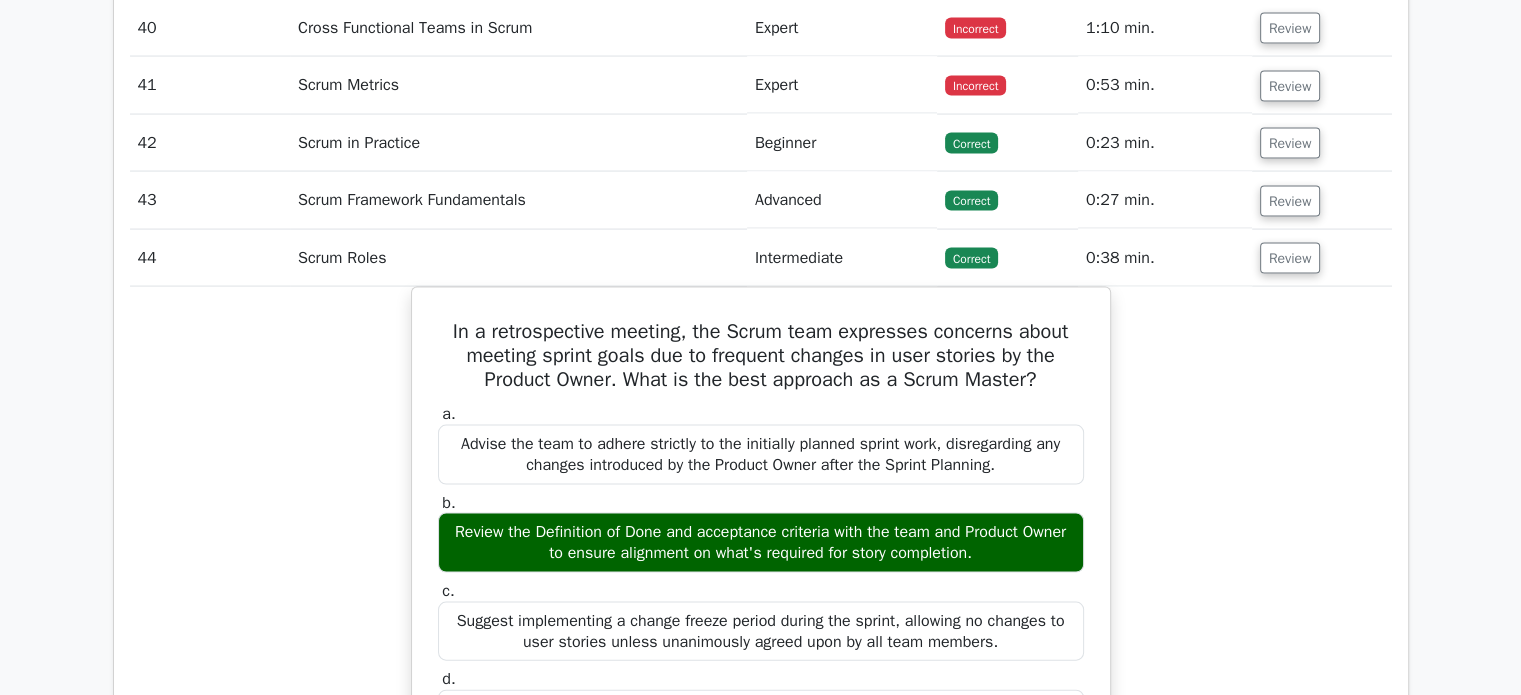 scroll, scrollTop: 4095, scrollLeft: 0, axis: vertical 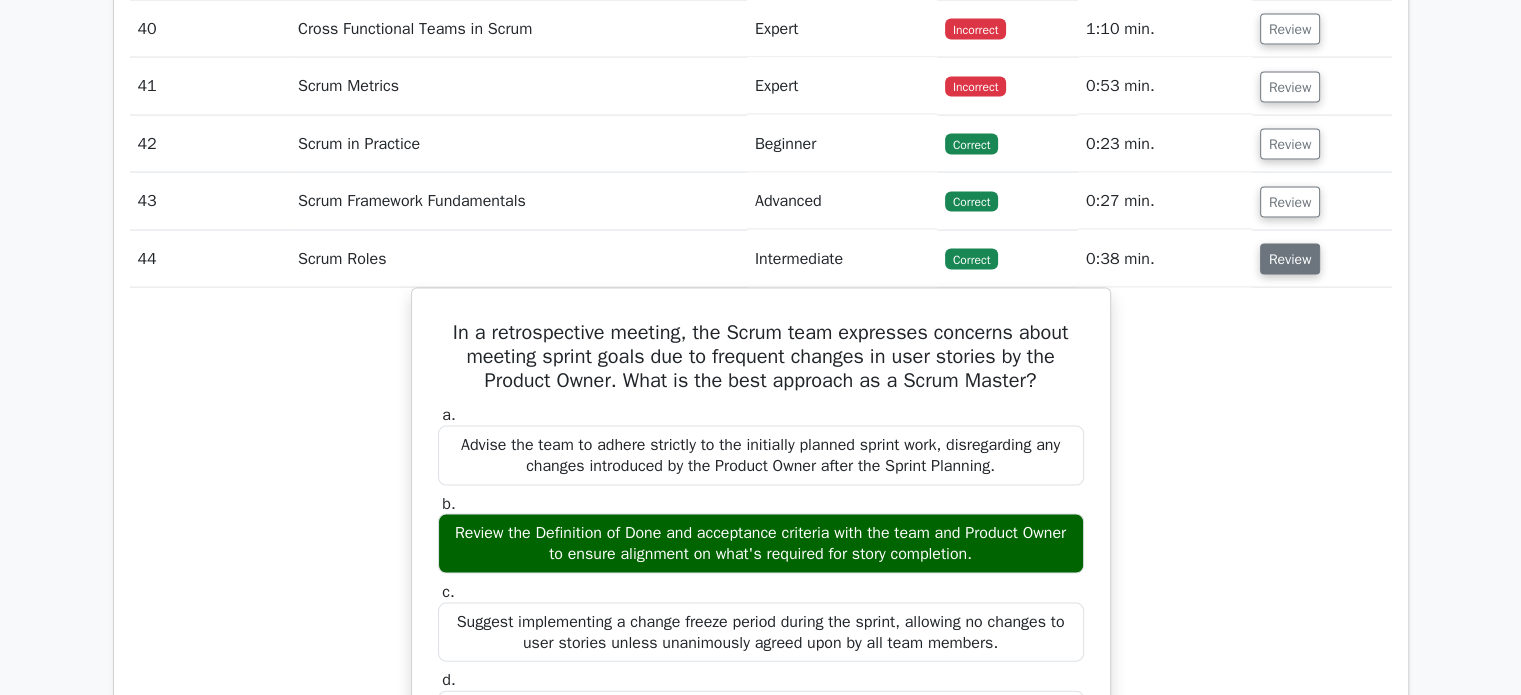 click on "Review" at bounding box center (1290, 259) 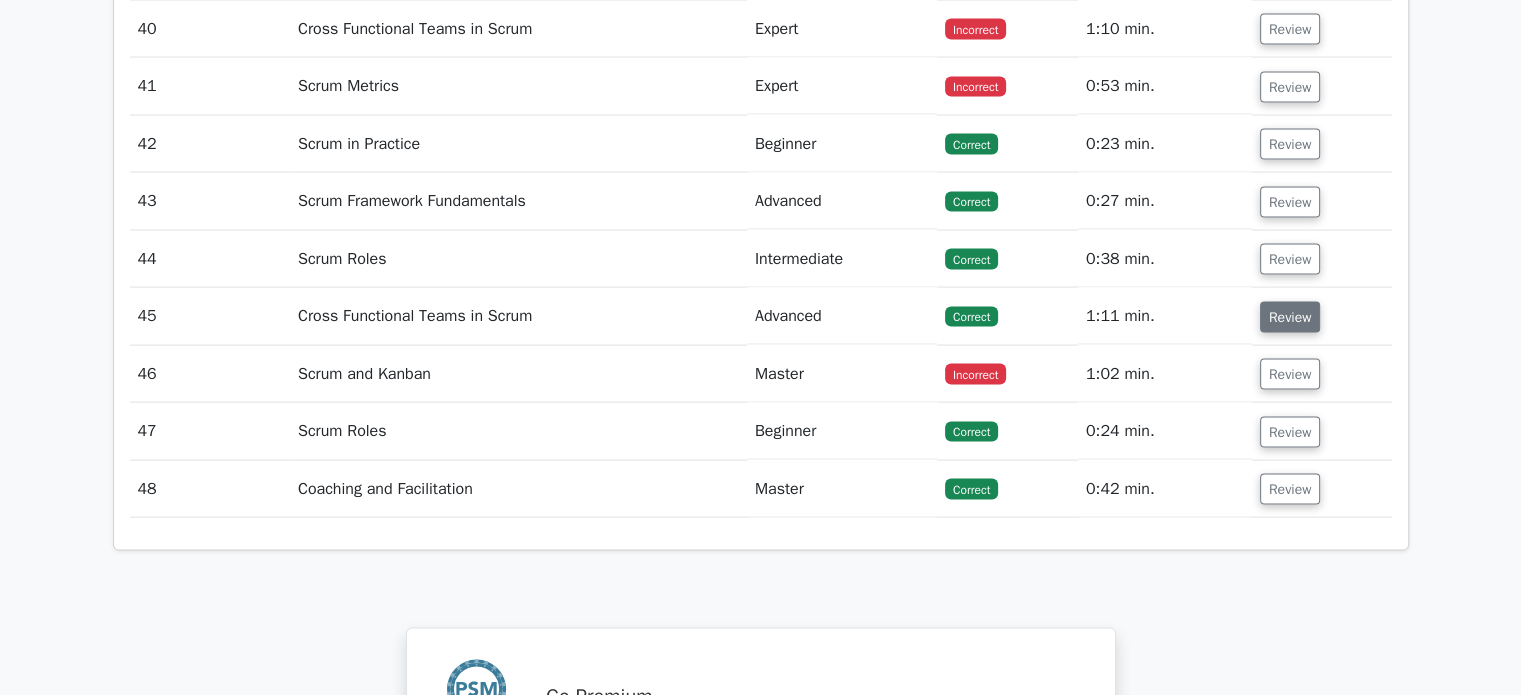 click on "Review" at bounding box center [1290, 317] 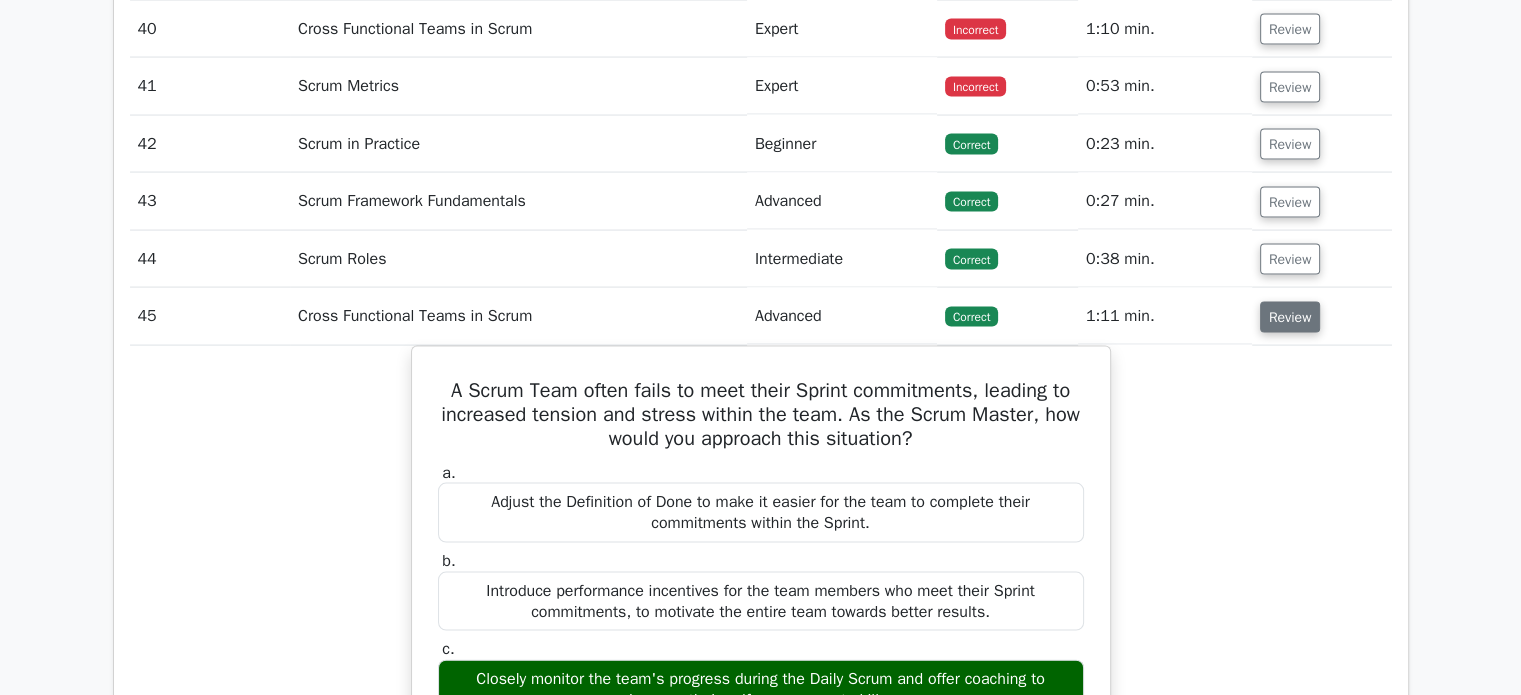 click on "Review" at bounding box center [1290, 317] 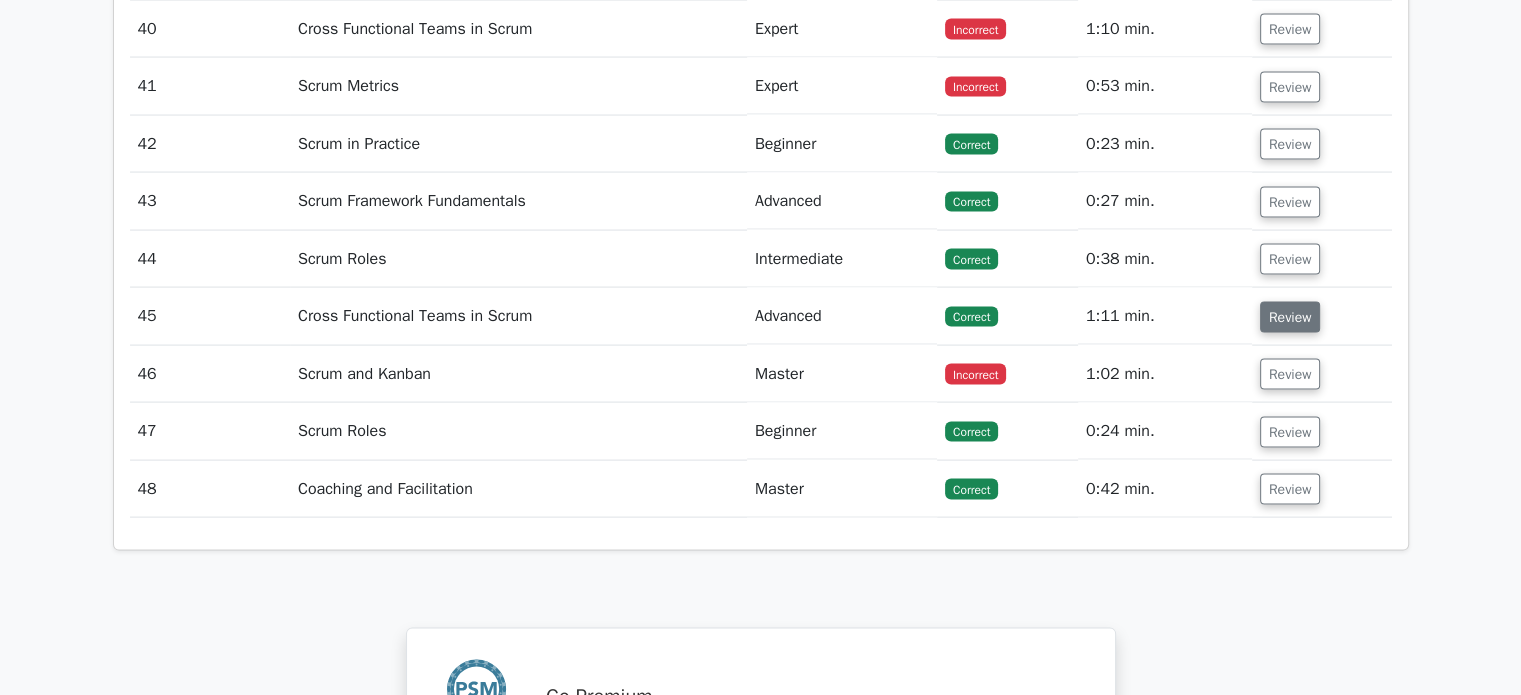 click on "Review" at bounding box center [1290, 317] 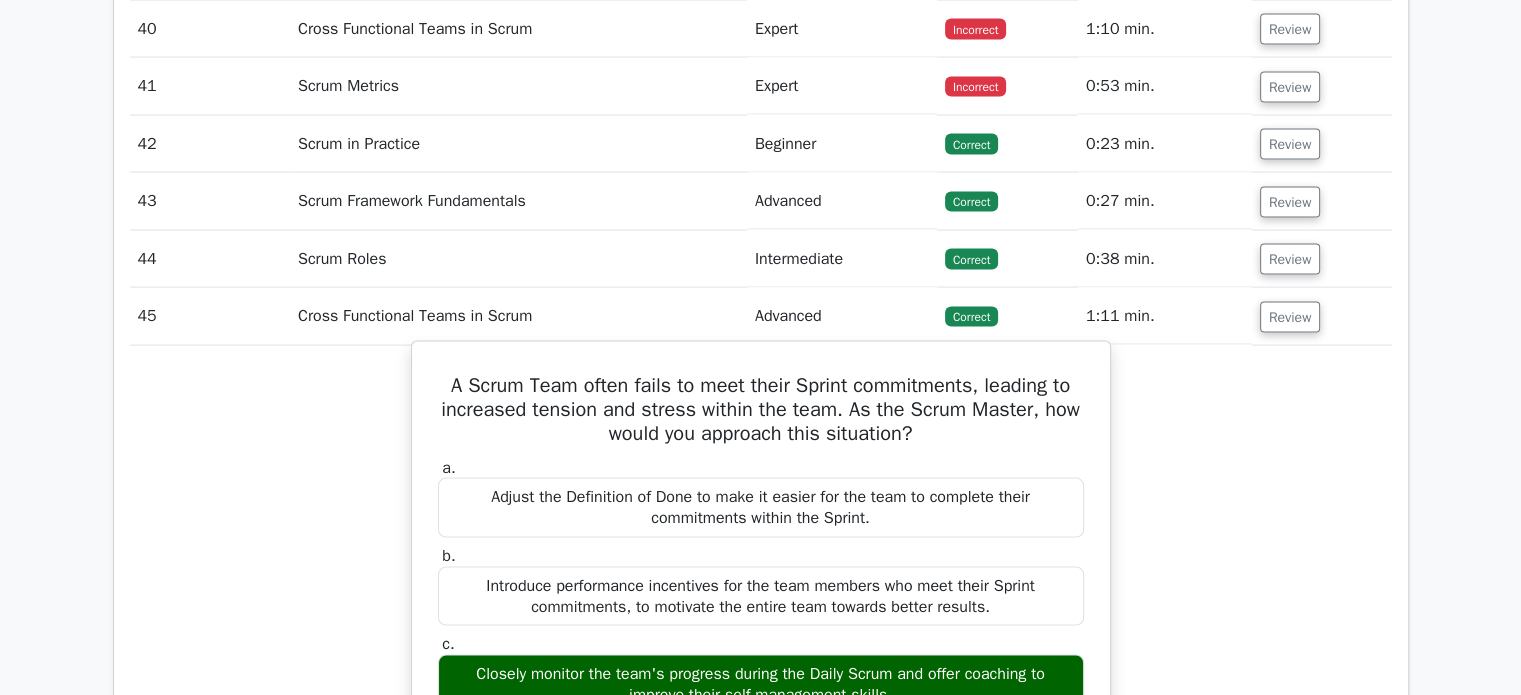 click on "A Scrum Team often fails to meet their Sprint commitments, leading to increased tension and stress within the team. As the Scrum Master, how would you approach this situation?" at bounding box center (761, 410) 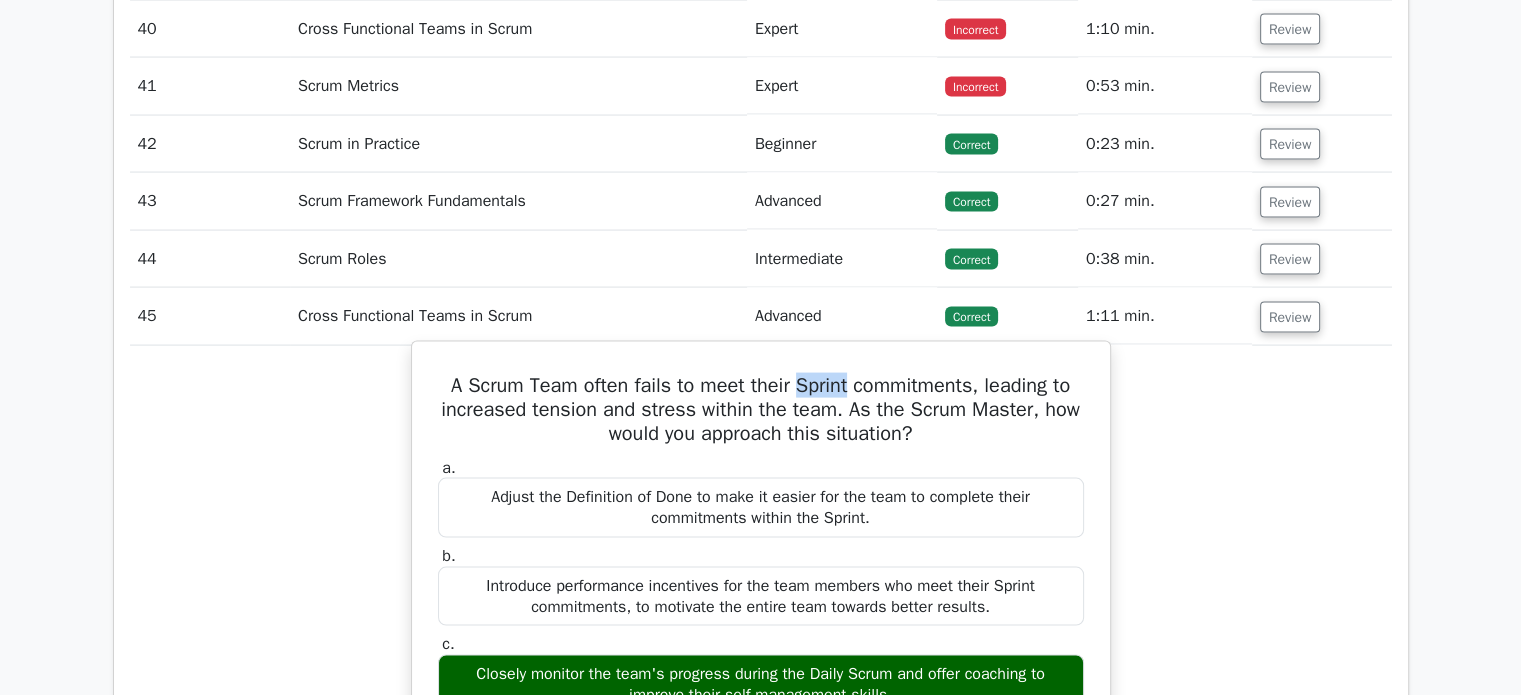 click on "A Scrum Team often fails to meet their Sprint commitments, leading to increased tension and stress within the team. As the Scrum Master, how would you approach this situation?" at bounding box center [761, 410] 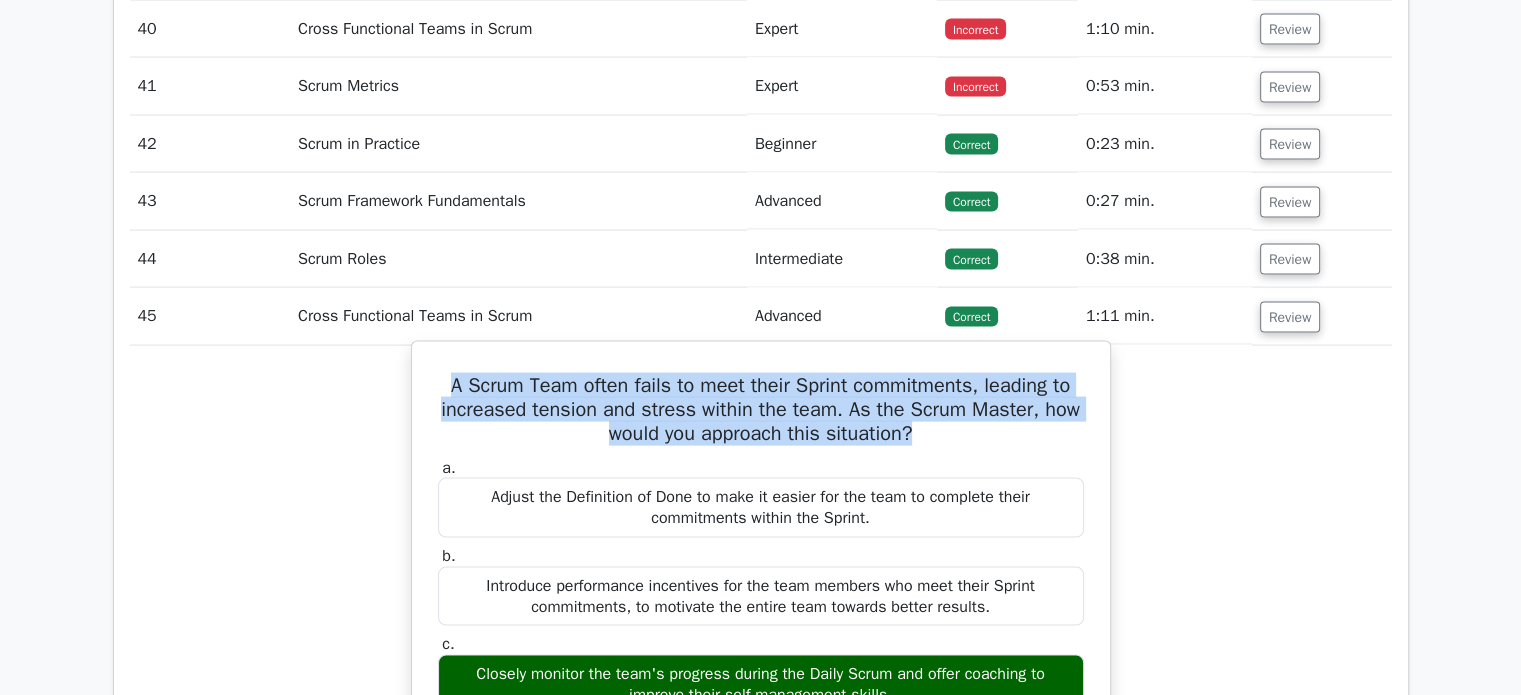 click on "A Scrum Team often fails to meet their Sprint commitments, leading to increased tension and stress within the team. As the Scrum Master, how would you approach this situation?" at bounding box center (761, 410) 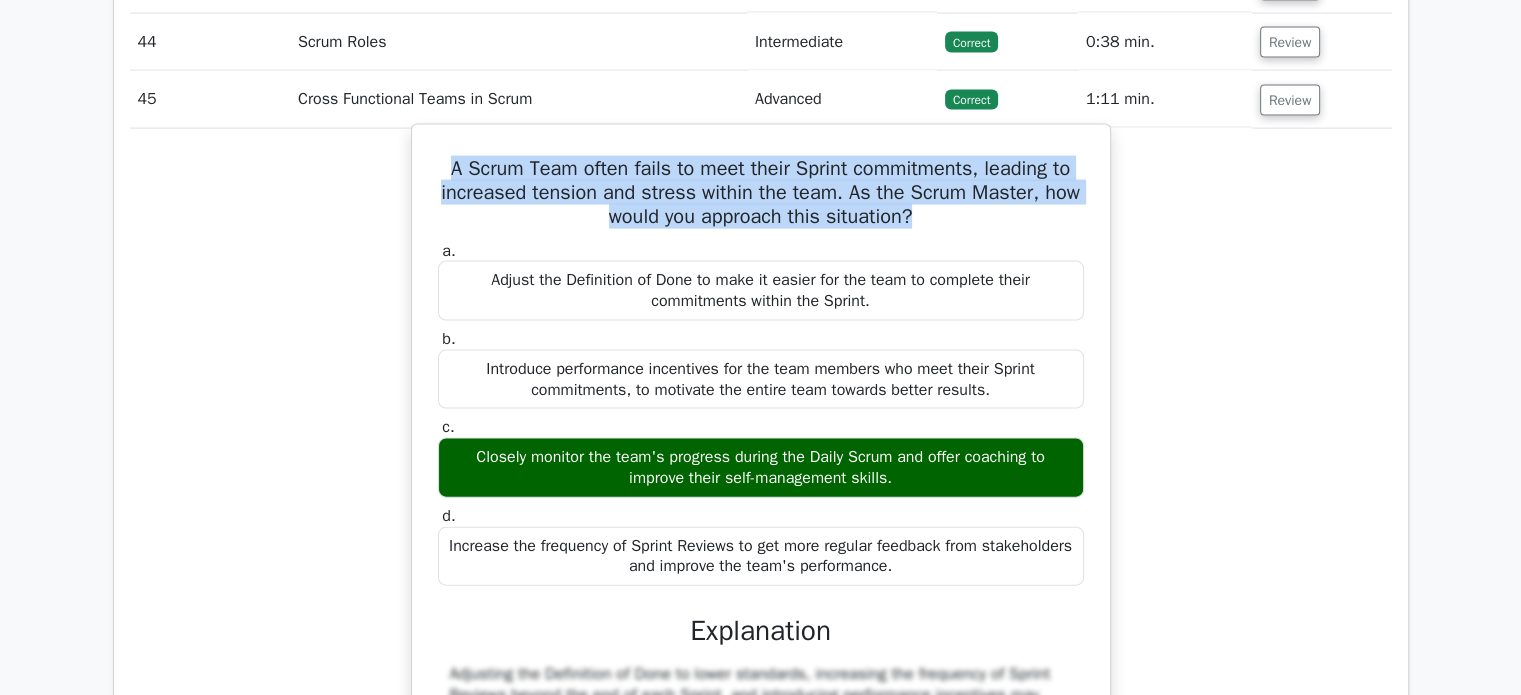 scroll, scrollTop: 4315, scrollLeft: 0, axis: vertical 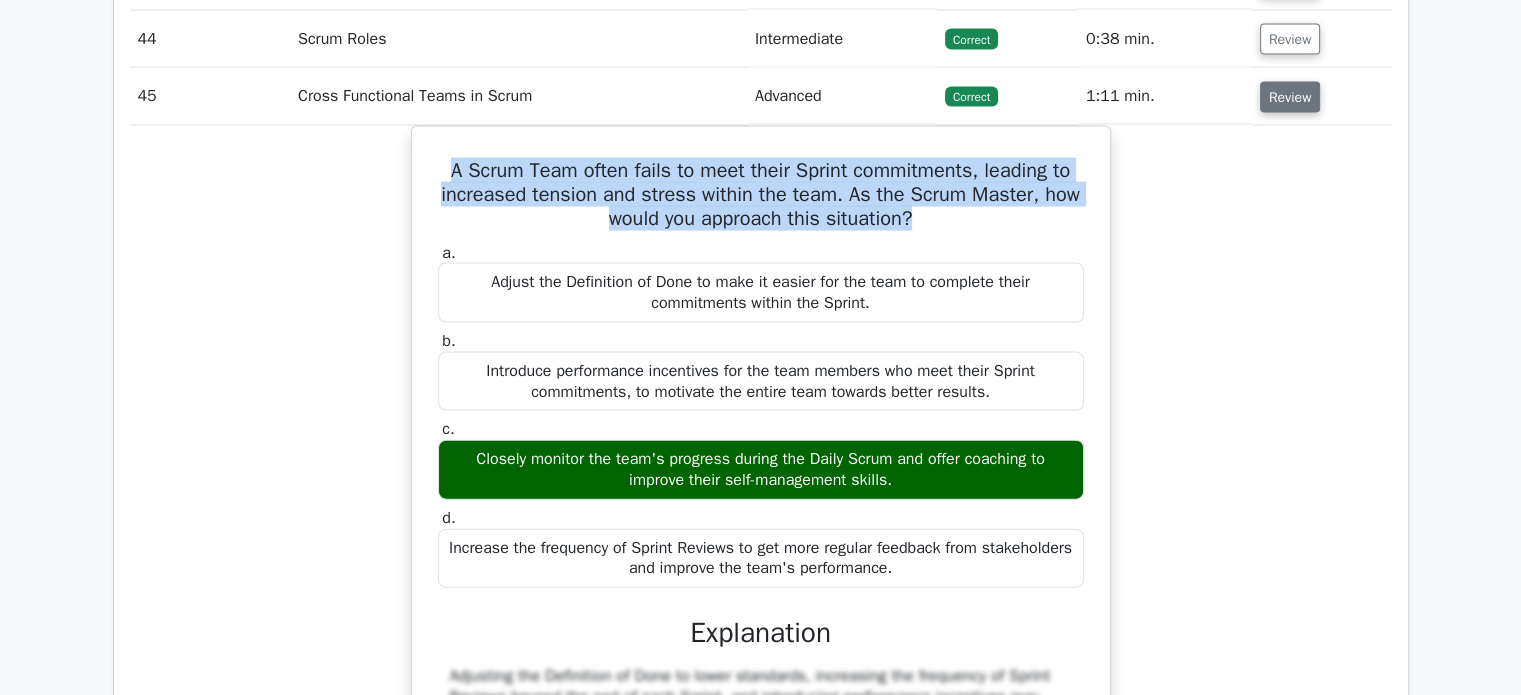 click on "Review" at bounding box center [1290, 97] 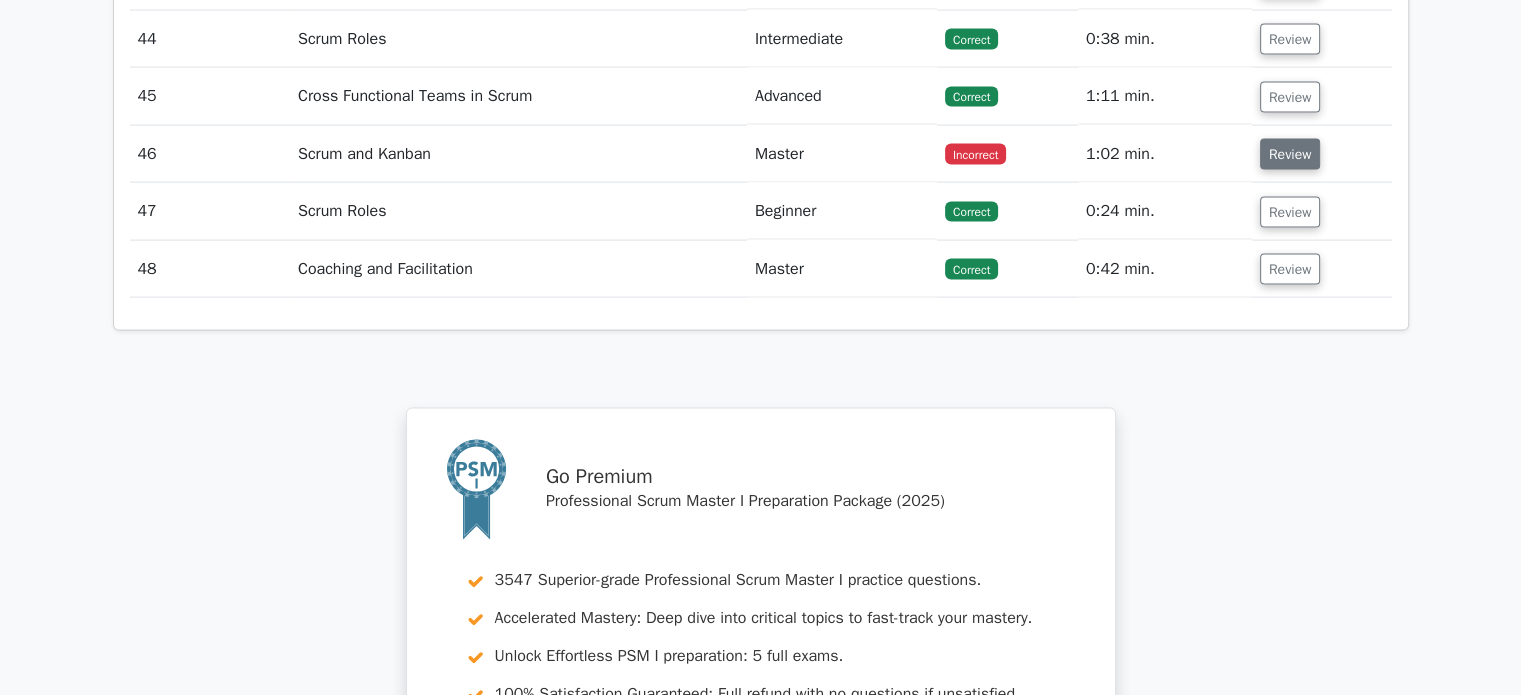 click on "Review" at bounding box center [1290, 154] 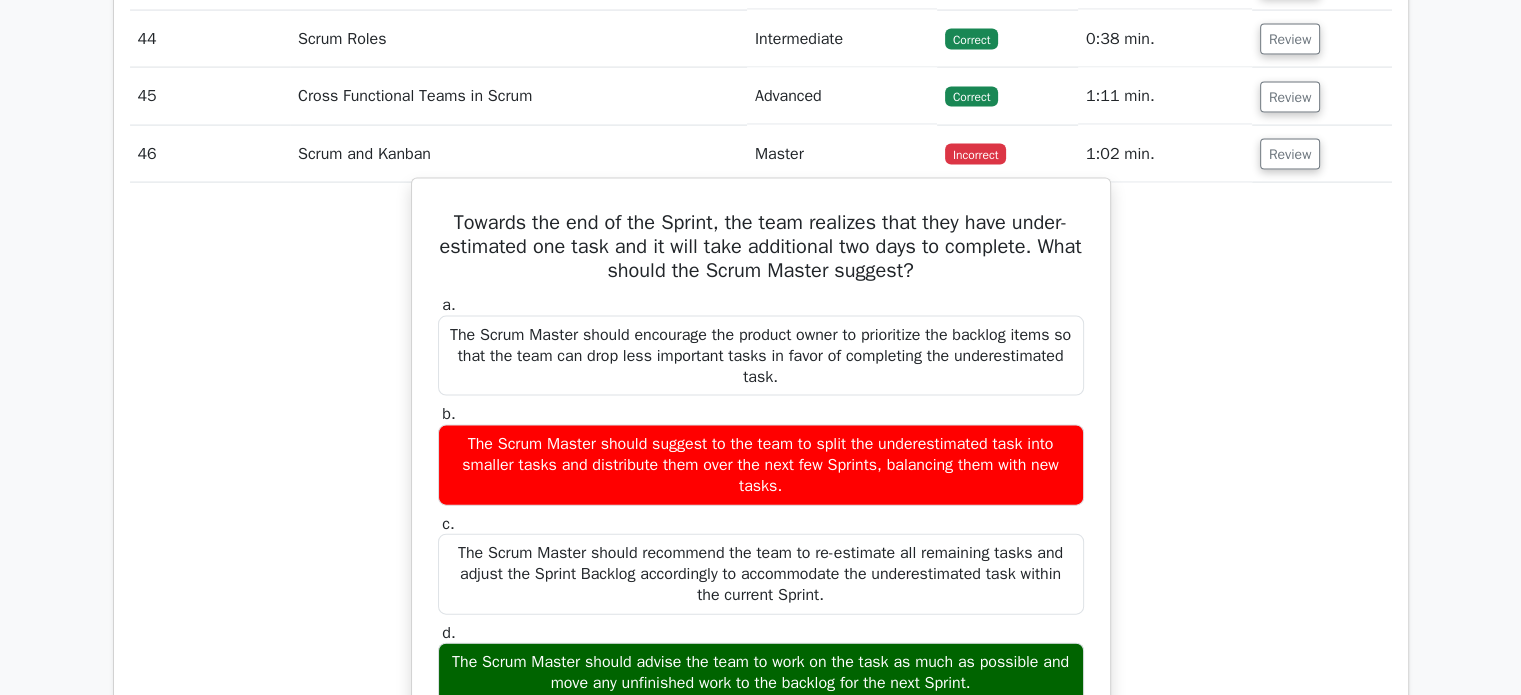 click on "Towards the end of the Sprint, the team realizes that they have under-estimated one task and it will take additional two days to complete. What should the Scrum Master suggest?
a.
The Scrum Master should encourage the product owner to prioritize the backlog items so that the team can drop less important tasks in favor of completing the underestimated task.
b." at bounding box center (761, 632) 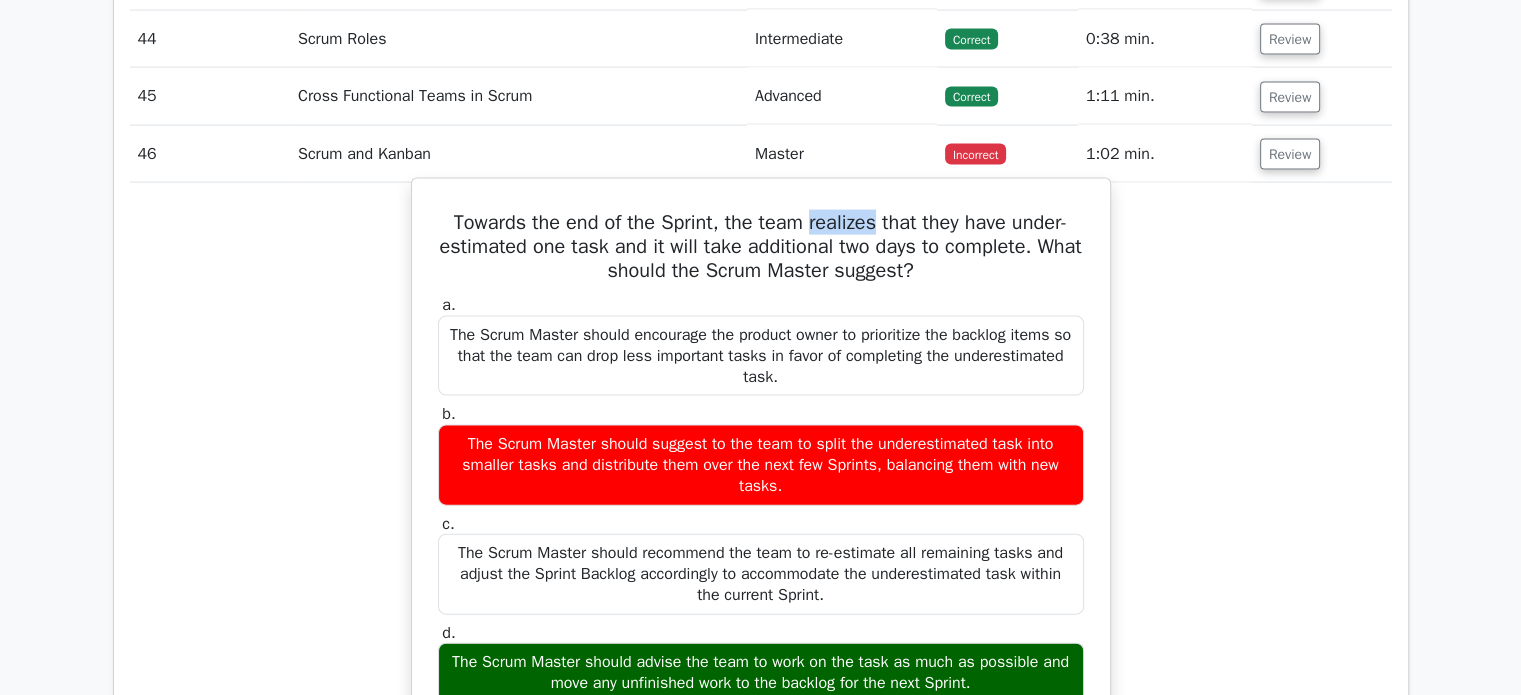 click on "Towards the end of the Sprint, the team realizes that they have under-estimated one task and it will take additional two days to complete. What should the Scrum Master suggest?
a.
The Scrum Master should encourage the product owner to prioritize the backlog items so that the team can drop less important tasks in favor of completing the underestimated task.
b." at bounding box center (761, 632) 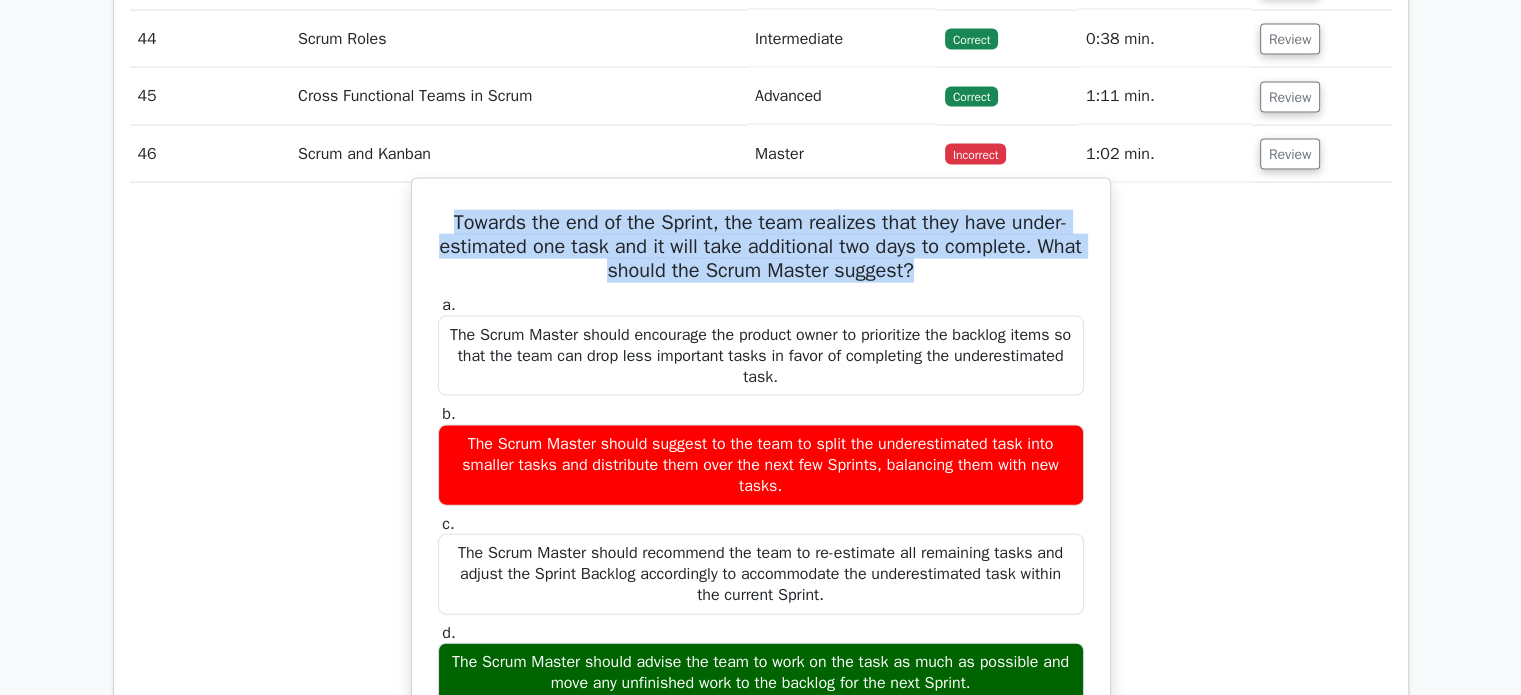 click on "Towards the end of the Sprint, the team realizes that they have under-estimated one task and it will take additional two days to complete. What should the Scrum Master suggest?
a.
The Scrum Master should encourage the product owner to prioritize the backlog items so that the team can drop less important tasks in favor of completing the underestimated task.
b." at bounding box center (761, 632) 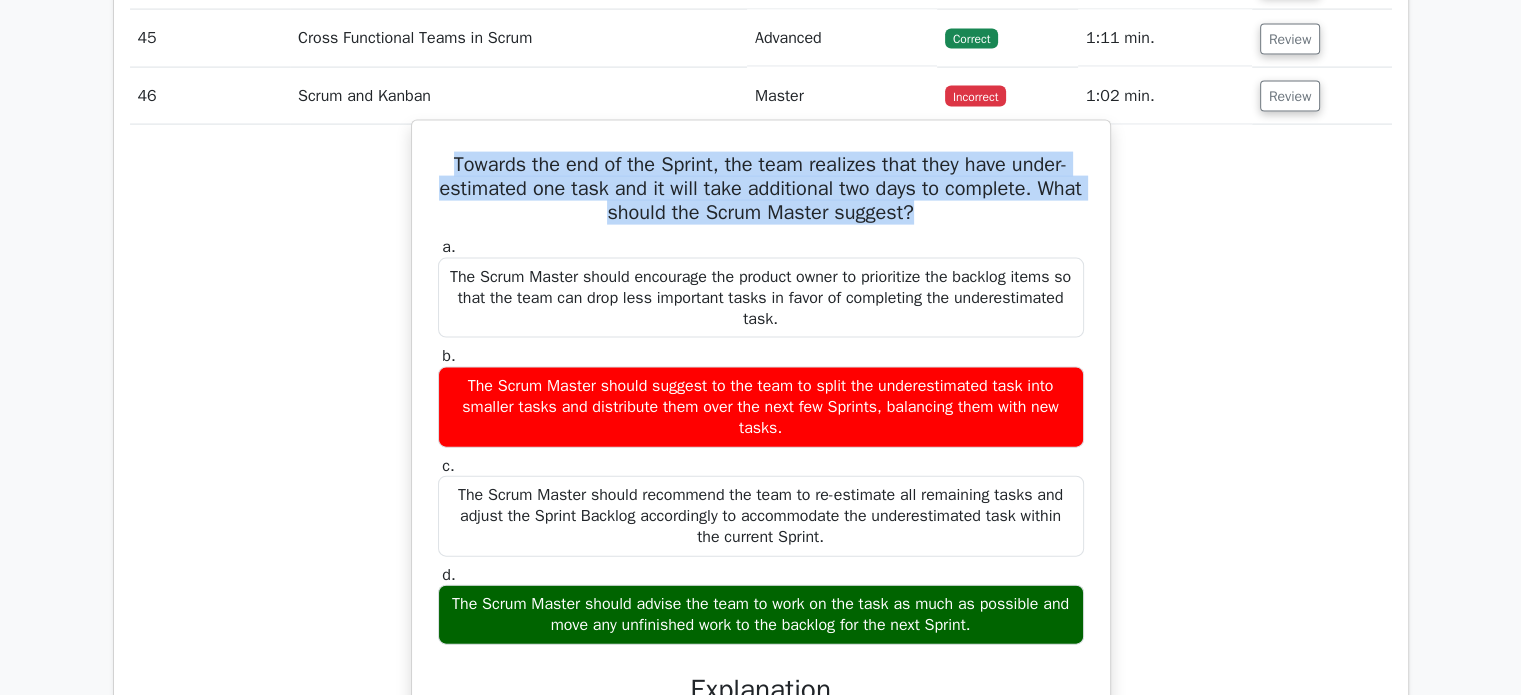 scroll, scrollTop: 4375, scrollLeft: 0, axis: vertical 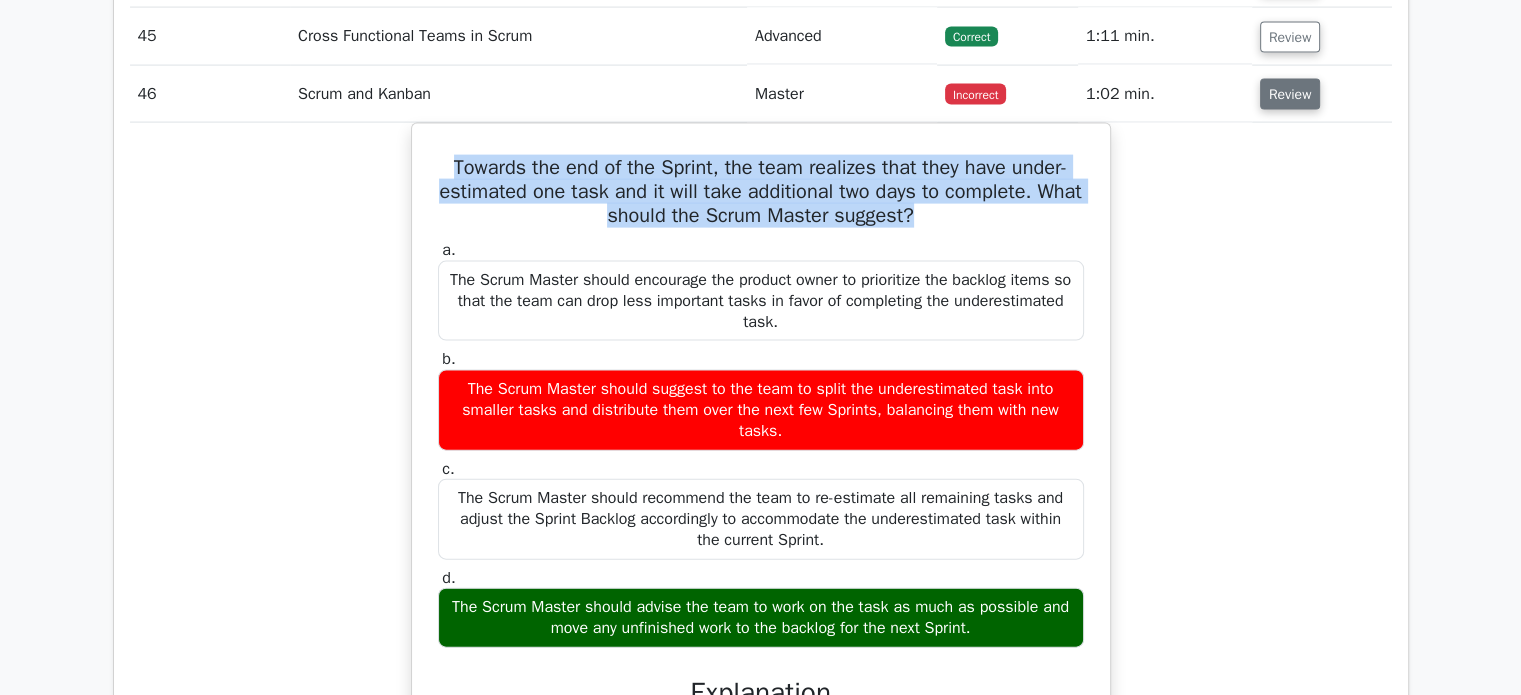 click on "Review" at bounding box center (1290, 94) 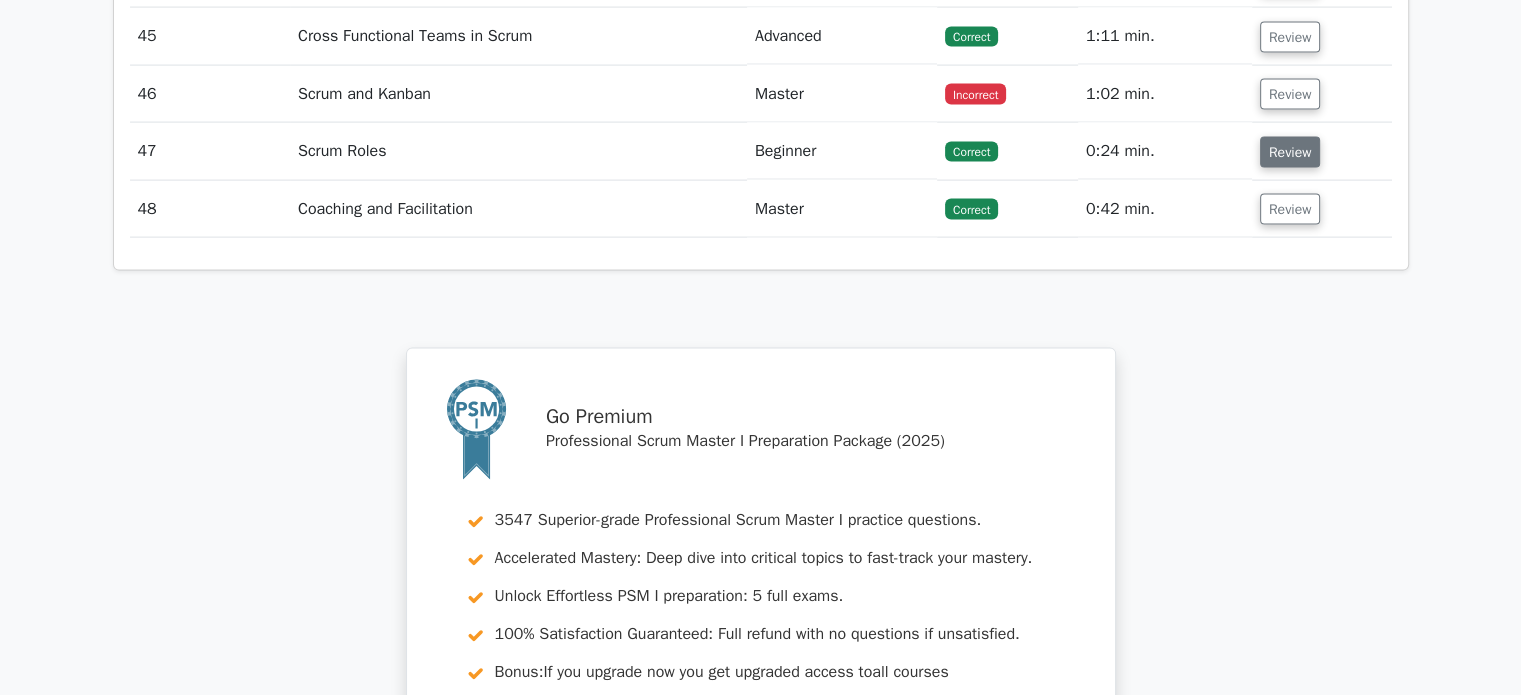 click on "Review" at bounding box center [1290, 152] 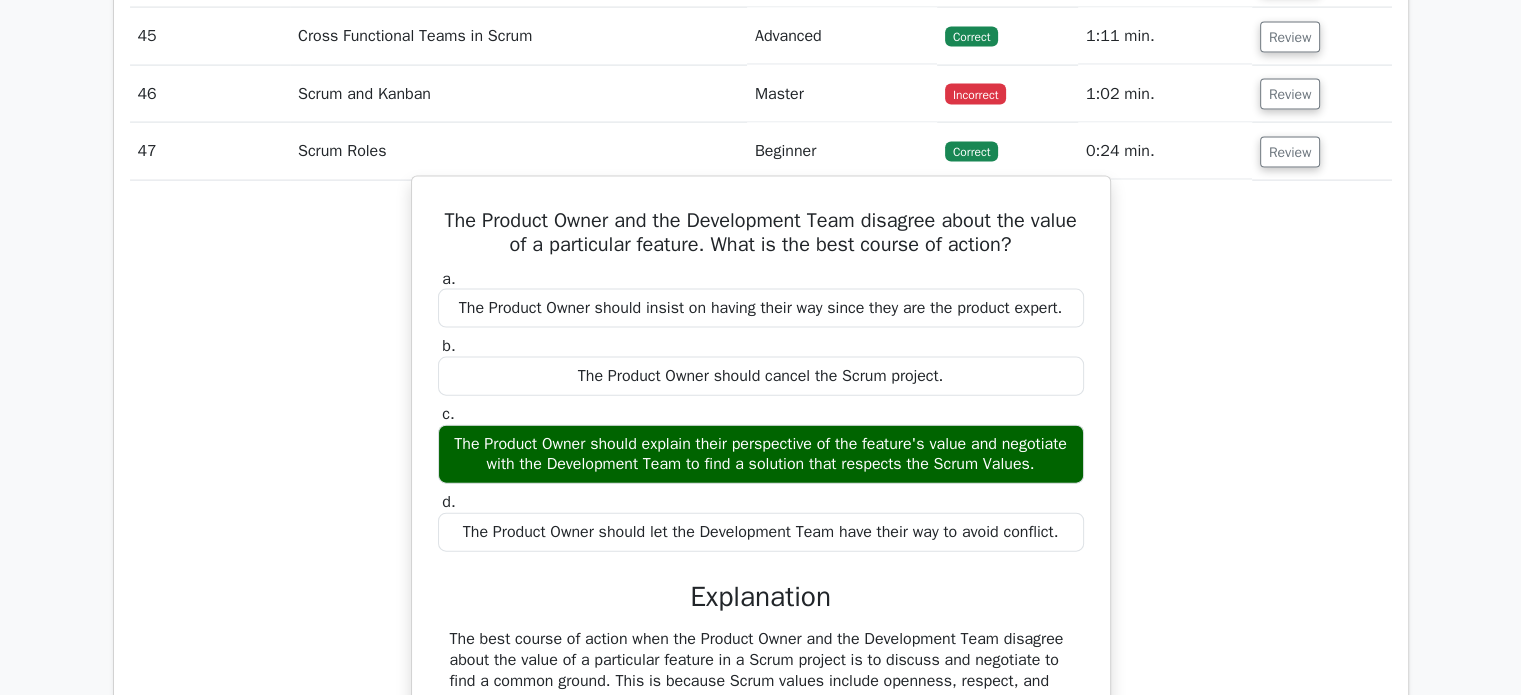 click on "The Product Owner and the Development Team disagree about the value of a particular feature. What is the best course of action?" at bounding box center [761, 233] 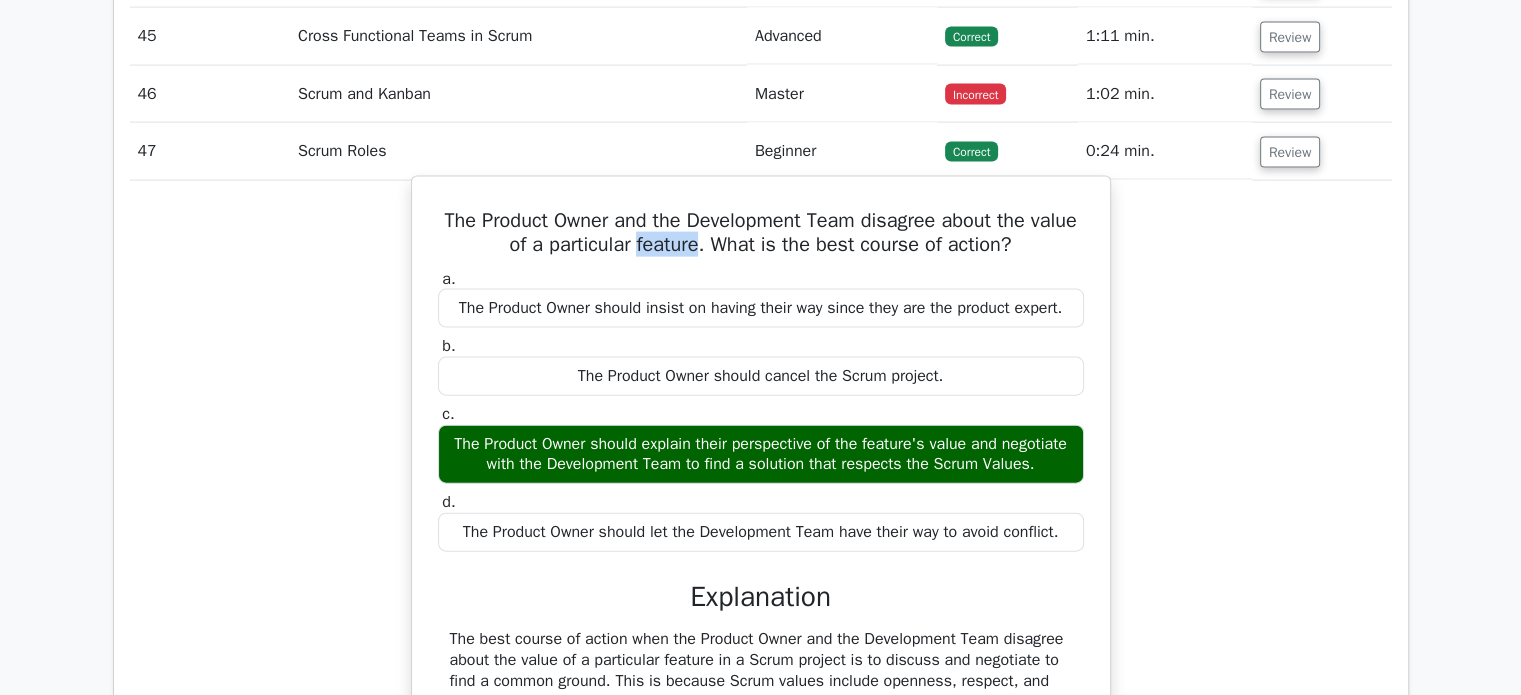 click on "The Product Owner and the Development Team disagree about the value of a particular feature. What is the best course of action?" at bounding box center (761, 233) 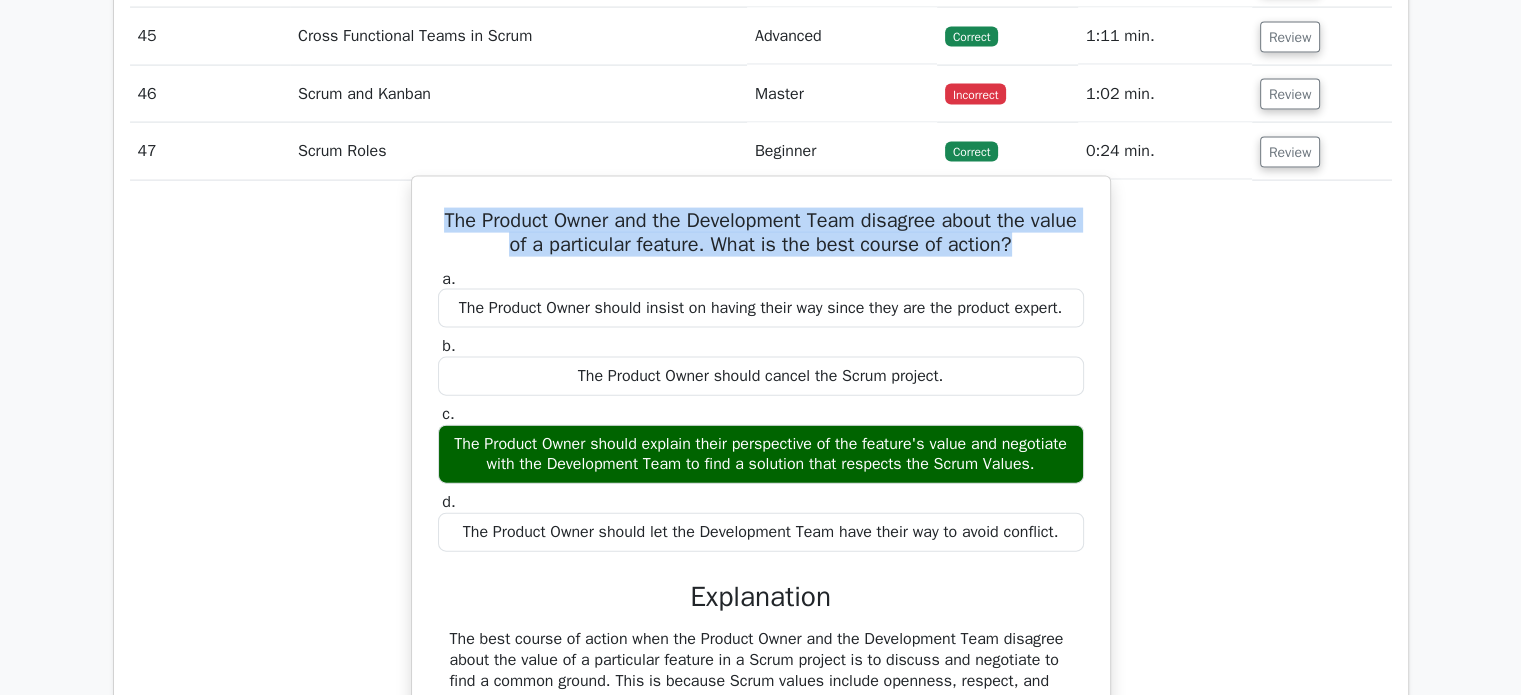 click on "The Product Owner and the Development Team disagree about the value of a particular feature. What is the best course of action?" at bounding box center (761, 233) 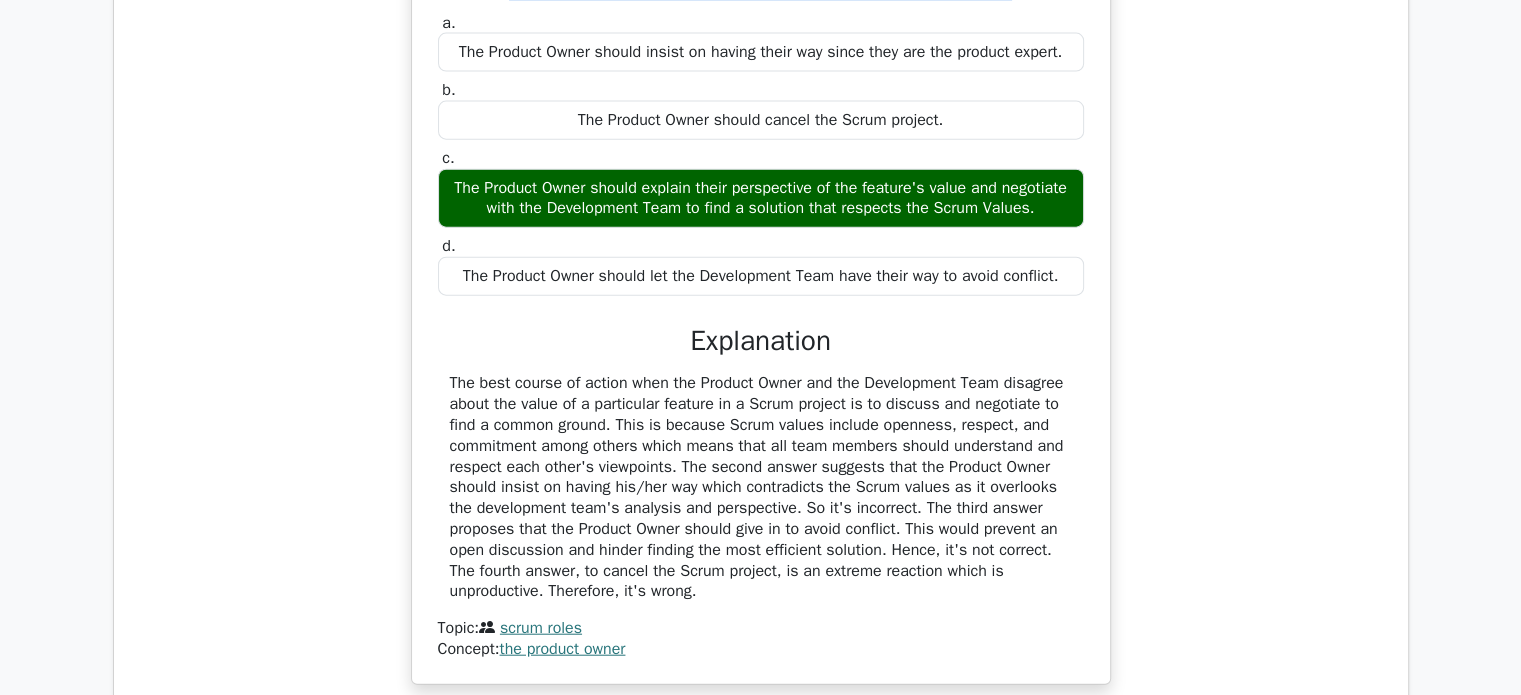 scroll, scrollTop: 4635, scrollLeft: 0, axis: vertical 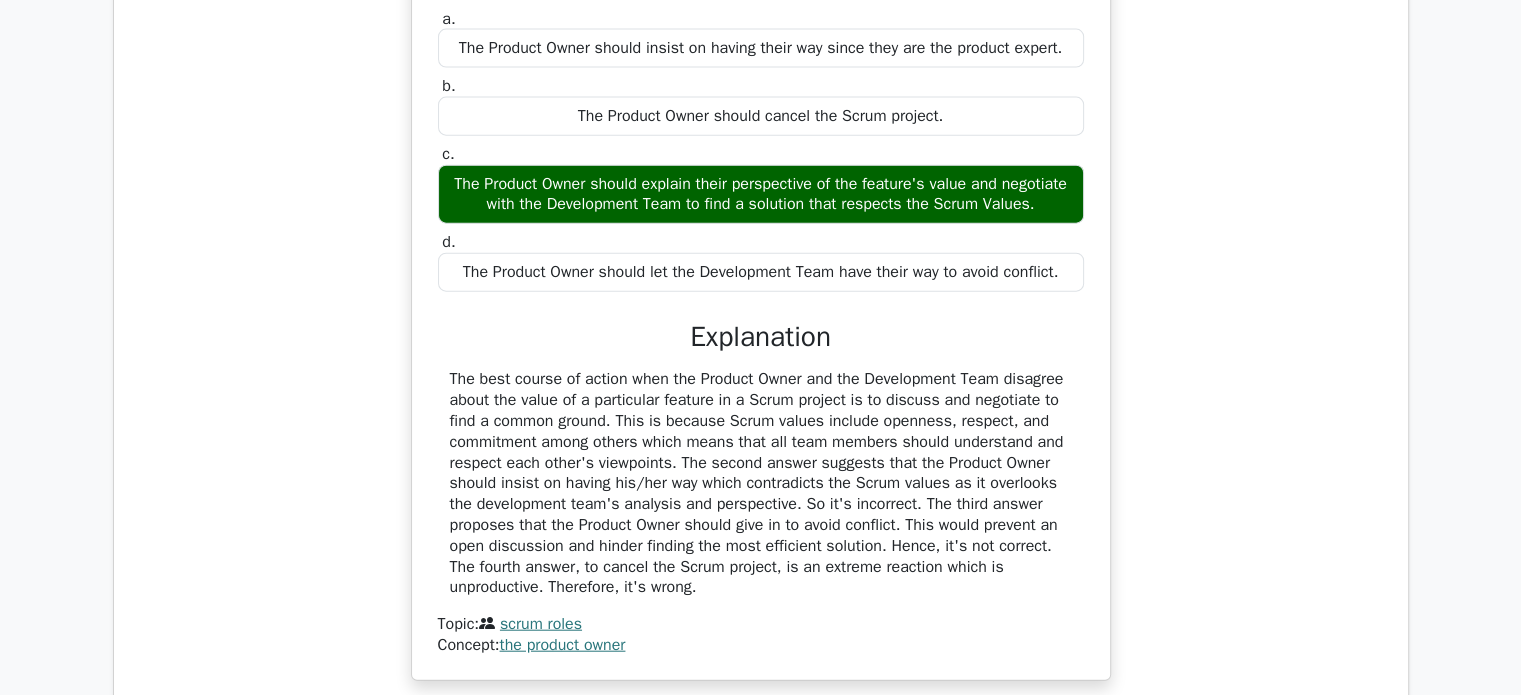 click on "The best course of action when the Product Owner and the Development Team disagree about the value of a particular feature in a Scrum project is to discuss and negotiate to find a common ground. This is because Scrum values include openness, respect, and commitment among others which means that all team members should understand and respect each other's viewpoints. The second answer suggests that the Product Owner should insist on having his/her way which contradicts the Scrum values as it overlooks the development team's analysis and perspective. So it's incorrect. The third answer proposes that the Product Owner should give in to avoid conflict. This would prevent an open discussion and hinder finding the most efficient solution. Hence, it's not correct. The fourth answer, to cancel the Scrum project, is an extreme reaction which is unproductive. Therefore, it's wrong." at bounding box center (761, 483) 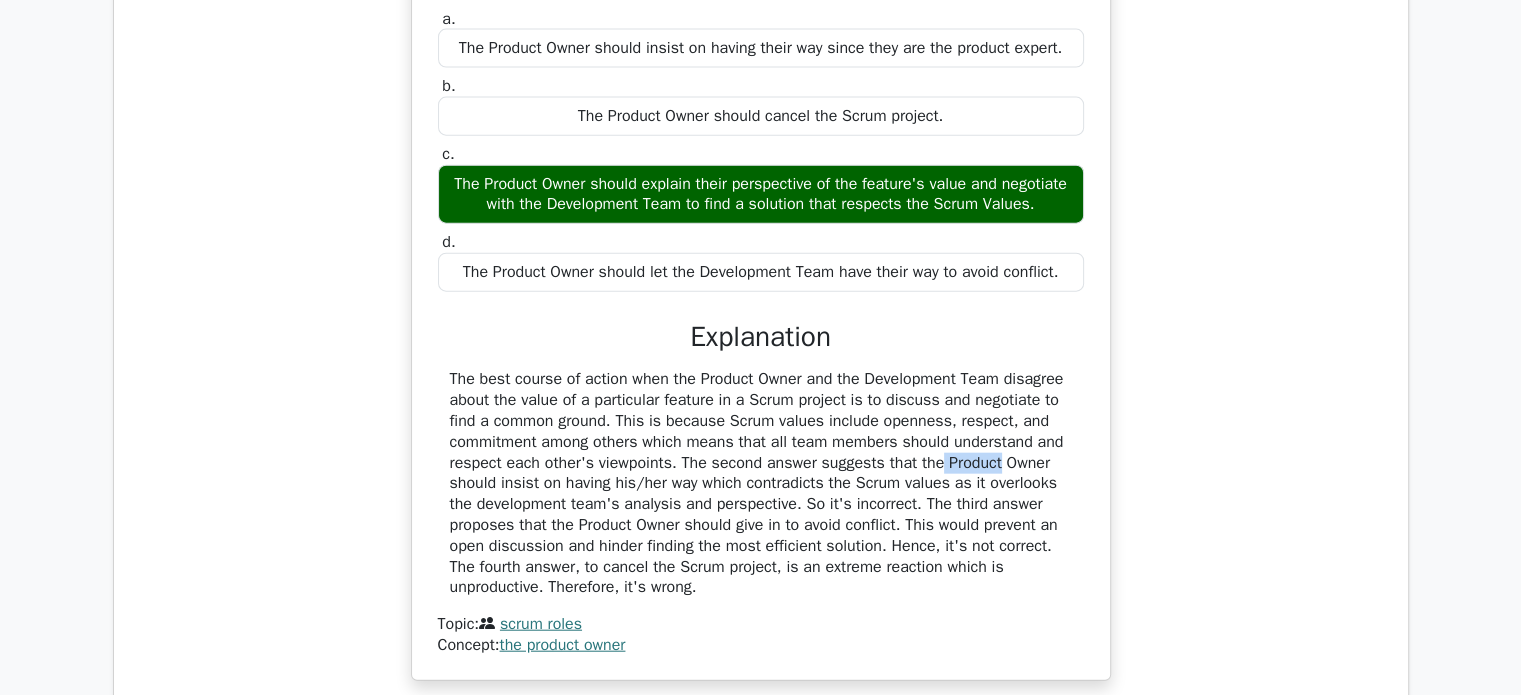 click on "The best course of action when the Product Owner and the Development Team disagree about the value of a particular feature in a Scrum project is to discuss and negotiate to find a common ground. This is because Scrum values include openness, respect, and commitment among others which means that all team members should understand and respect each other's viewpoints. The second answer suggests that the Product Owner should insist on having his/her way which contradicts the Scrum values as it overlooks the development team's analysis and perspective. So it's incorrect. The third answer proposes that the Product Owner should give in to avoid conflict. This would prevent an open discussion and hinder finding the most efficient solution. Hence, it's not correct. The fourth answer, to cancel the Scrum project, is an extreme reaction which is unproductive. Therefore, it's wrong." at bounding box center (761, 483) 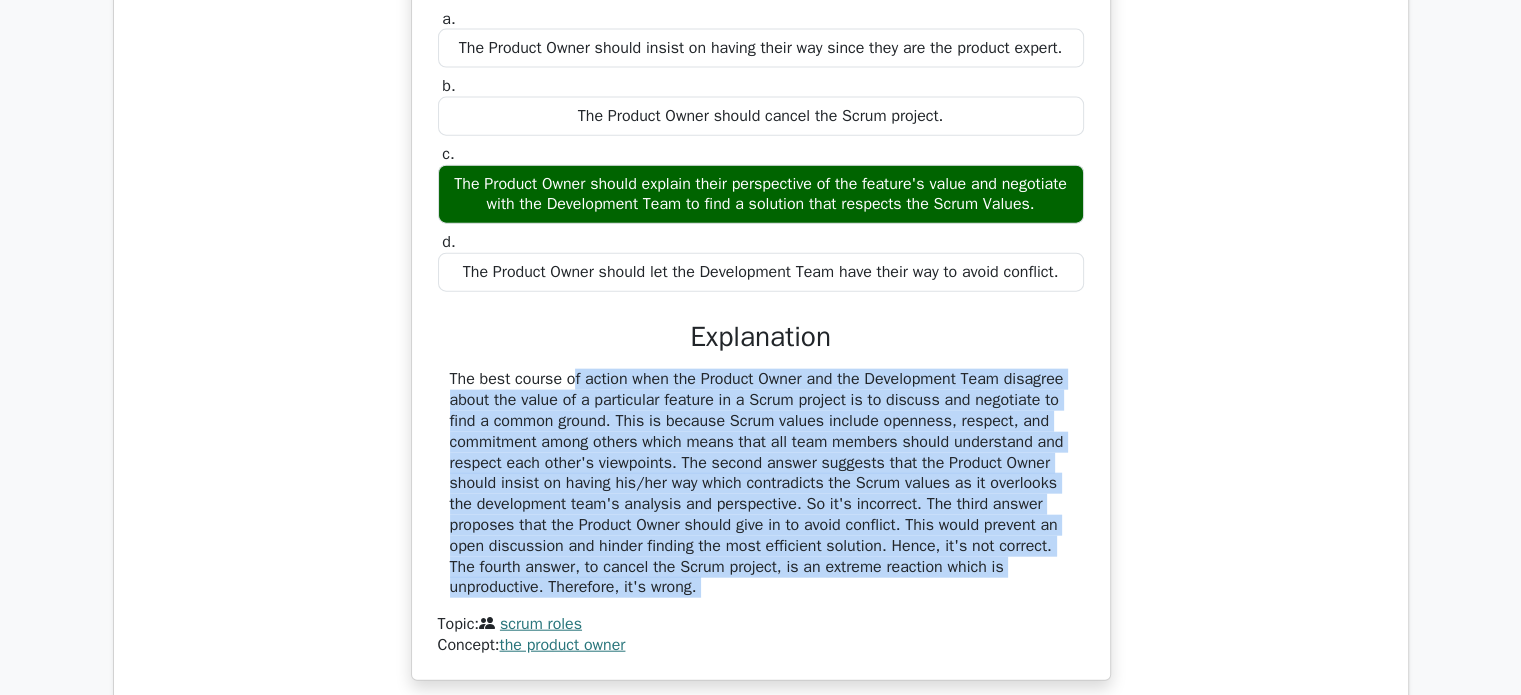click on "The best course of action when the Product Owner and the Development Team disagree about the value of a particular feature in a Scrum project is to discuss and negotiate to find a common ground. This is because Scrum values include openness, respect, and commitment among others which means that all team members should understand and respect each other's viewpoints. The second answer suggests that the Product Owner should insist on having his/her way which contradicts the Scrum values as it overlooks the development team's analysis and perspective. So it's incorrect. The third answer proposes that the Product Owner should give in to avoid conflict. This would prevent an open discussion and hinder finding the most efficient solution. Hence, it's not correct. The fourth answer, to cancel the Scrum project, is an extreme reaction which is unproductive. Therefore, it's wrong." at bounding box center (761, 483) 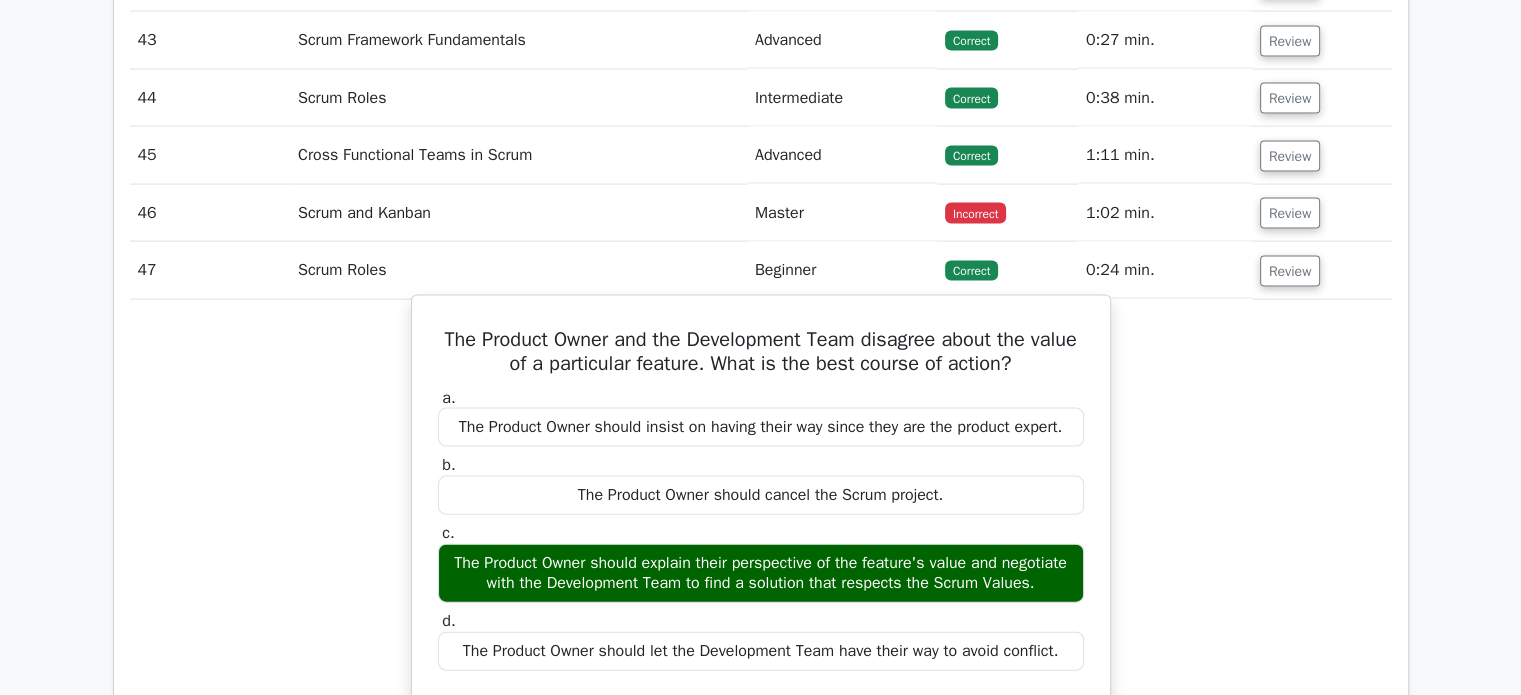 scroll, scrollTop: 4255, scrollLeft: 0, axis: vertical 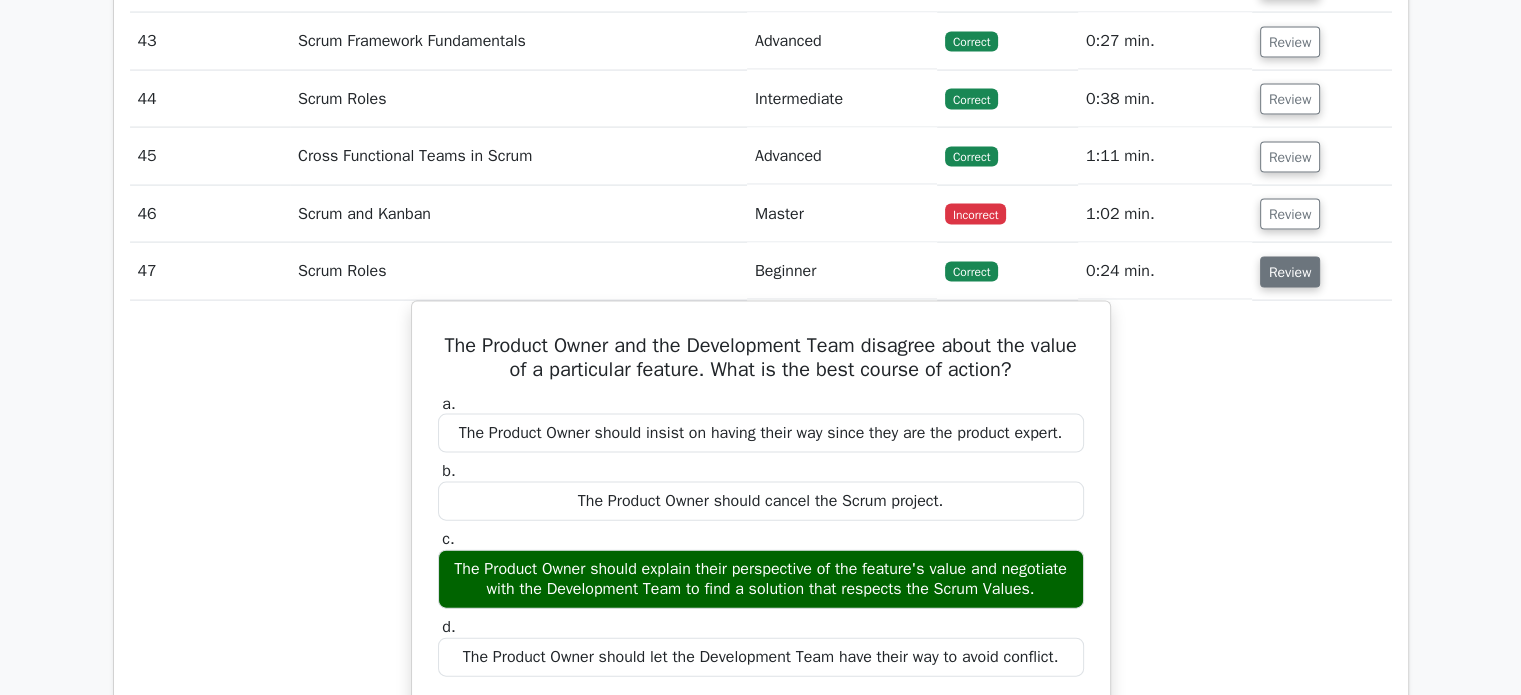 click on "Review" at bounding box center (1290, 272) 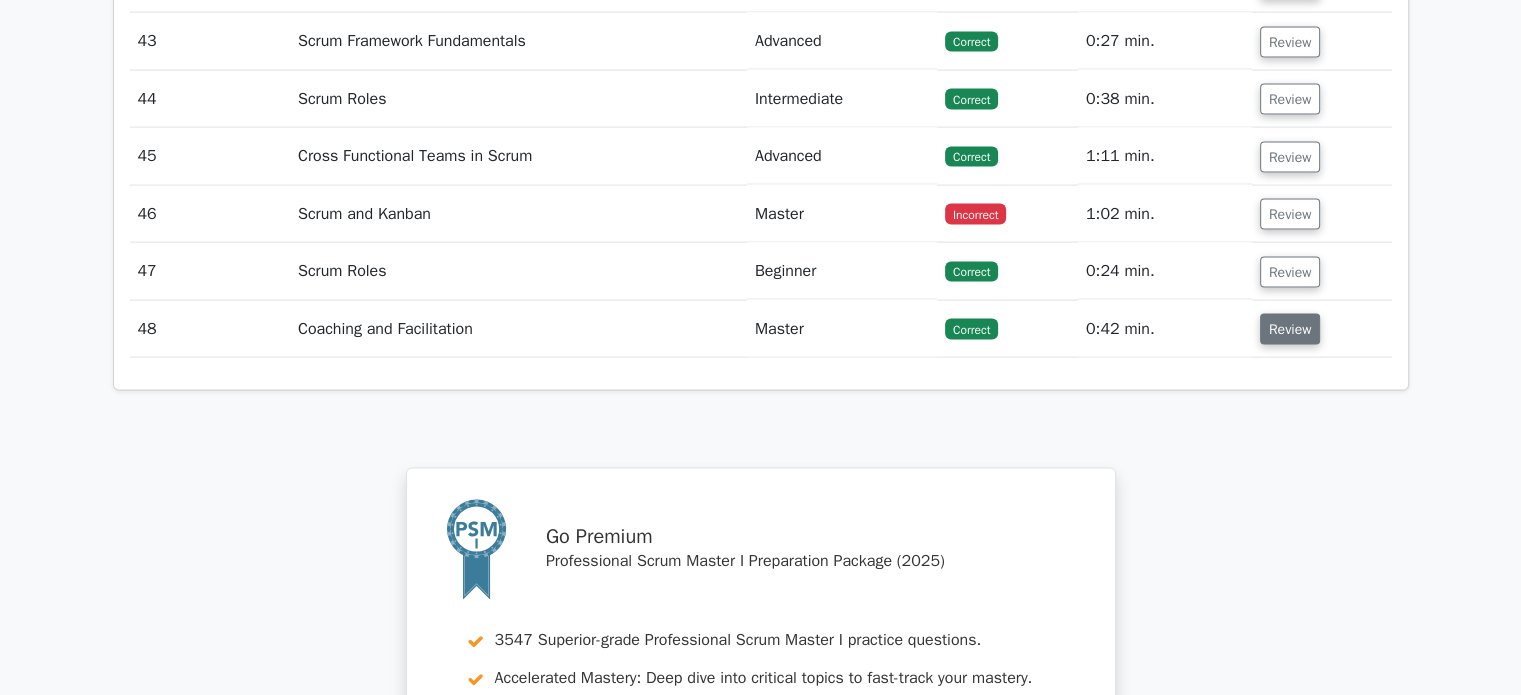 click on "Review" at bounding box center (1290, 329) 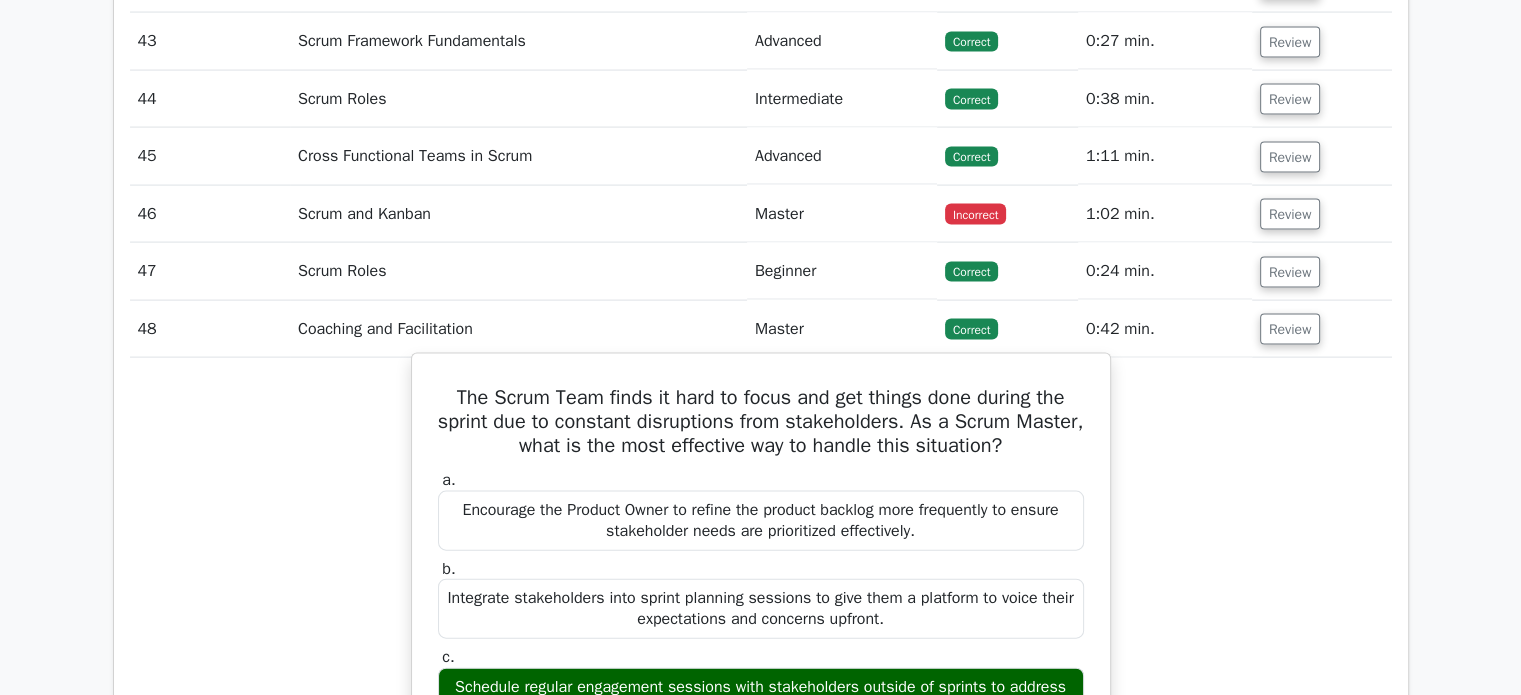 click on "The Scrum Team finds it hard to focus and get things done during the sprint due to constant disruptions from stakeholders. As a Scrum Master, what is the most effective way to handle this situation?" at bounding box center (761, 422) 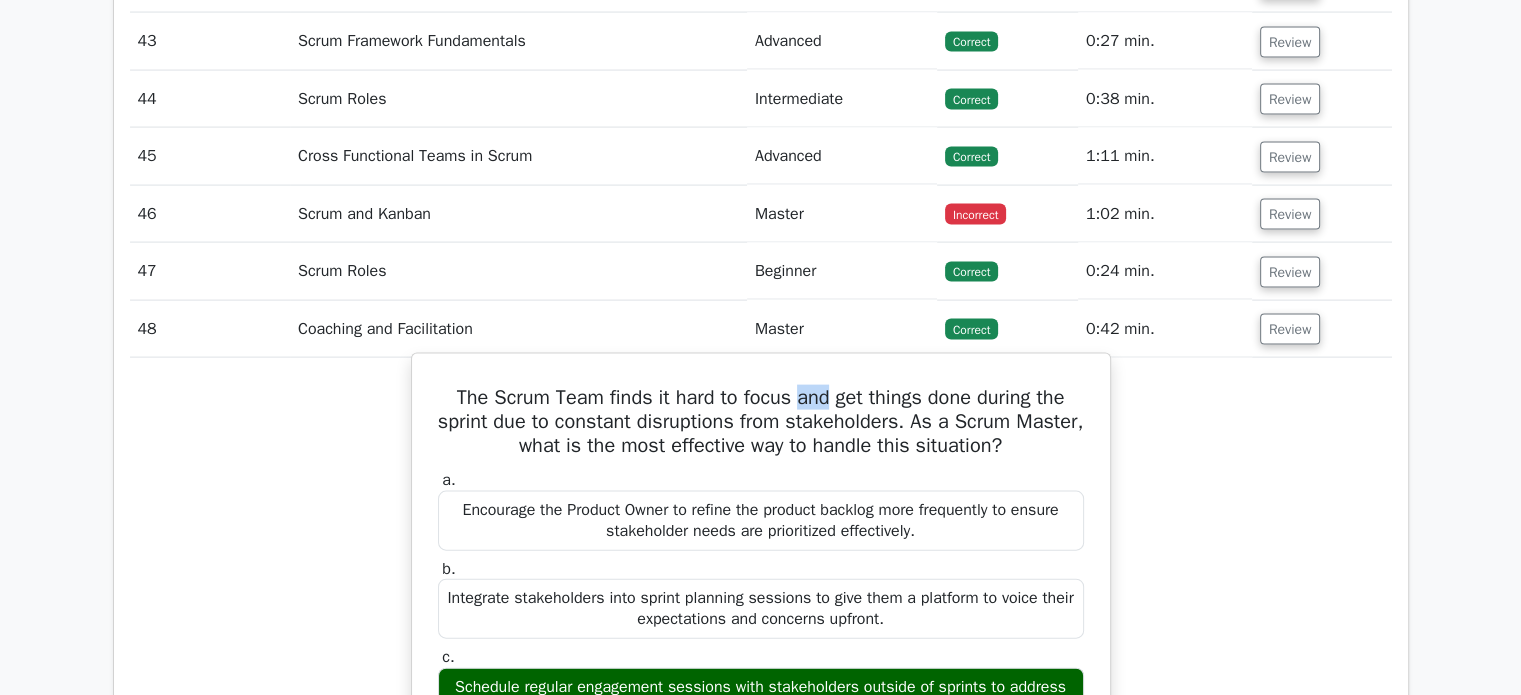 click on "The Scrum Team finds it hard to focus and get things done during the sprint due to constant disruptions from stakeholders. As a Scrum Master, what is the most effective way to handle this situation?" at bounding box center (761, 422) 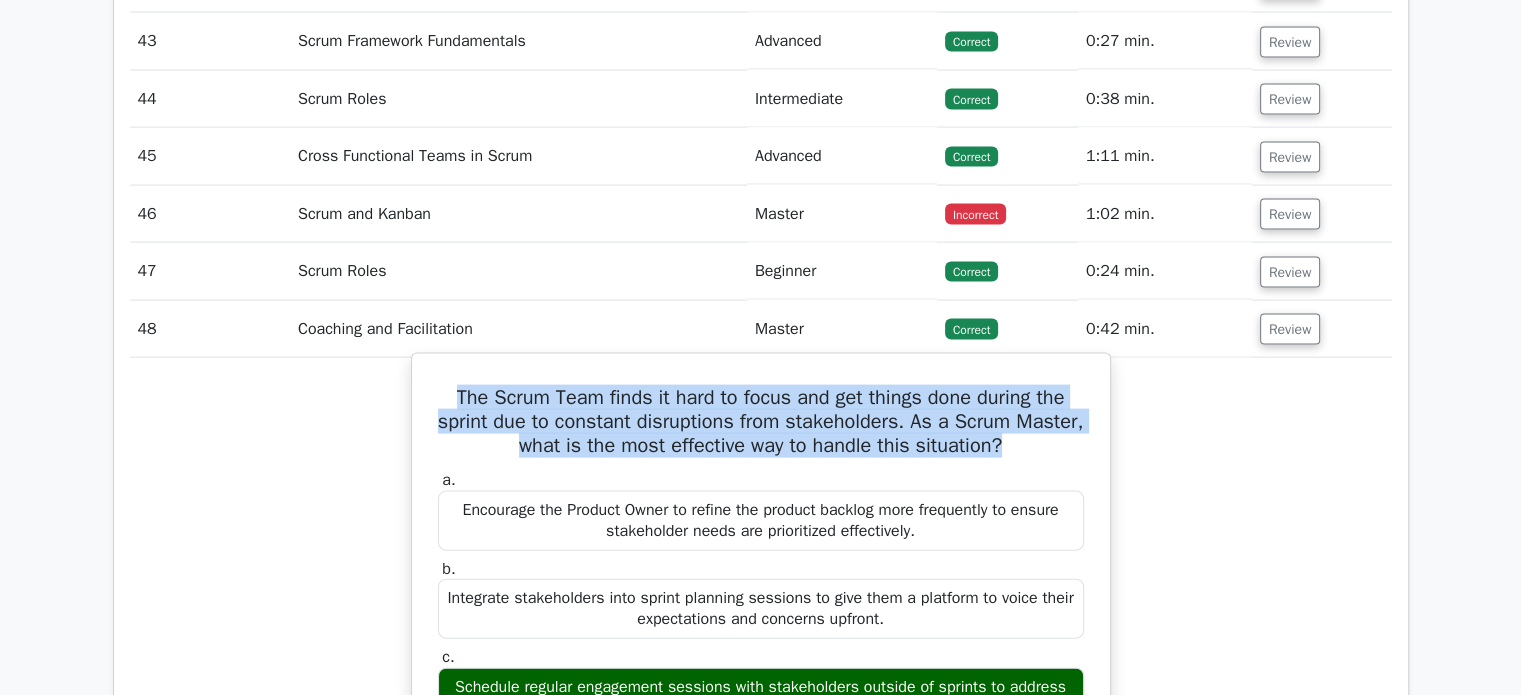 click on "The Scrum Team finds it hard to focus and get things done during the sprint due to constant disruptions from stakeholders. As a Scrum Master, what is the most effective way to handle this situation?" at bounding box center (761, 422) 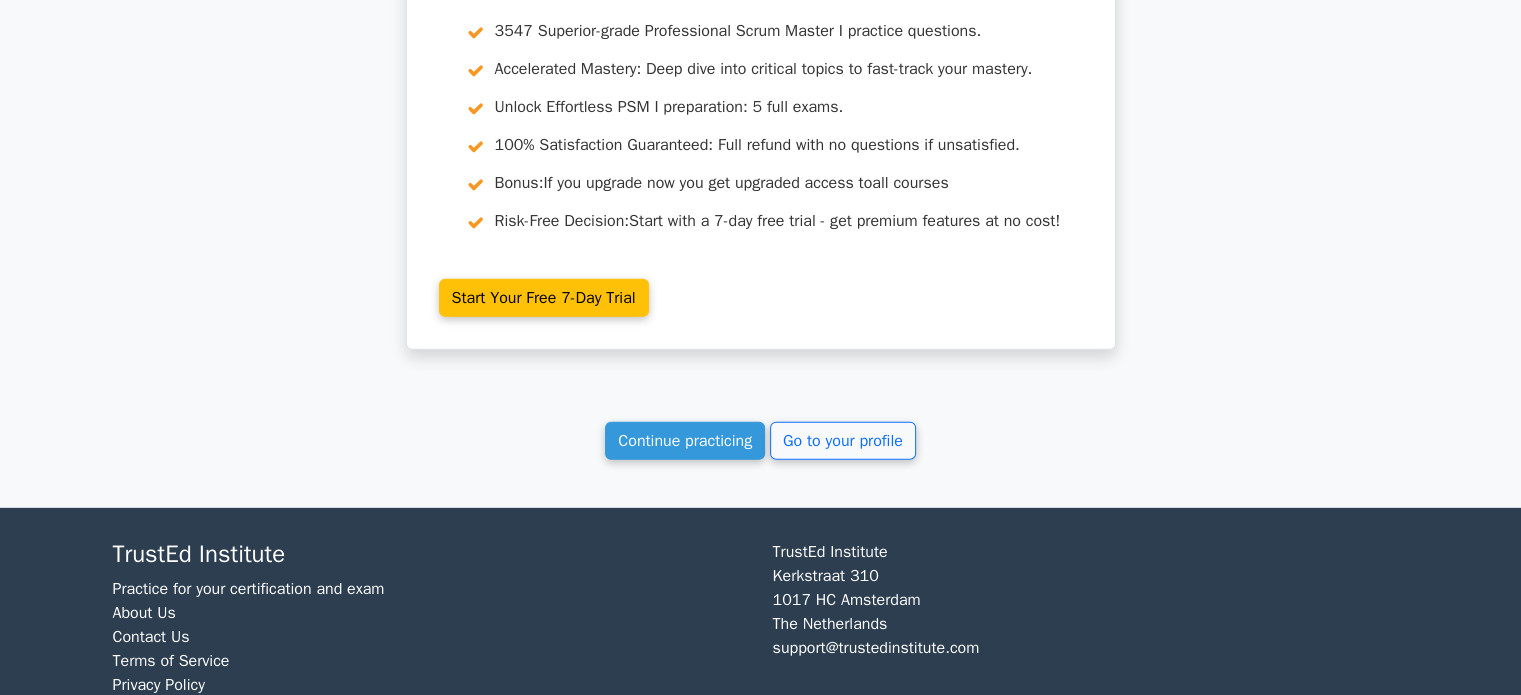 scroll, scrollTop: 5783, scrollLeft: 0, axis: vertical 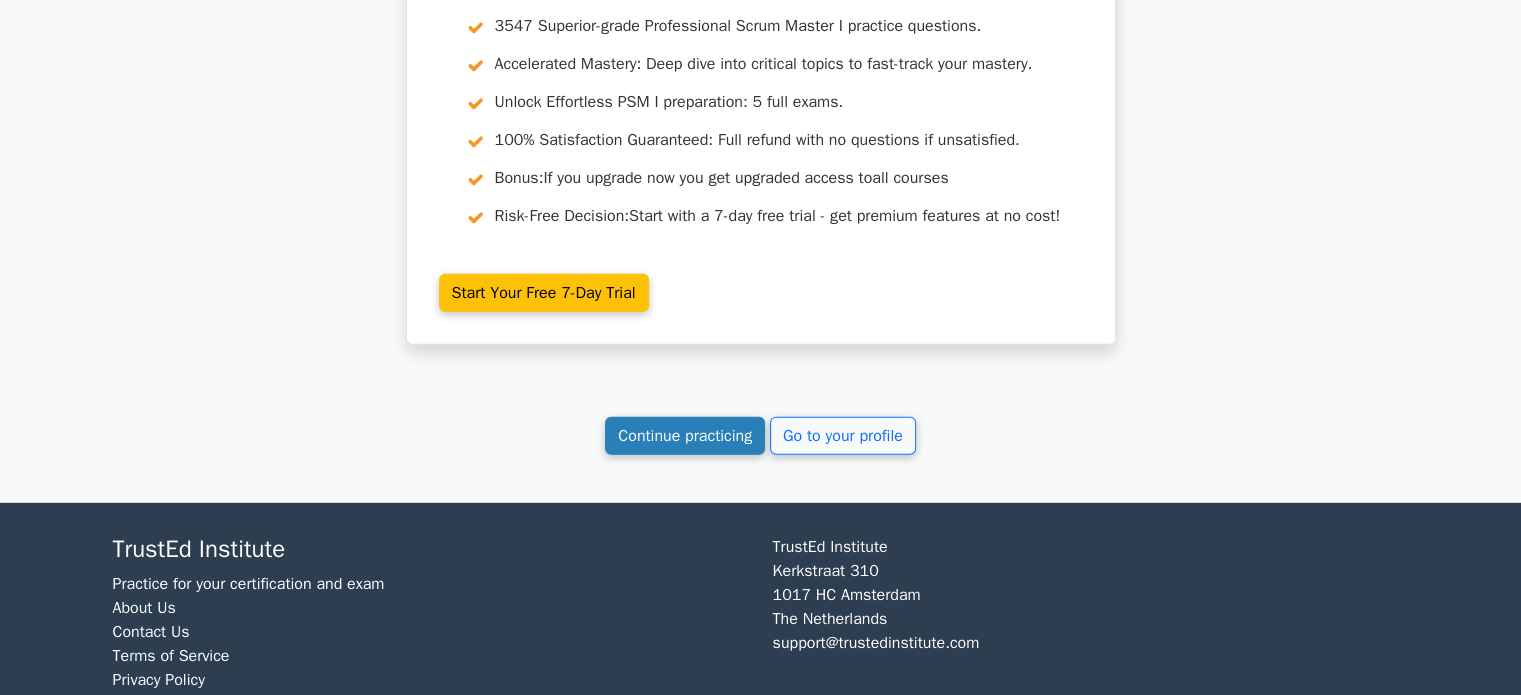 click on "Continue practicing" at bounding box center (685, 436) 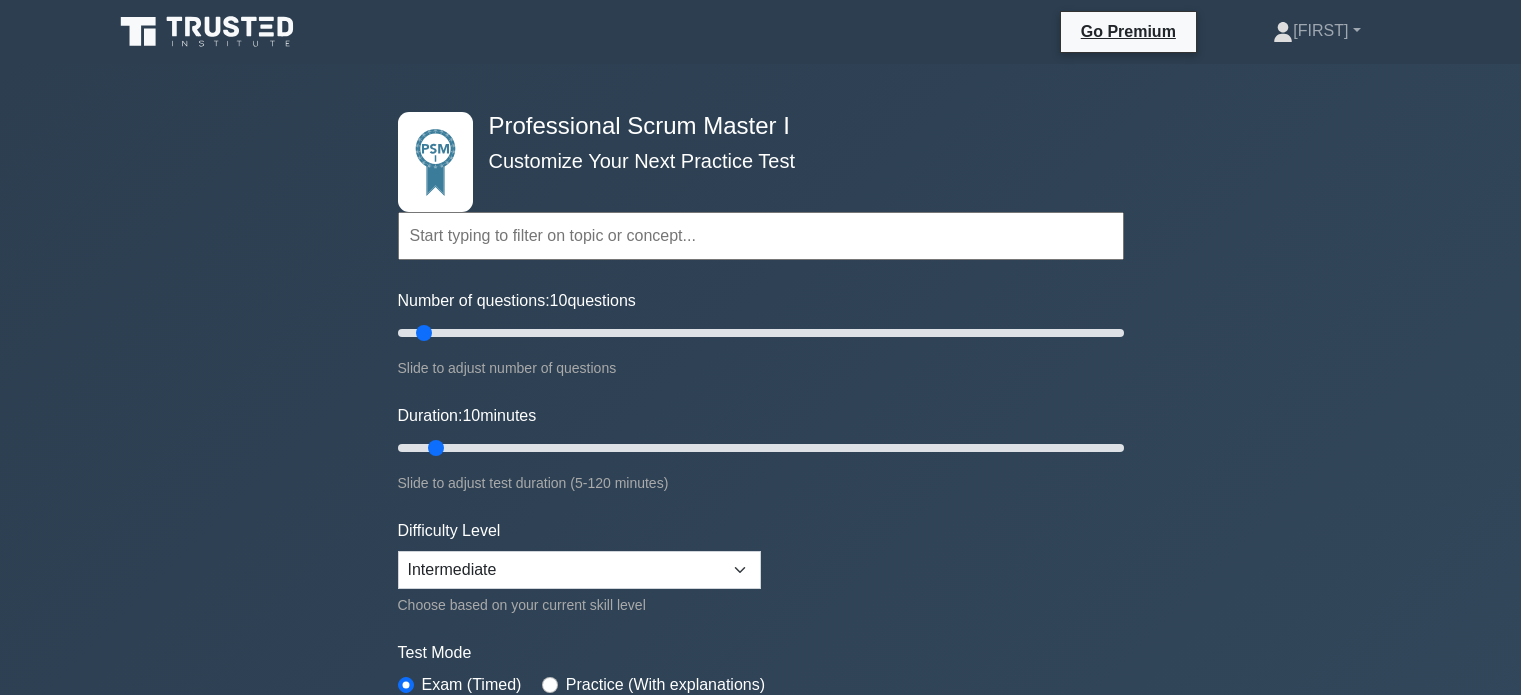 scroll, scrollTop: 0, scrollLeft: 0, axis: both 